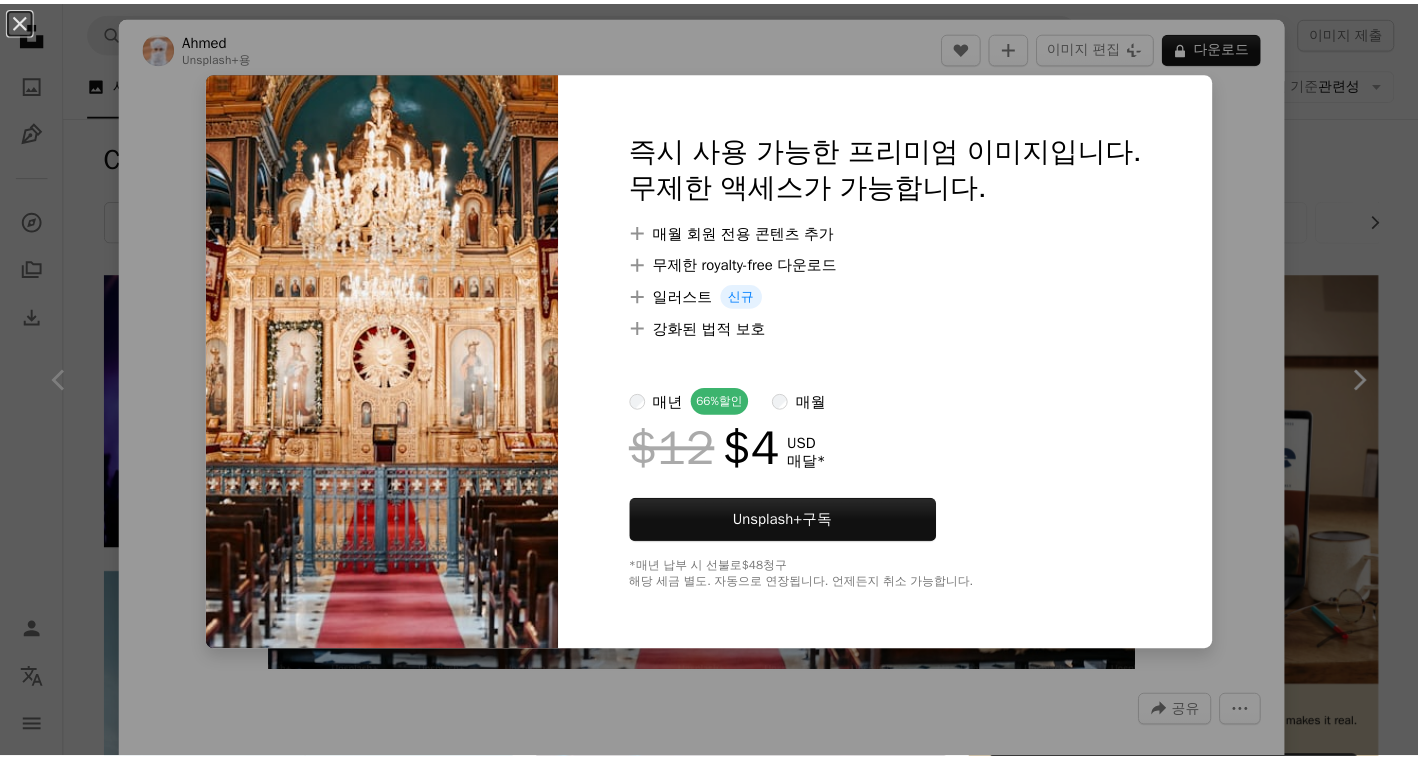 scroll, scrollTop: 2300, scrollLeft: 0, axis: vertical 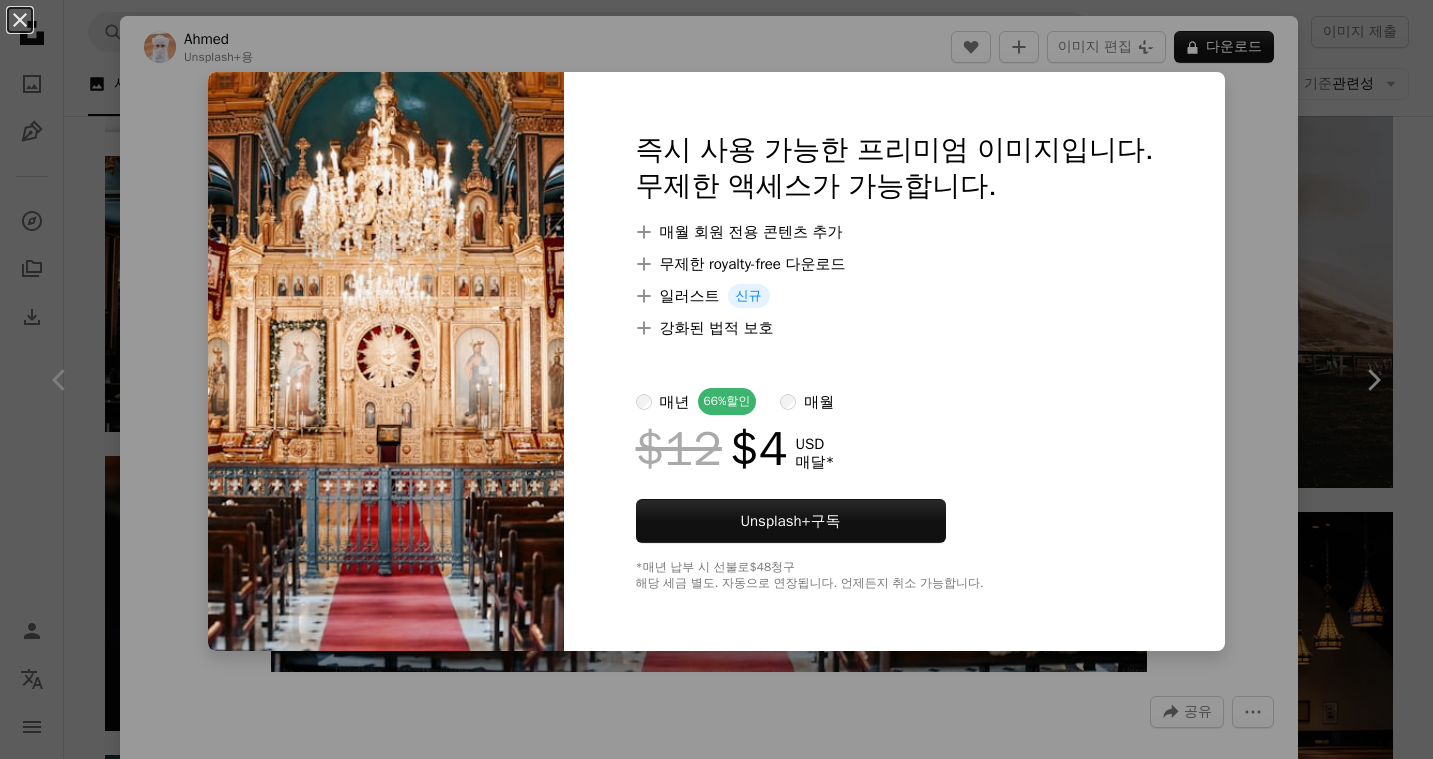 click on "An X shape 즉시 사용 가능한 프리미엄 이미지입니다. 무제한 액세스가 가능합니다. A plus sign 매월 회원 전용 콘텐츠 추가 A plus sign 무제한 royalty-free 다운로드 A plus sign 일러스트  신규 A plus sign 강화된 법적 보호 매년 66%  할인 매월 $12   $4 USD 매달 * Unsplash+  구독 *매년 납부 시 선불로  $48  청구 해당 세금 별도. 자동으로 연장됩니다. 언제든지 취소 가능합니다." at bounding box center (716, 379) 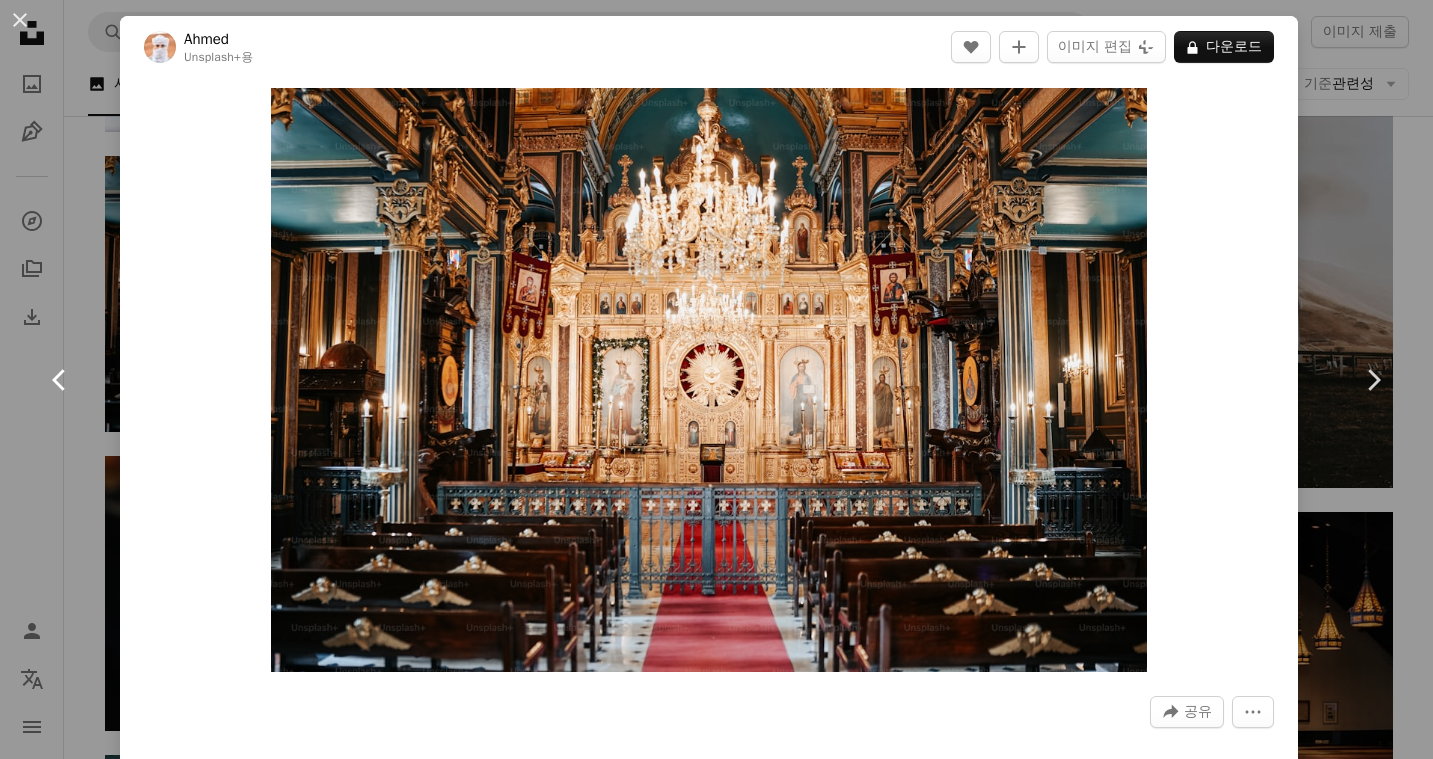 click on "Chevron left" at bounding box center (60, 380) 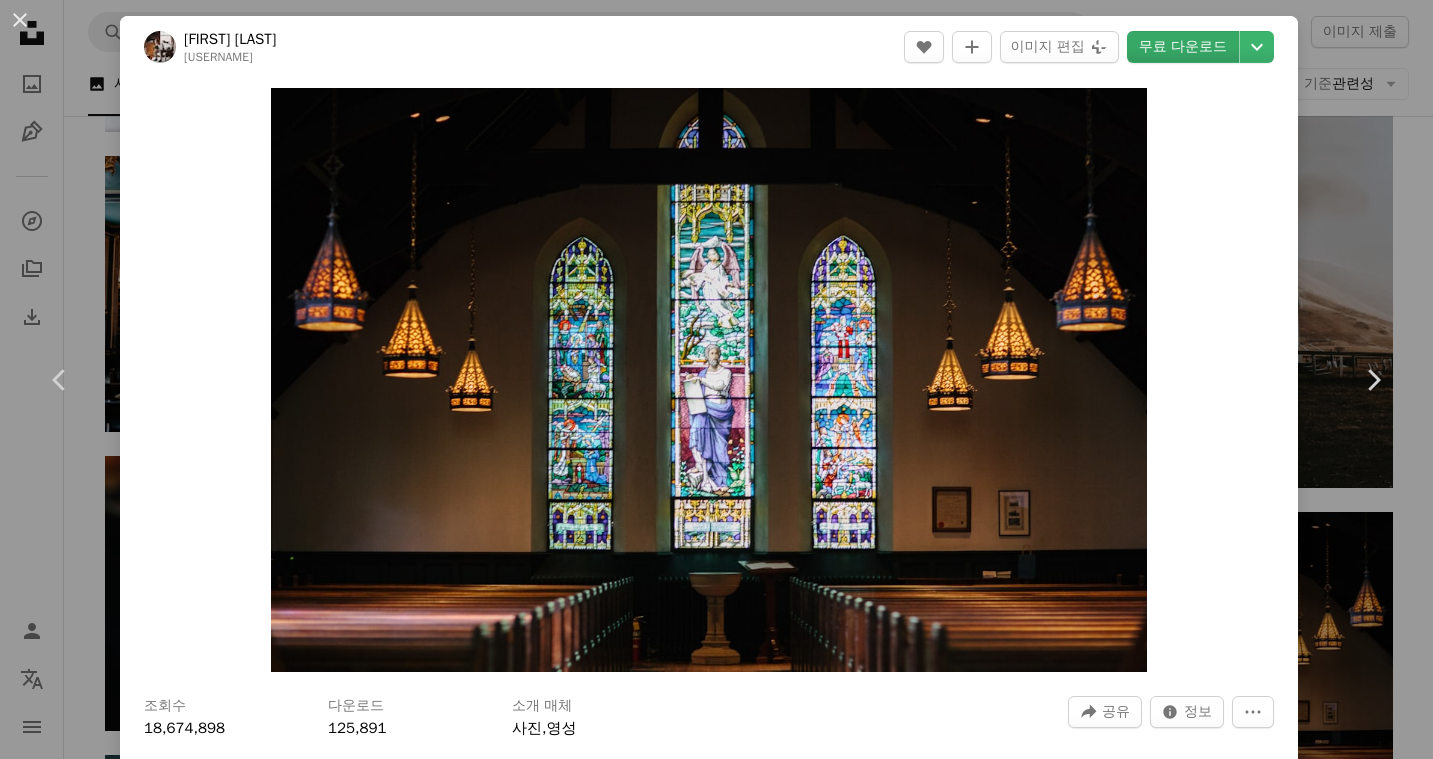 click on "무료 다운로드" at bounding box center (1183, 47) 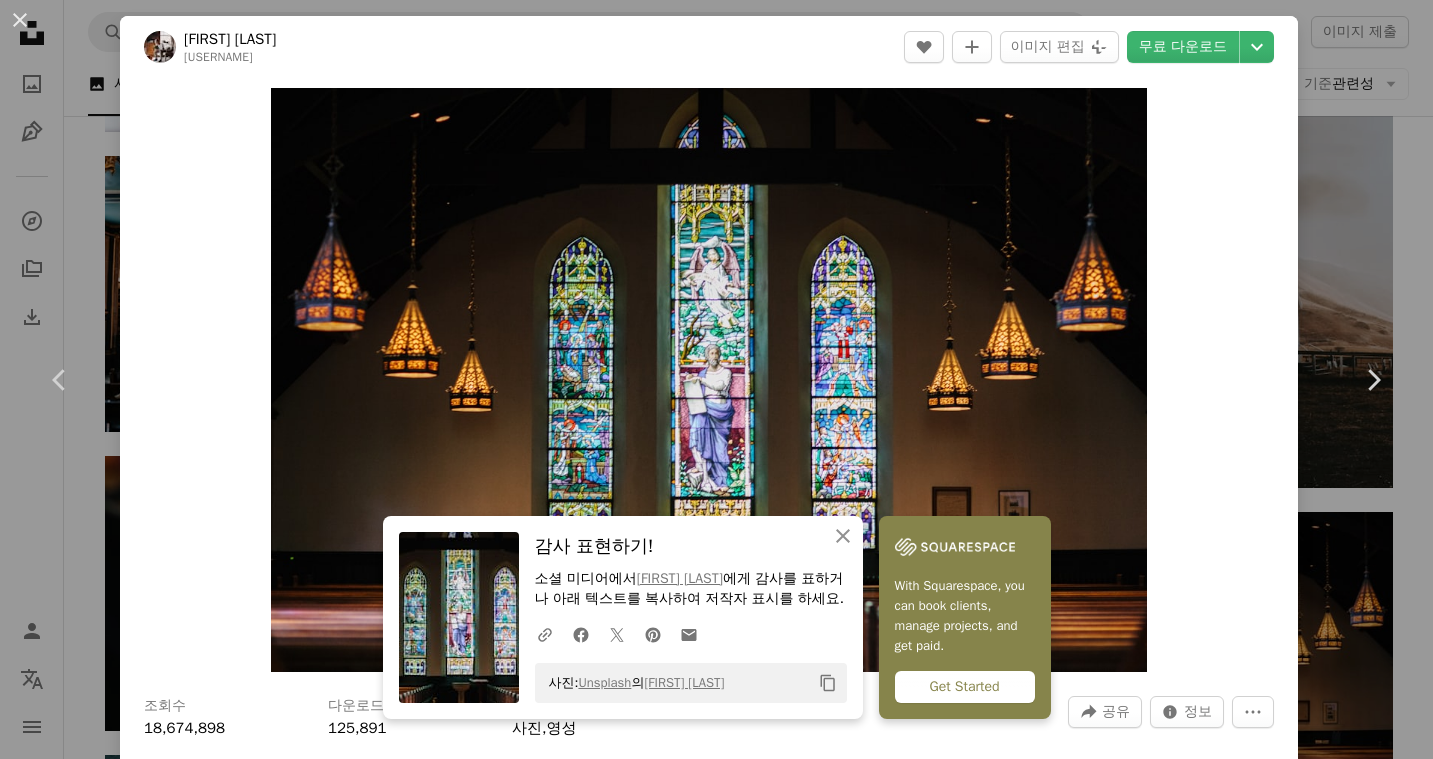 click on "An X shape Chevron left Chevron right An X shape 닫기 감사 표현하기! 소셜 미디어에서 [PERSON] 에게 감사를 표하거나 아래 텍스트를 복사하여 저작자 표시를 하세요. A URL sharing icon (chains) Facebook icon X (formerly Twitter) icon Pinterest icon An envelope 사진: Unsplash 의 [PERSON]
Copy content [PERSON] [PERSON] A heart A plus sign 이미지 편집   Plus sign for Unsplash+ 무료 다운로드 Chevron down Zoom in 조회수 18,674,898 다운로드 125,891 소개 매체 사진 , 영성 A forward-right arrow 공유 Info icon 정보 More Actions Calendar outlined 2015년 7월 28일 에 게시됨 Camera Canon, EOS 5D Mark II Safety Unsplash 라이선스 하에서 무료로 사용 가능 건축학 내부 교회 기독교 영성 종교 스테인드 글라스 벤치 종교적인 내부 예배당 성역 교회 창 창 표시 창 유리 창틀 좌석 건물 |" at bounding box center (716, 379) 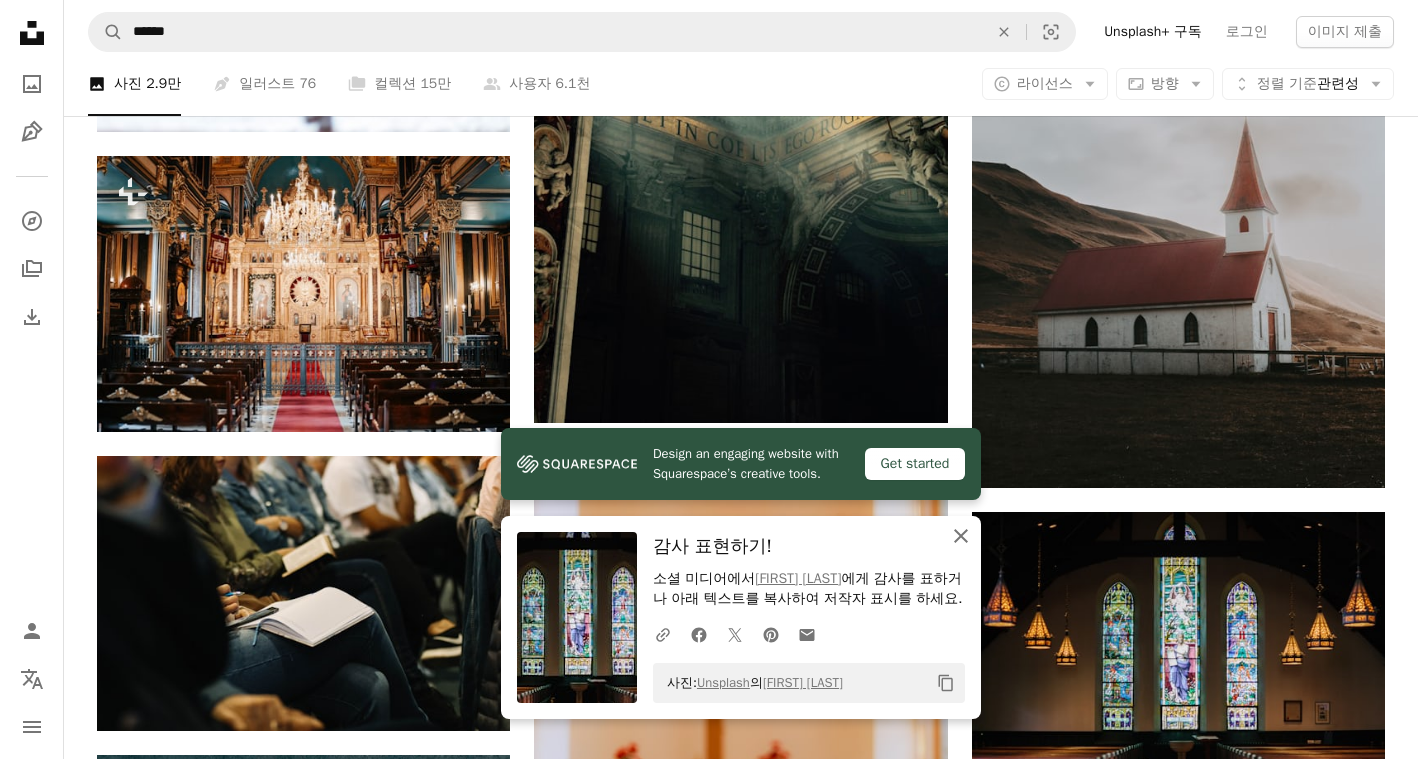 click 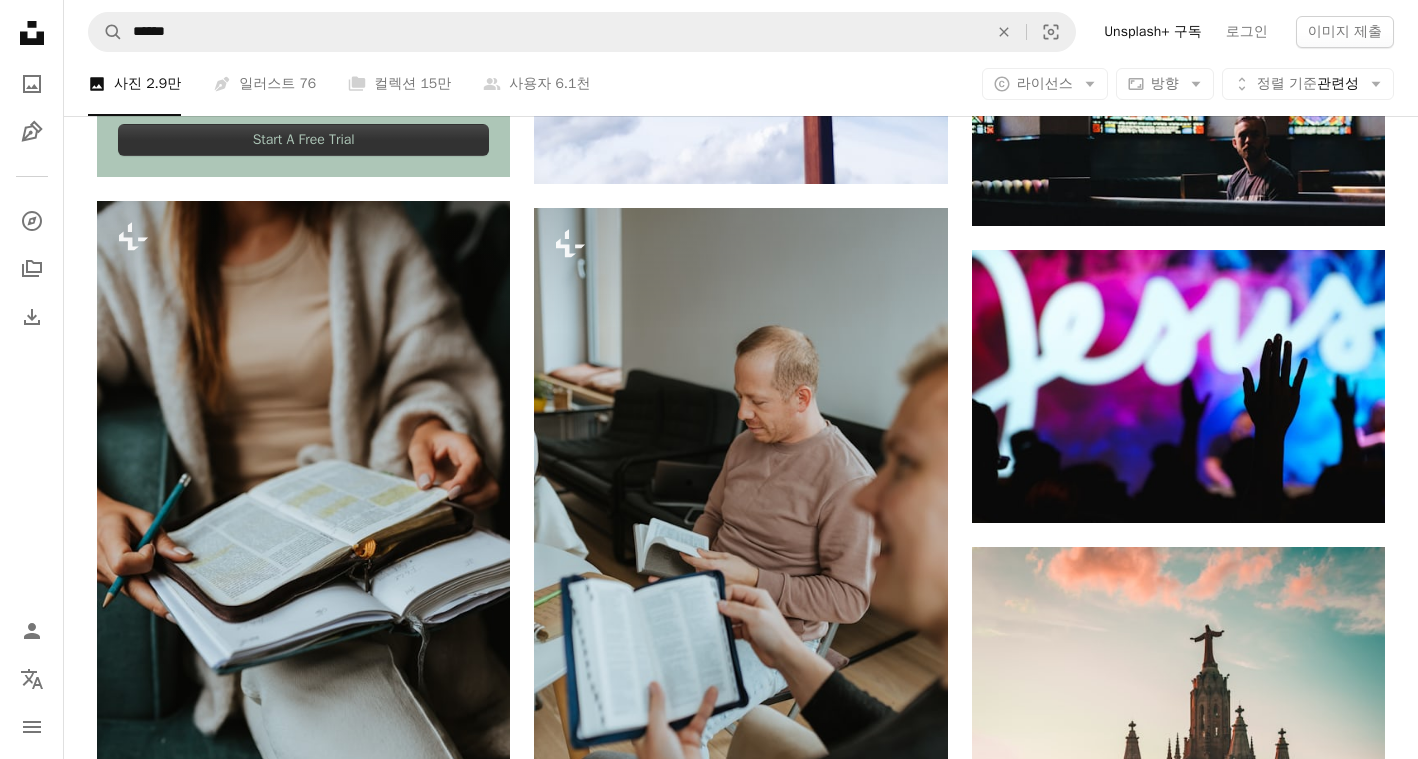 scroll, scrollTop: 4400, scrollLeft: 0, axis: vertical 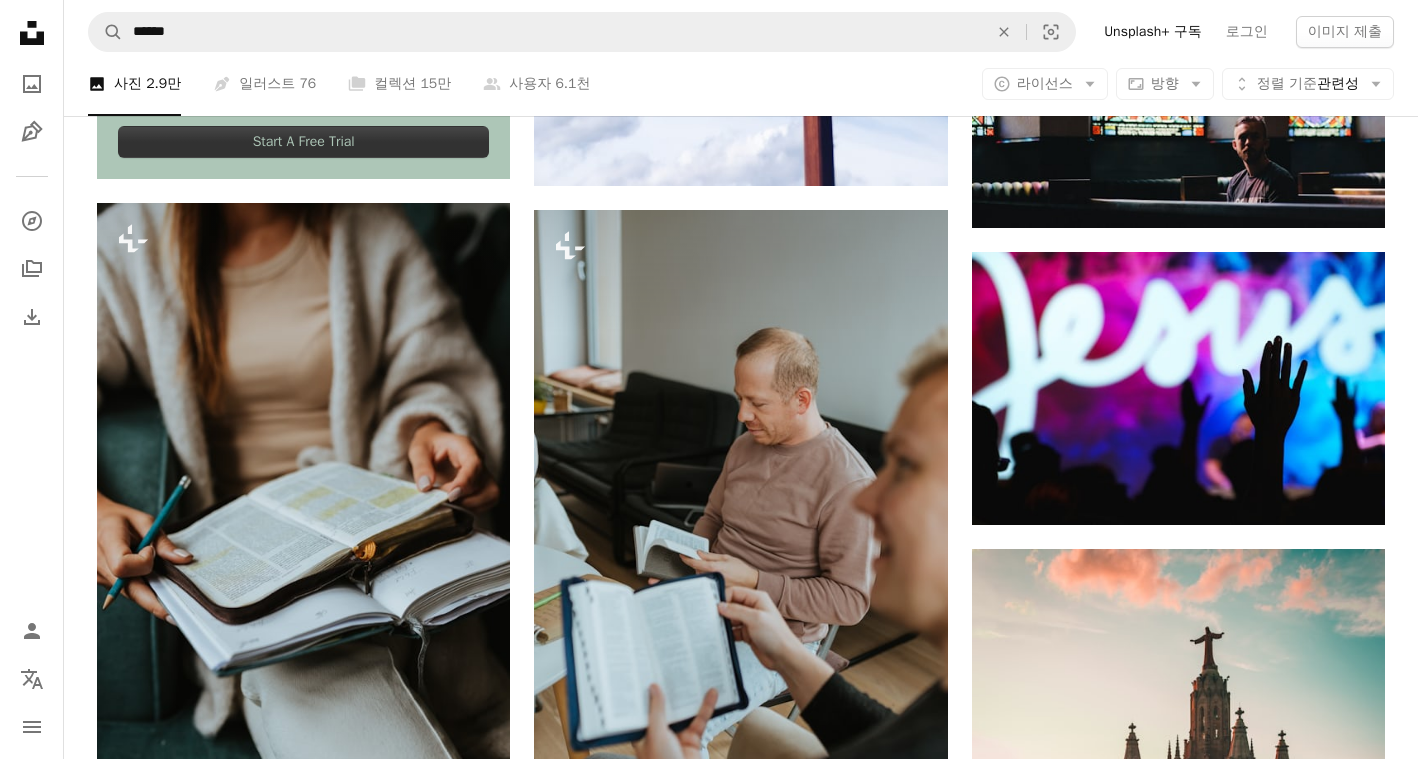 click at bounding box center (1178, 1206) 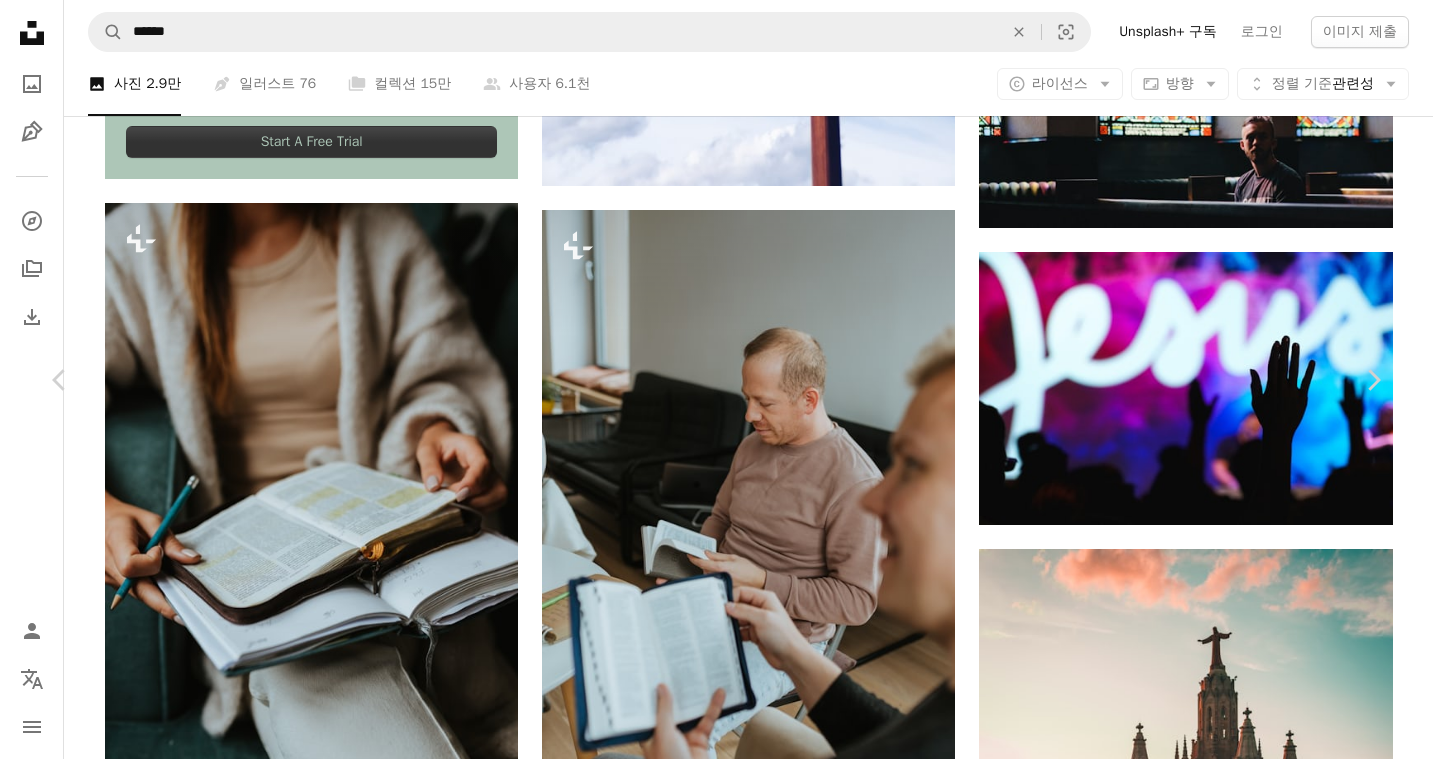 click on "무료 다운로드" at bounding box center (1183, 6493) 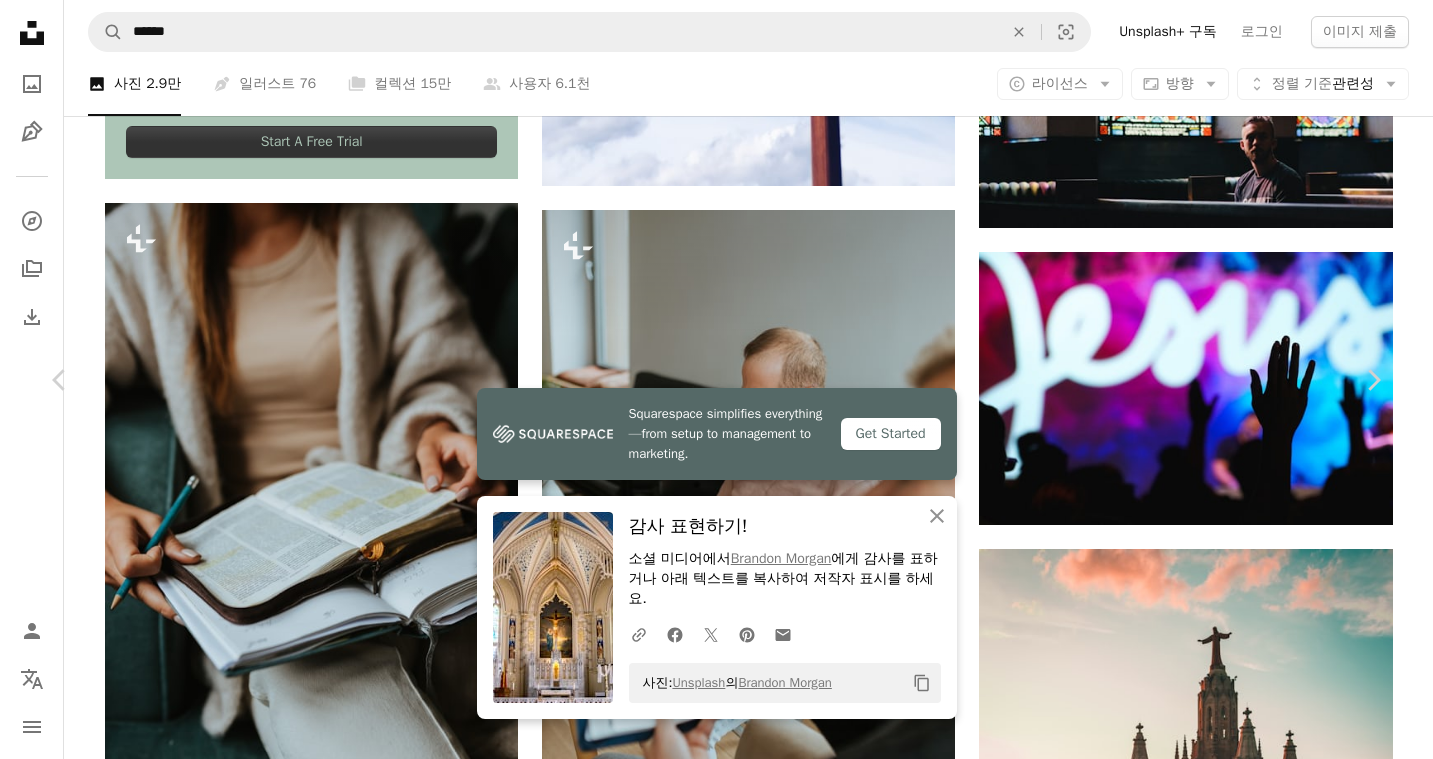 click on "A map marker Saint Marys Cathedral, Natchez, United States Calendar outlined [DATE] 에 게시됨 Camera NIKON CORPORATION, NIKON D610 Safety Unsplash 라이선스 하에서 무료로 사용 가능 건축학 교회 십자가 숭배하다 신 관자놀이 기도하다 하늘 구조 대성당 실내" at bounding box center (716, 6825) 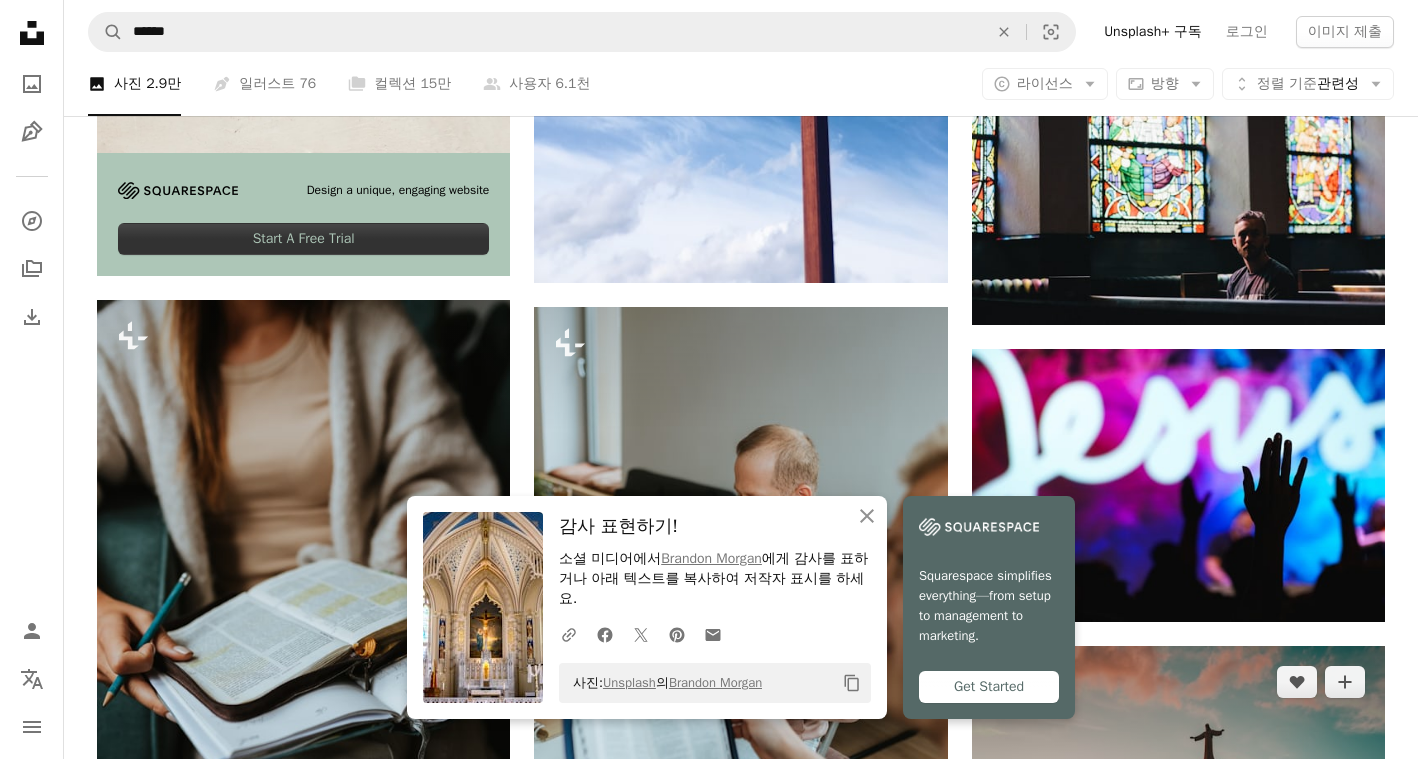 scroll, scrollTop: 4300, scrollLeft: 0, axis: vertical 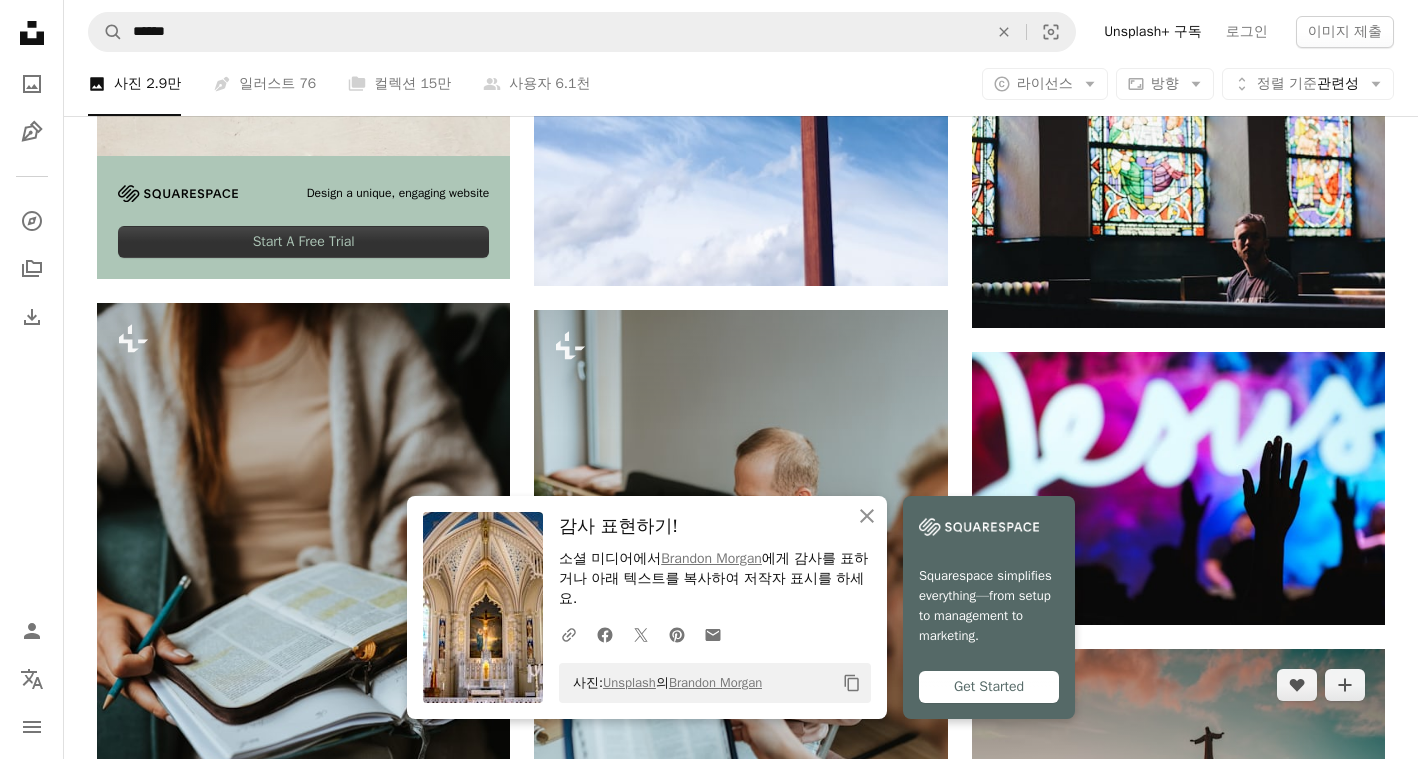click at bounding box center [1178, 907] 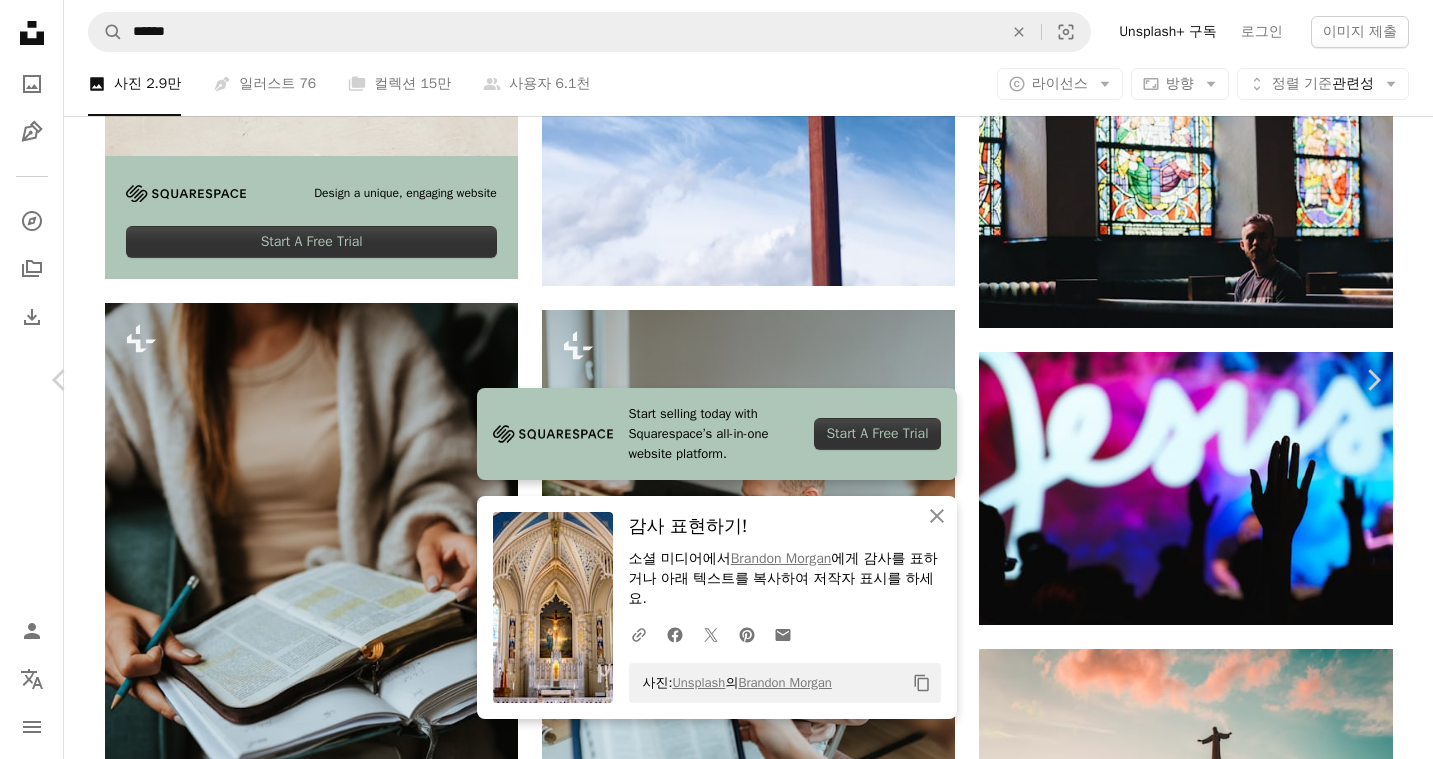 click on "무료 다운로드" at bounding box center [1183, 6593] 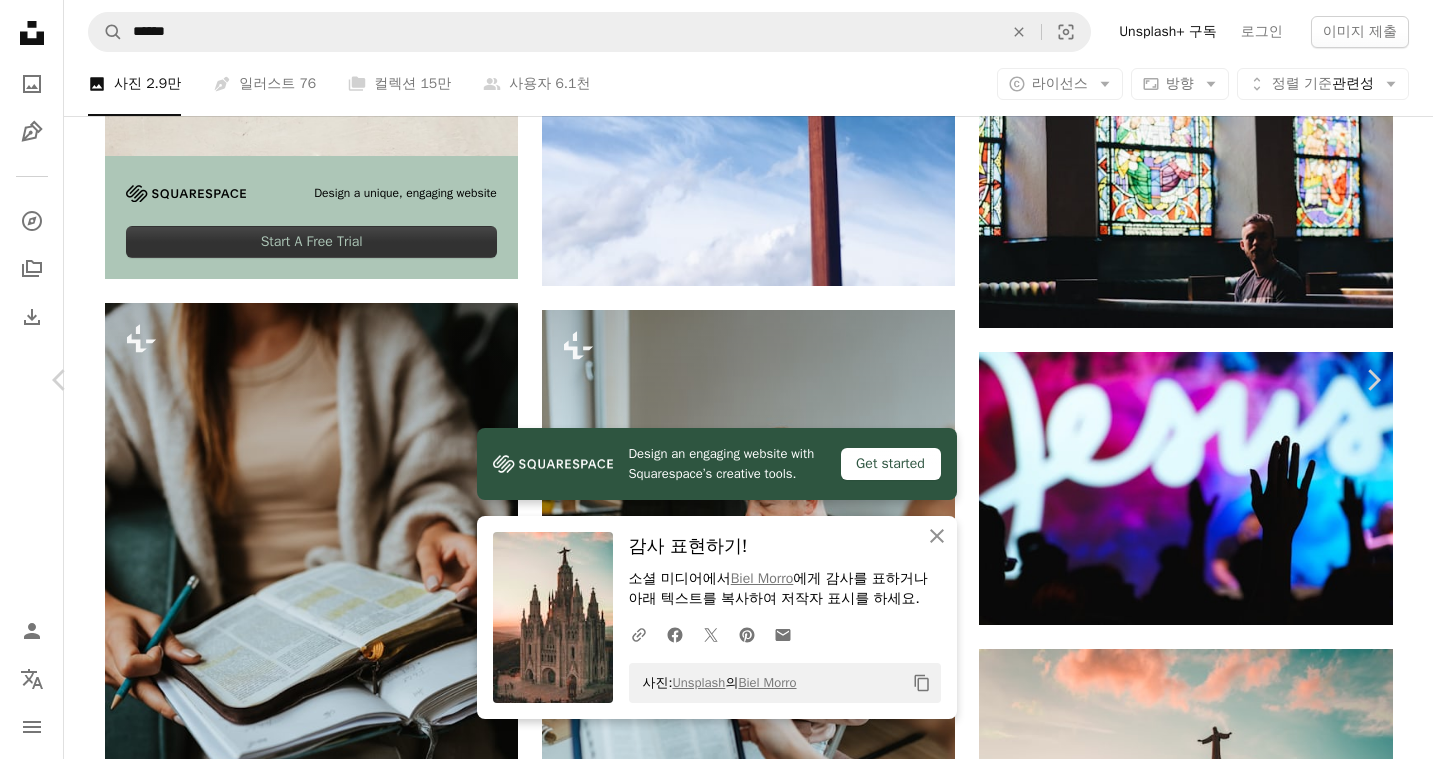 click on "An X shape Chevron left Chevron right Design an engaging website with Squarespace’s creative tools. Get started An X shape 닫기 감사 표현하기! 소셜 미디어에서 [PERSON] 에게 감사를 표하거나 아래 텍스트를 복사하여 저작자 표시를 하세요. A URL sharing icon (chains) Facebook icon X (formerly Twitter) icon Pinterest icon An envelope 사진: Unsplash 의 [PERSON]
Copy content [PERSON] [PERSON] A heart A plus sign 이미지 편집   Plus sign for Unsplash+ 무료 다운로드 Chevron down Zoom in 조회수 15,670,272 다운로드 172,543 소개 매체 사진 , 자연 , 영성 A forward-right arrow 공유 Info icon 정보 More Actions A map marker [LOCATION], [CITY], [COUNTRY] Calendar outlined 2017년 11월 24일 에 게시됨 Camera NIKON CORPORATION, NIKON D3200 Safety Unsplash 라이선스 하에서 무료로 사용 가능 건물 해질녘 건축학 해돋이 분홍색 구름 벽 교회 오렌지 바르셀로나 신 조상 골든 아워 구조 대성당" at bounding box center (716, 6925) 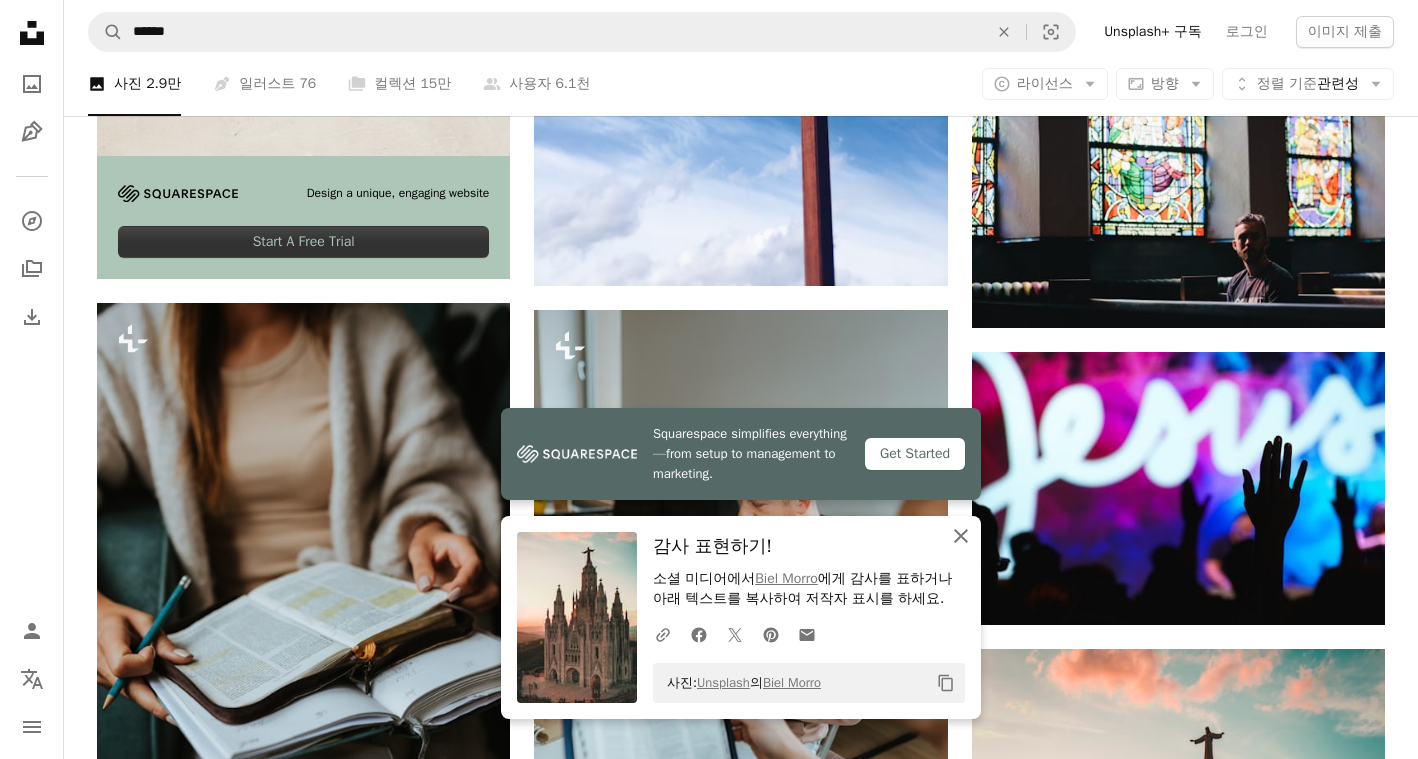 click on "An X shape" 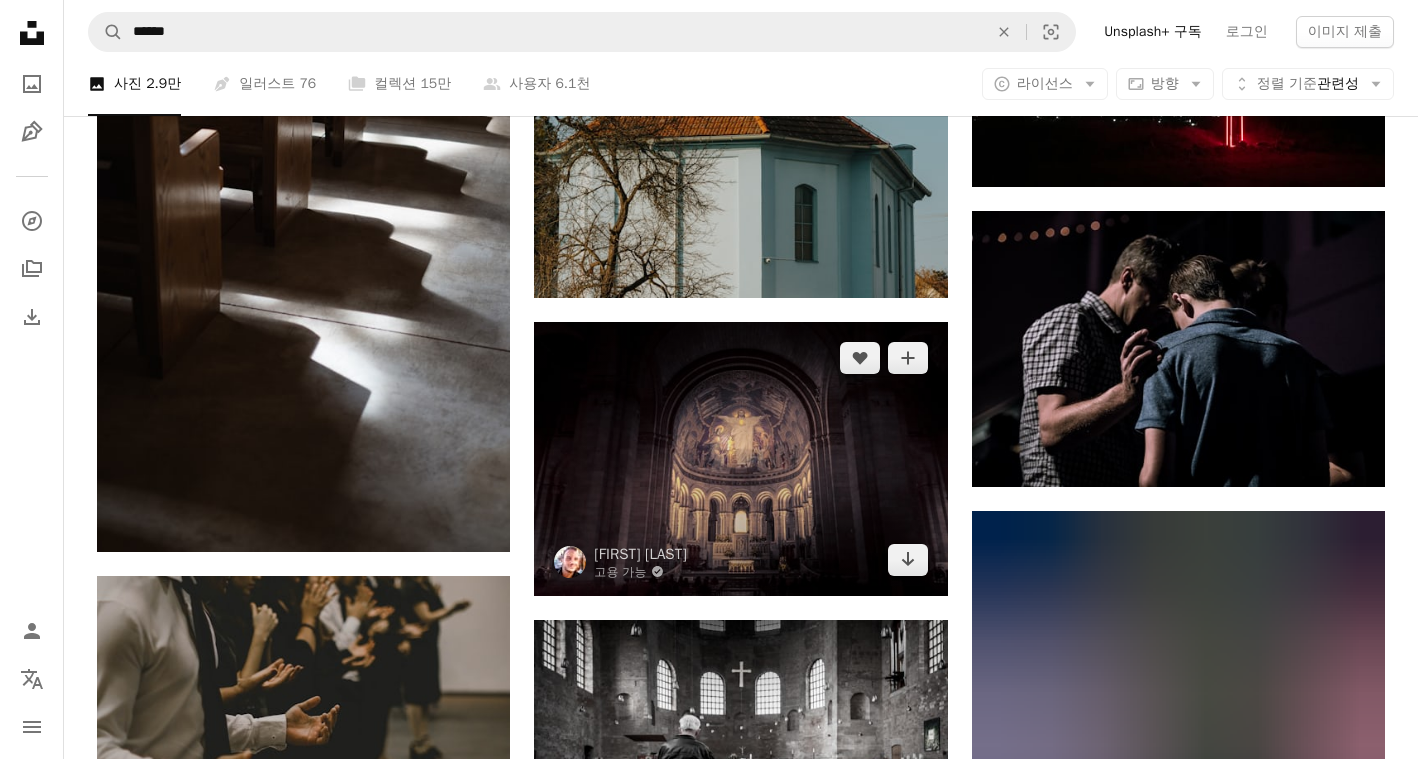 scroll, scrollTop: 6700, scrollLeft: 0, axis: vertical 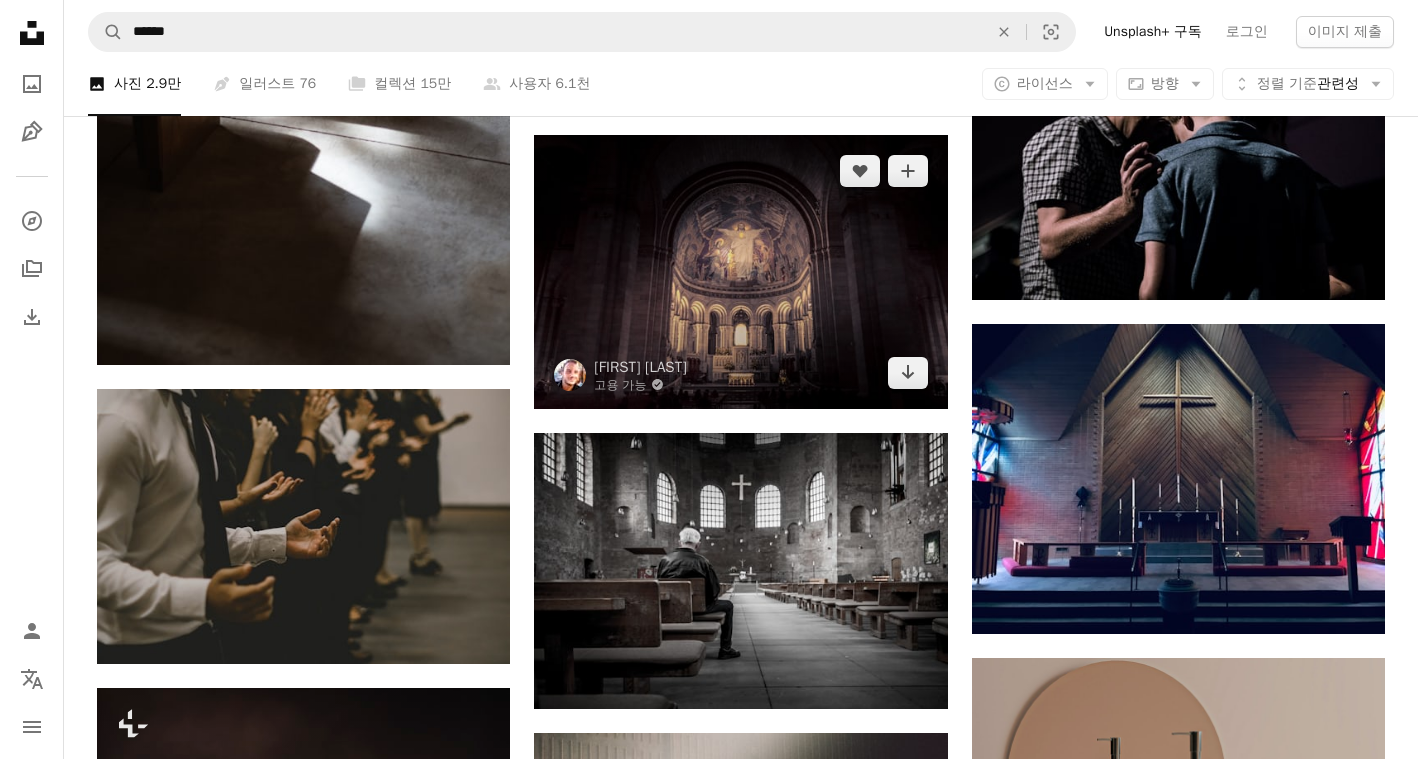 click at bounding box center [740, 272] 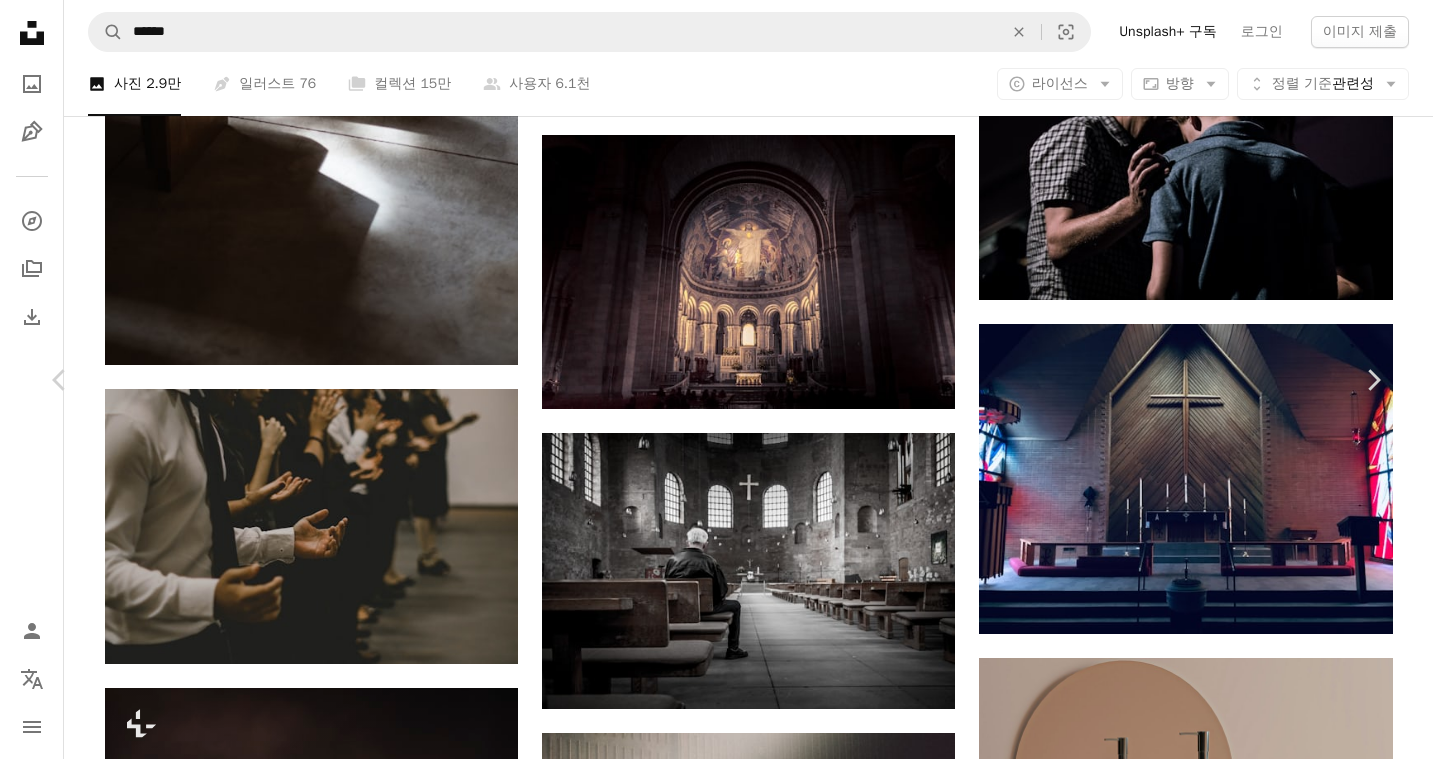 click on "무료 다운로드" at bounding box center (1183, 4193) 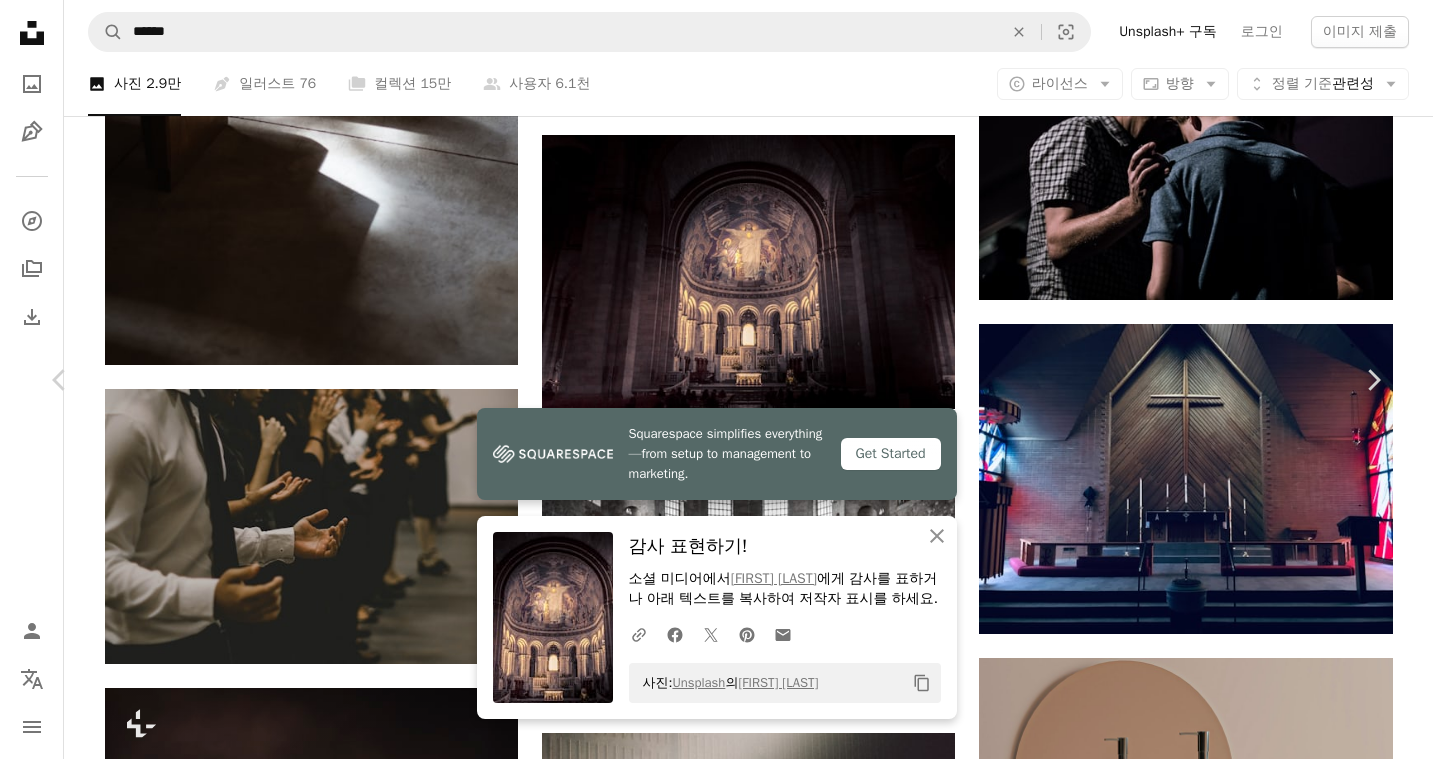 drag, startPoint x: 40, startPoint y: 553, endPoint x: 68, endPoint y: 551, distance: 28.071337 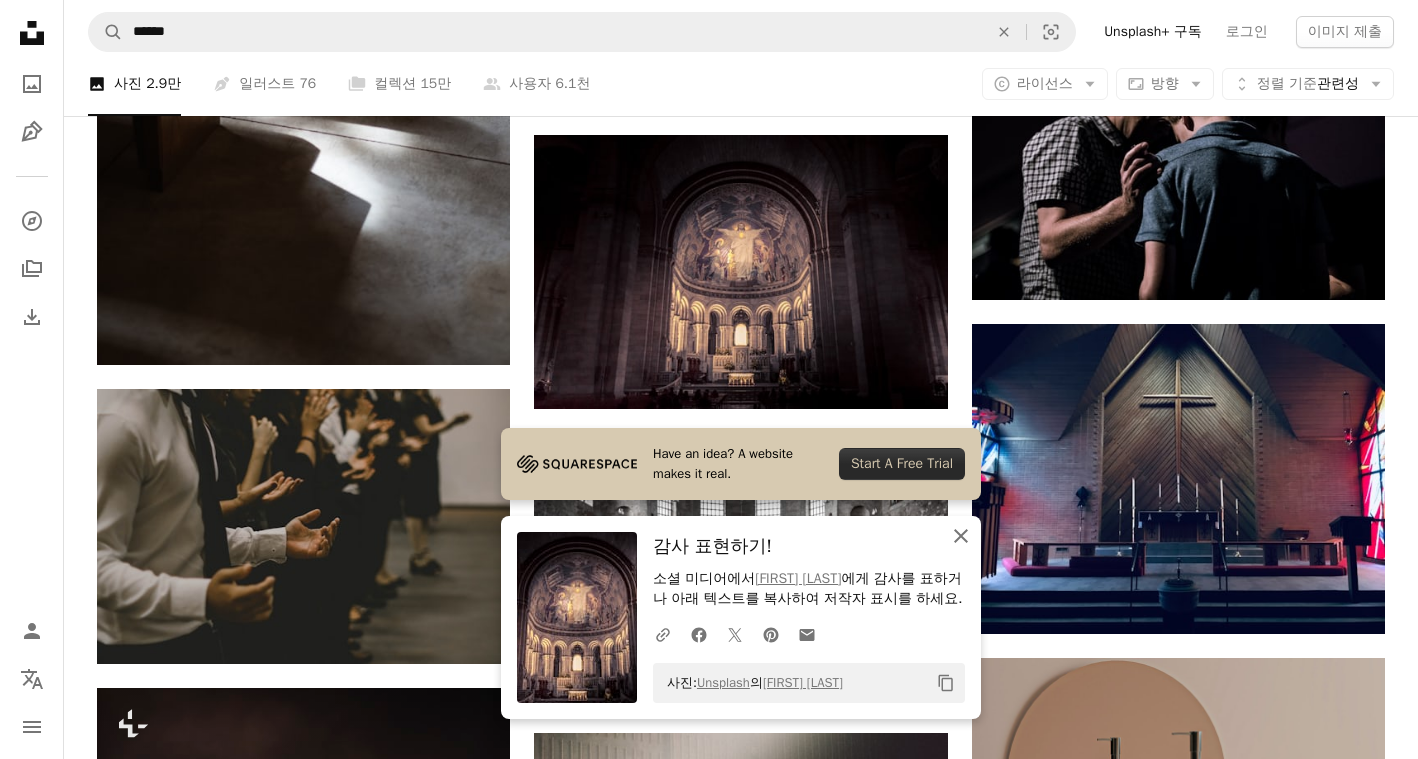 click 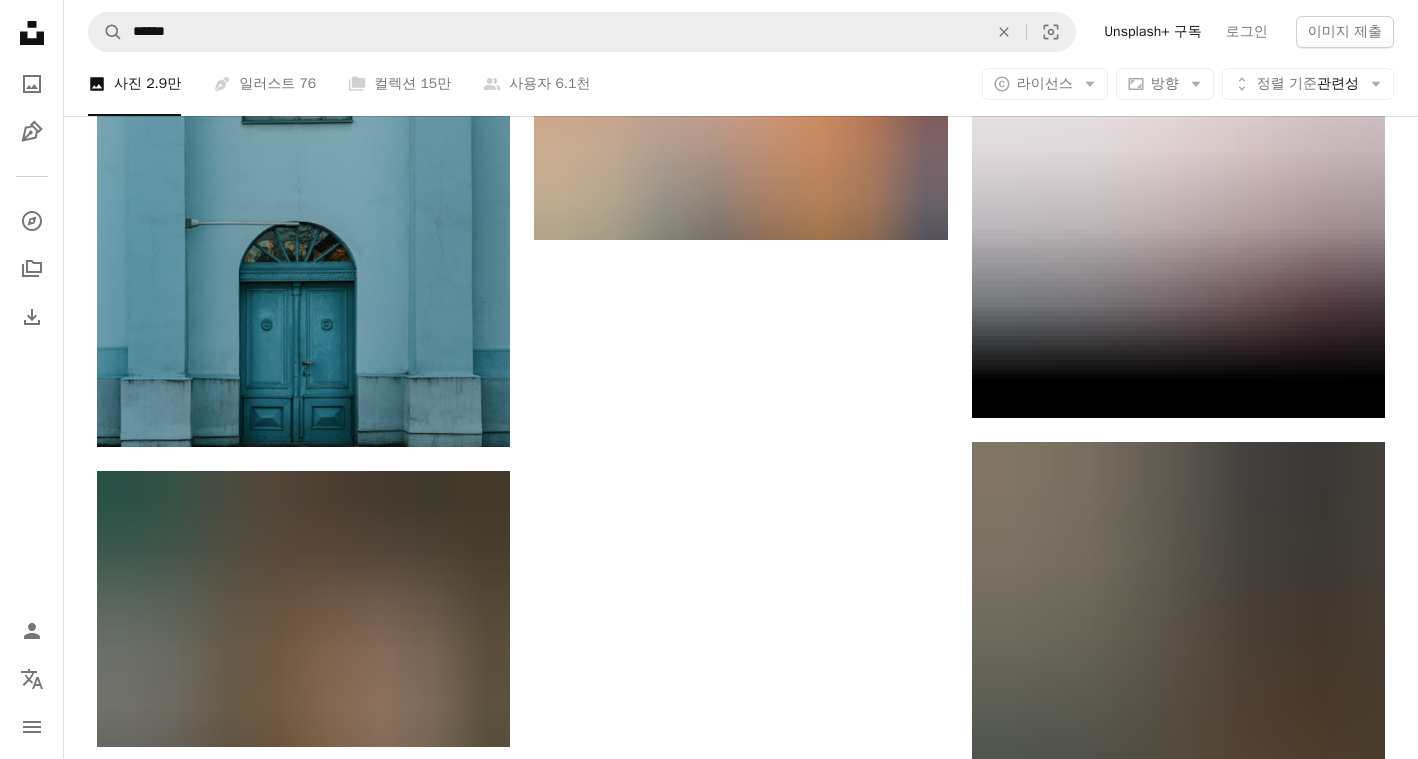 scroll, scrollTop: 8200, scrollLeft: 0, axis: vertical 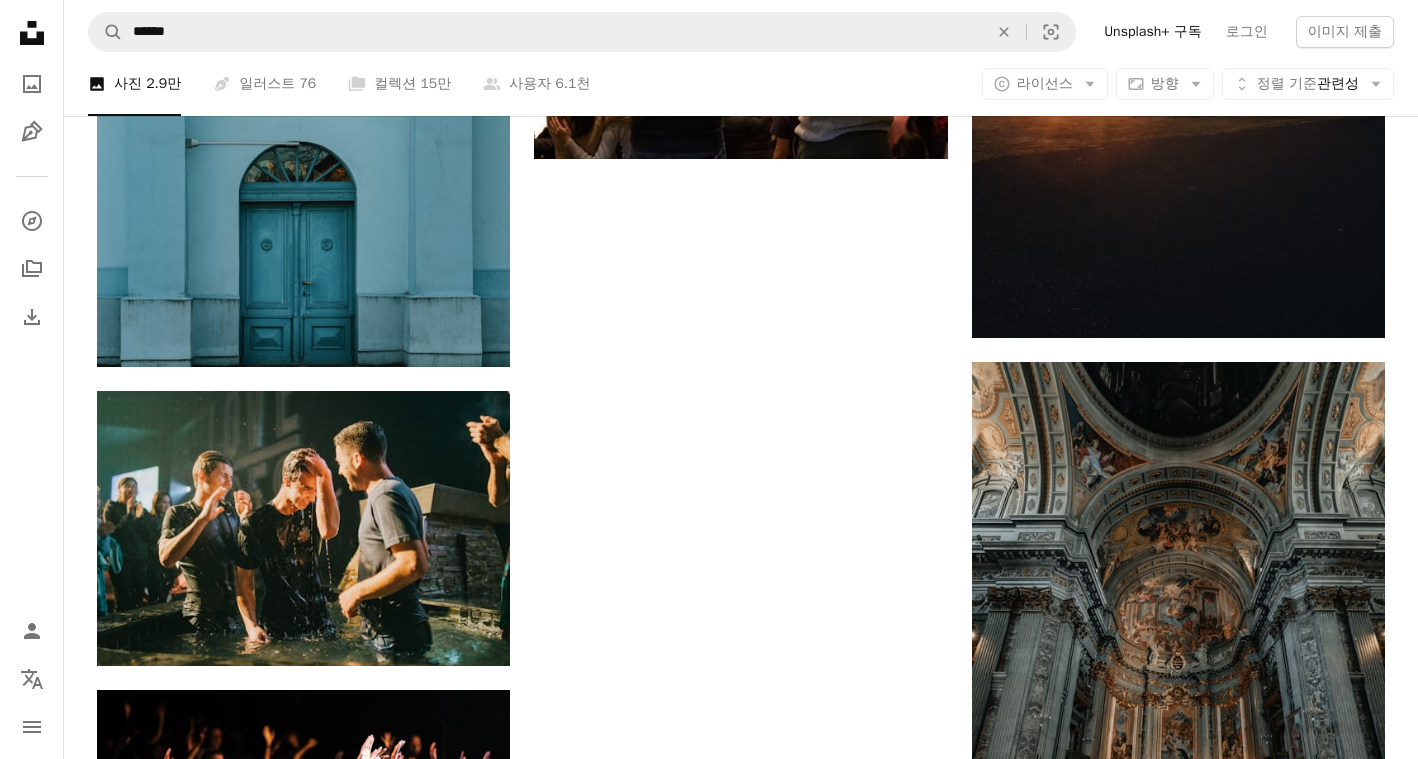click on "더 로드" at bounding box center [741, 2383] 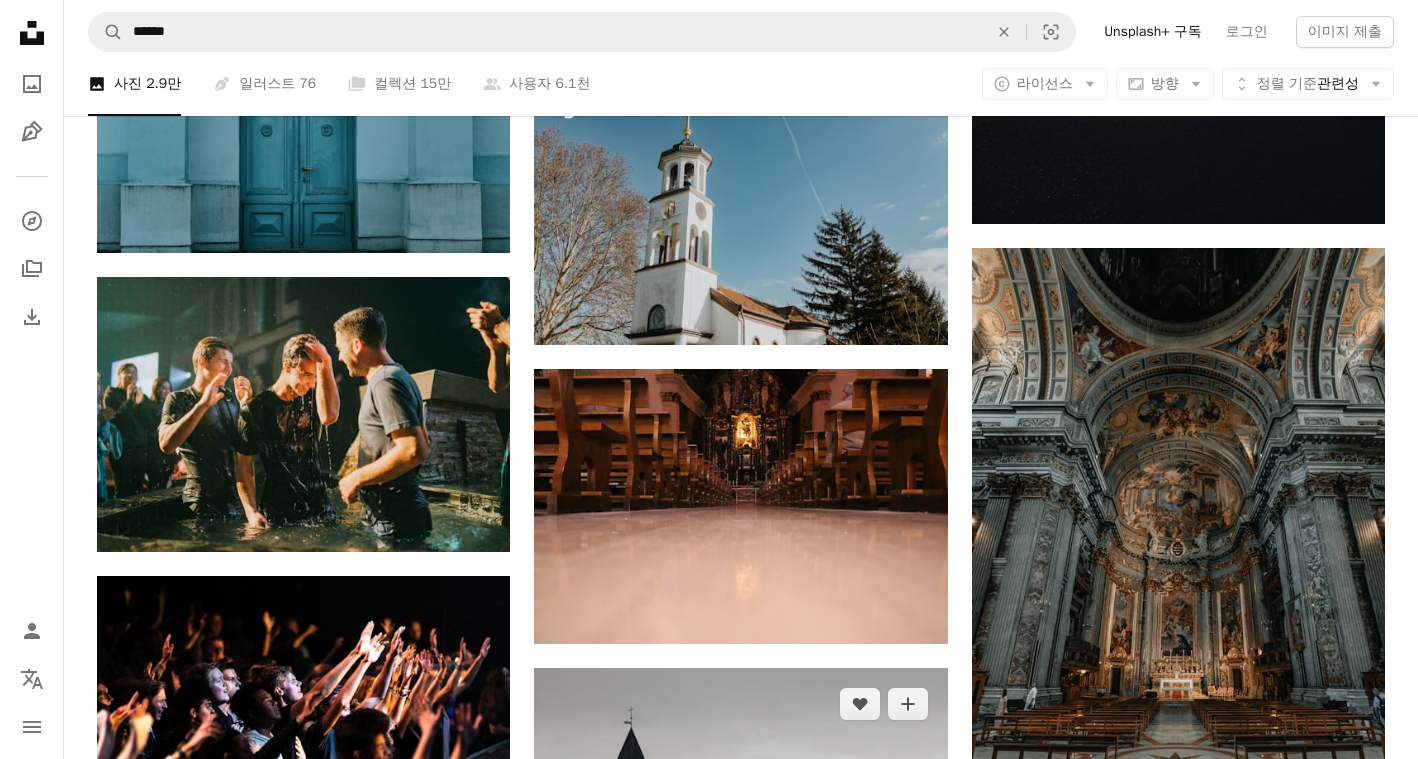 scroll, scrollTop: 8300, scrollLeft: 0, axis: vertical 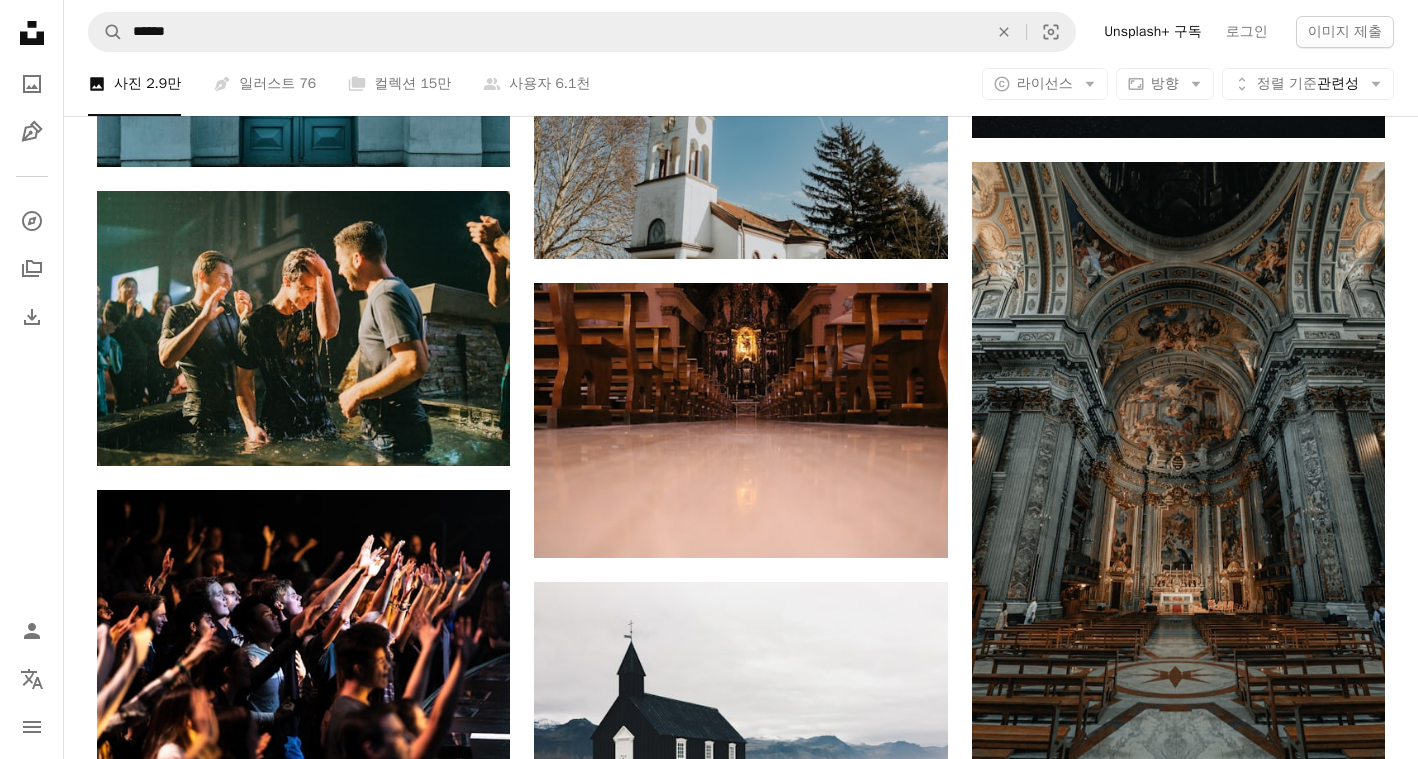 click at bounding box center [1178, 1520] 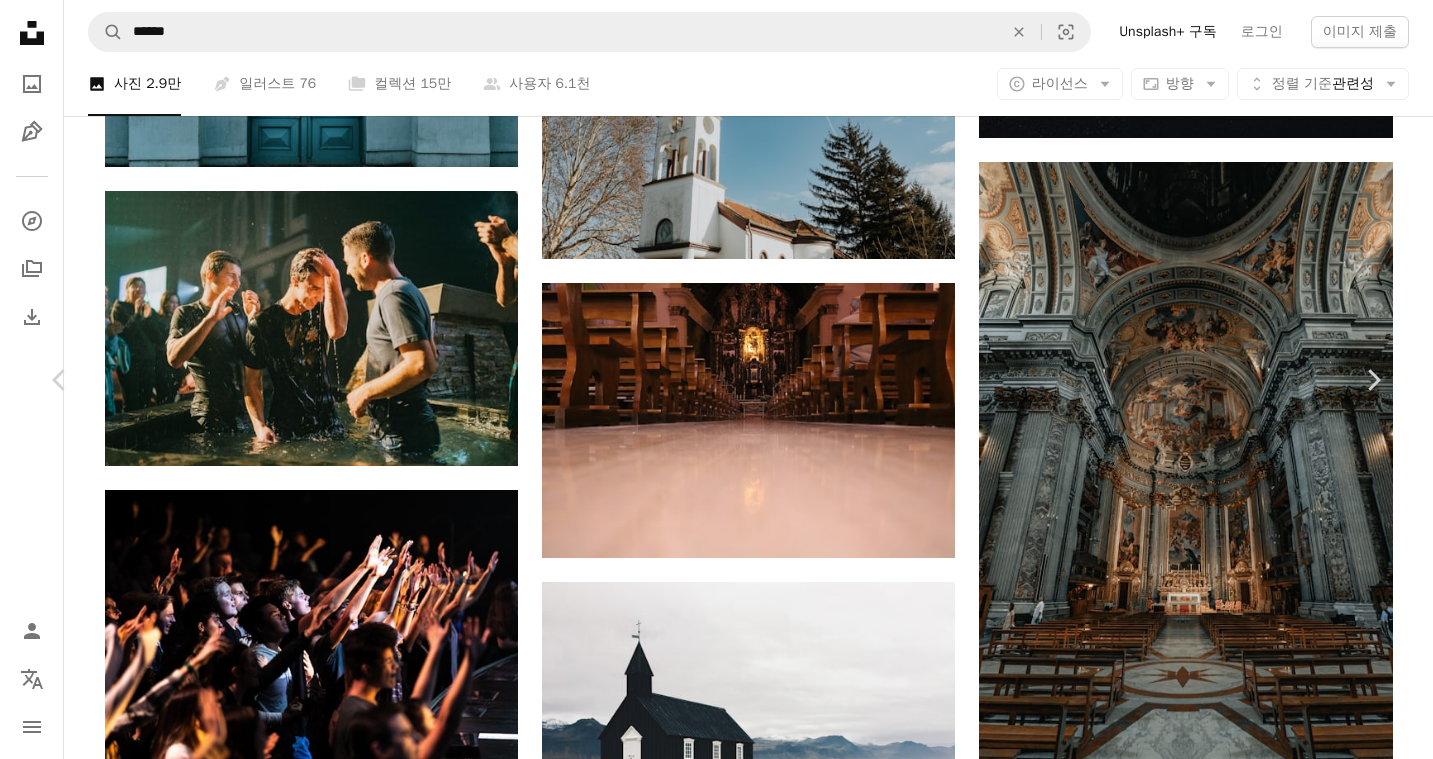 click on "무료 다운로드" at bounding box center [1183, 7177] 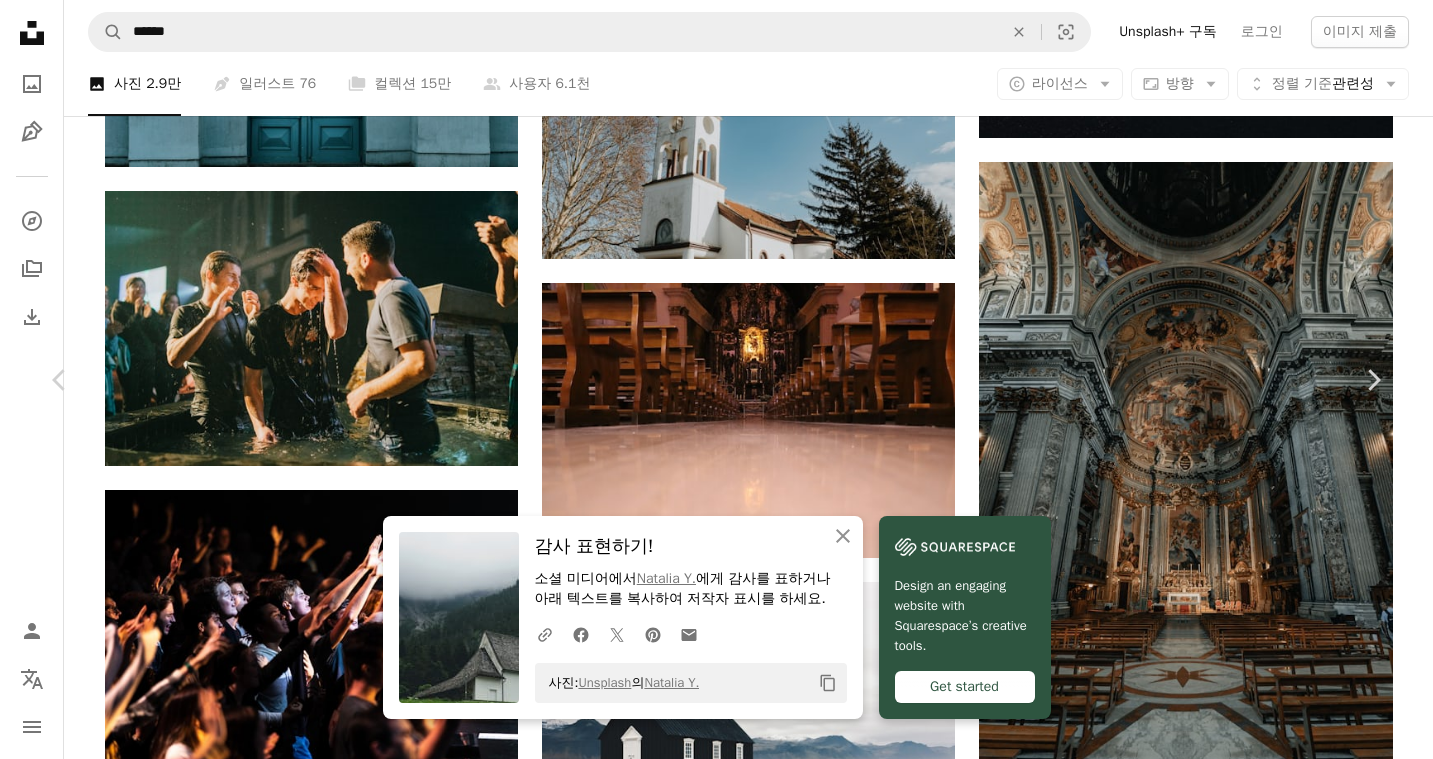 click on "소셜 미디어에서  [FIRST] [LAST] 에게 감사를 표하거나 아래 텍스트를 복사하여 저작자 표시를 하세요. 사진:  Unsplash 의 [FIRST] [LAST]
Copy content [FIRST] [LAST] [FIRST] [LAST]" at bounding box center (716, 7509) 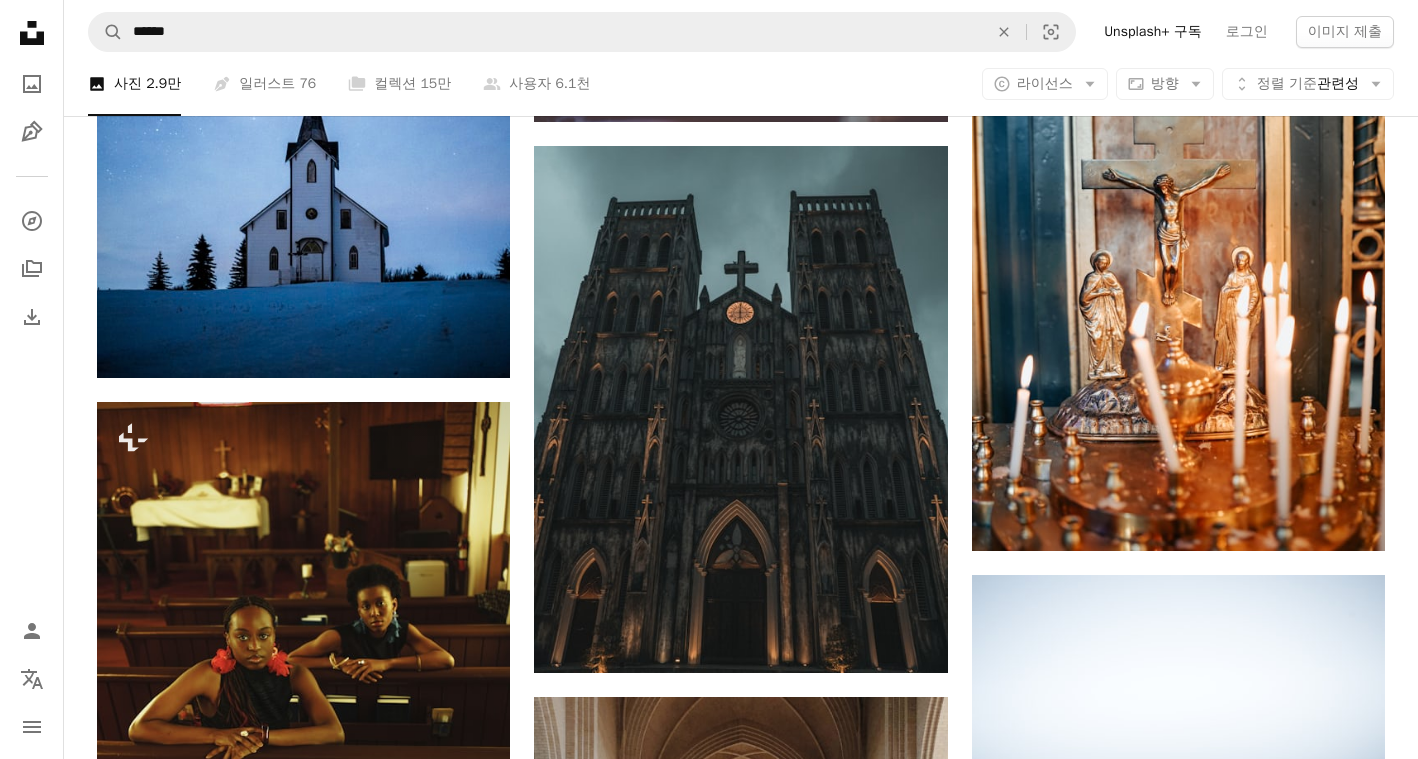 scroll, scrollTop: 18800, scrollLeft: 0, axis: vertical 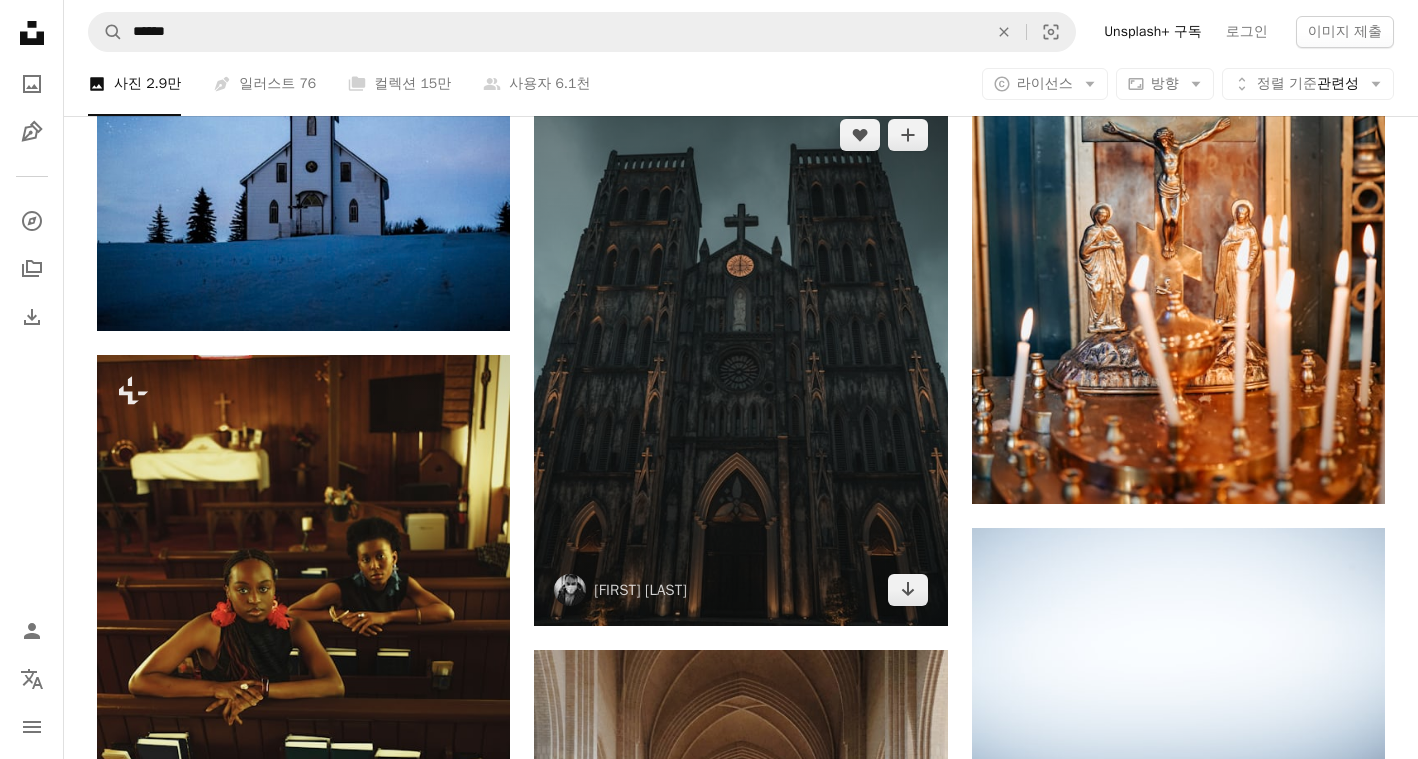 click at bounding box center [740, 362] 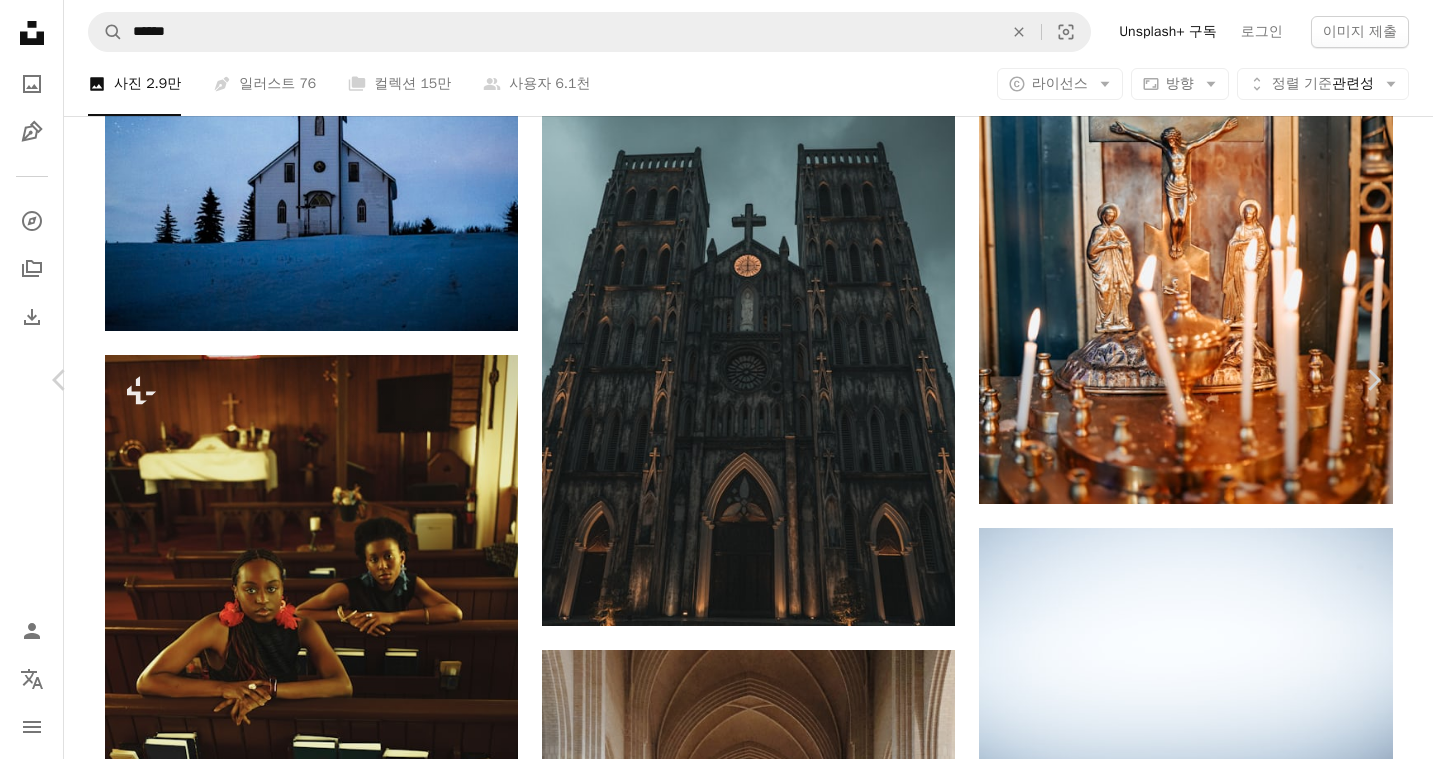 click on "무료 다운로드" at bounding box center (1183, 6848) 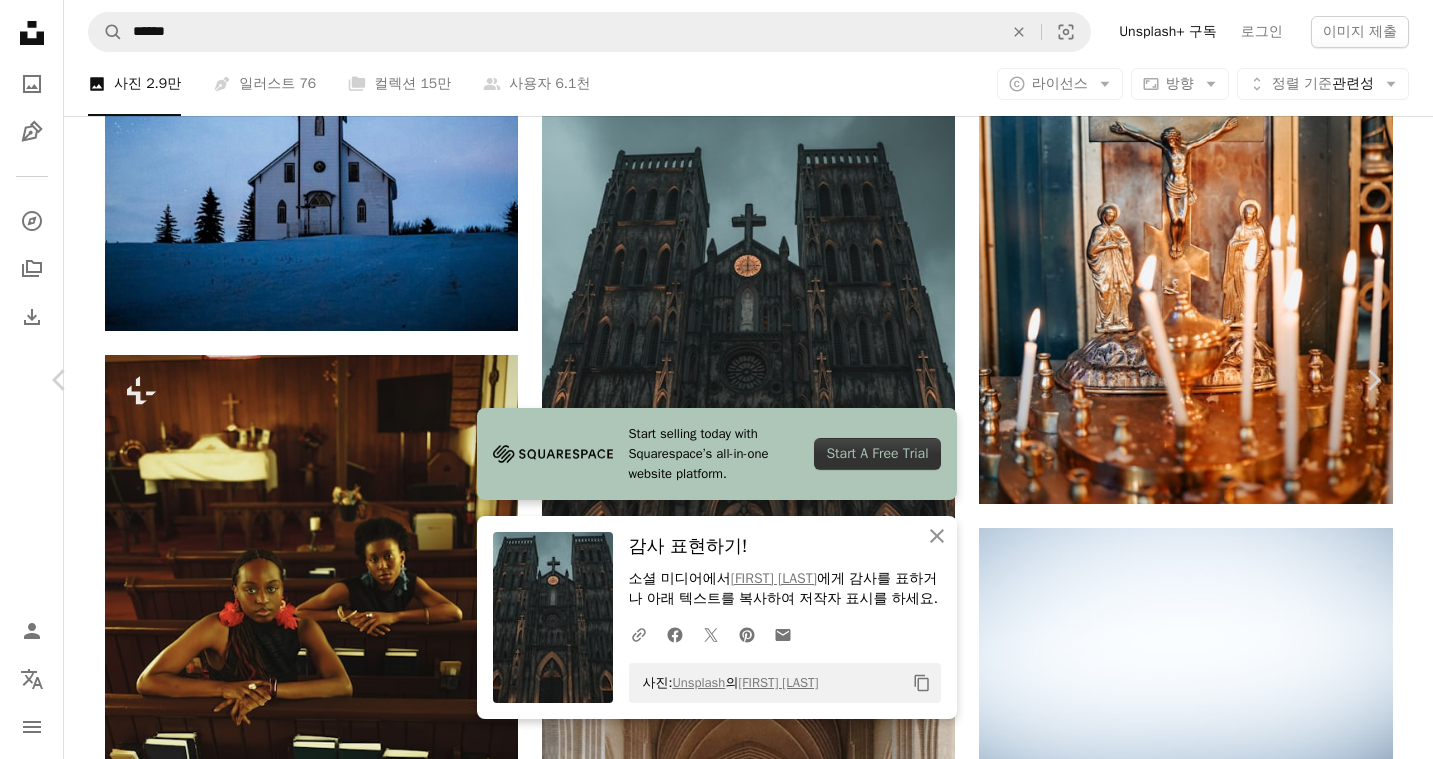 click on "An X shape Chevron left Chevron right Start selling today with Squarespace’s all-in-one website platform. Start A Free Trial An X shape 닫기 감사 표현하기! 소셜 미디어에서  [FIRST] [LAST] 에게 감사를 표하거나 아래 텍스트를 복사하여 저작자 표시를 하세요. A URL sharing icon (chains) Facebook icon X (formerly Twitter) icon Pinterest icon An envelope 사진:  Unsplash 의 [FIRST] [LAST]
Copy content [FIRST] [LAST] hoffman11 A heart A plus sign 이미지 편집   Plus sign for Unsplash+ 무료 다운로드 Chevron down Zoom in 조회수 424,669 다운로드 4,434 소개 매체 사진 ,  영성 ,  거리 사진 A forward-right arrow 공유 Info icon 정보 More Actions A map marker St Joseph Cathedral, Hang Trong, District de Hoan Kiem, Hanoï, Vietnam Calendar outlined 2023년 4월 8일 에 게시됨 Safety Unsplash 라이선스 하에서 무료로 사용 가능 교회 거리 사진 영성 대성당 교회 건축 하노이 거리 베트남 건축 건물 베트남 아치  |" at bounding box center [716, 7180] 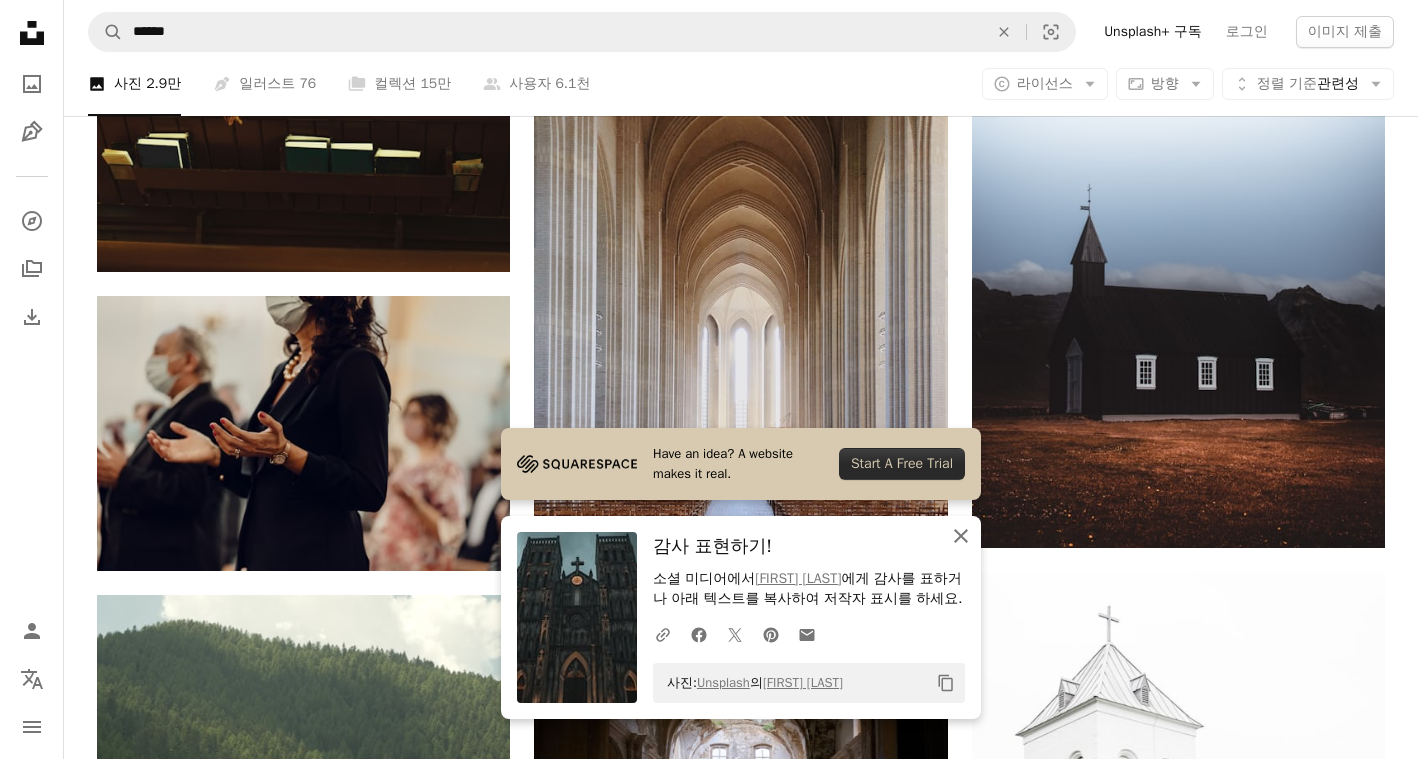 click on "An X shape" 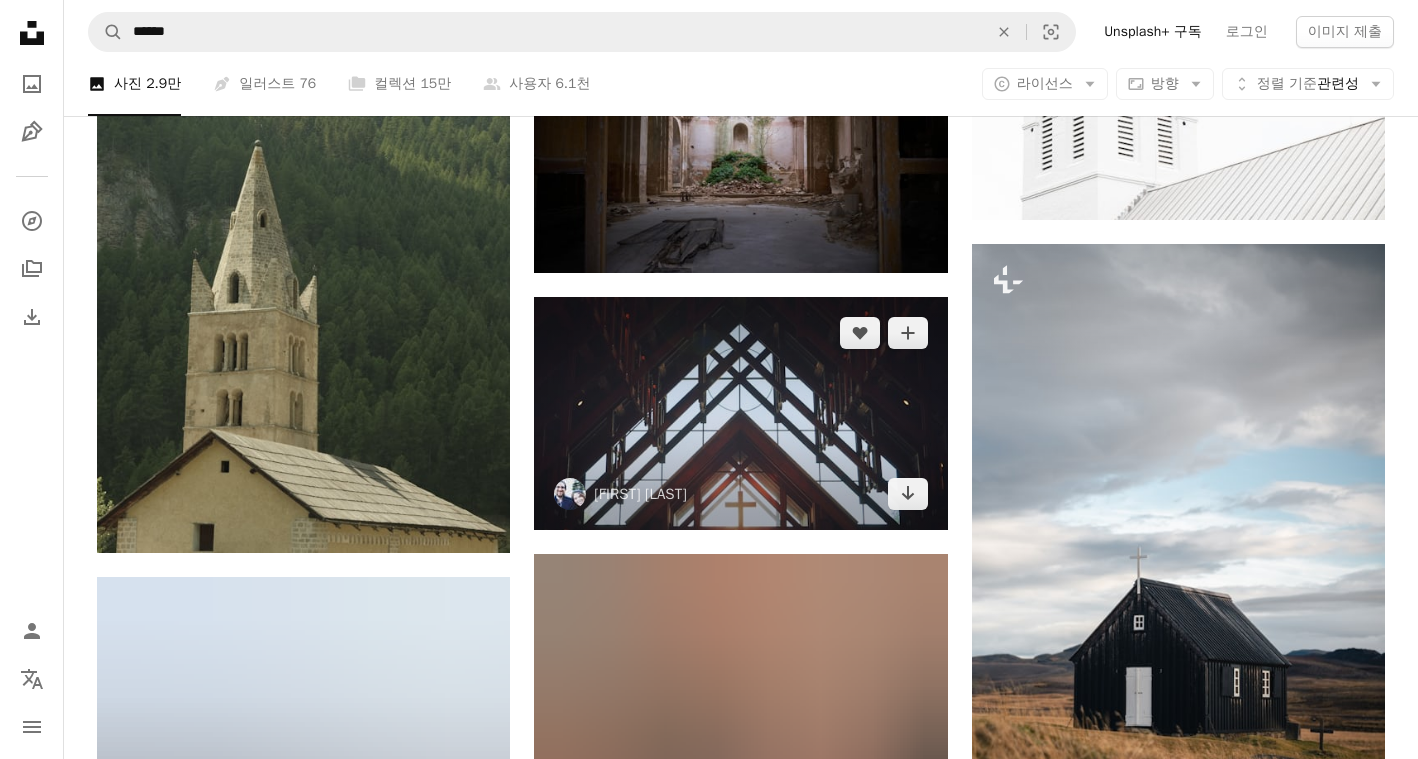 scroll, scrollTop: 20100, scrollLeft: 0, axis: vertical 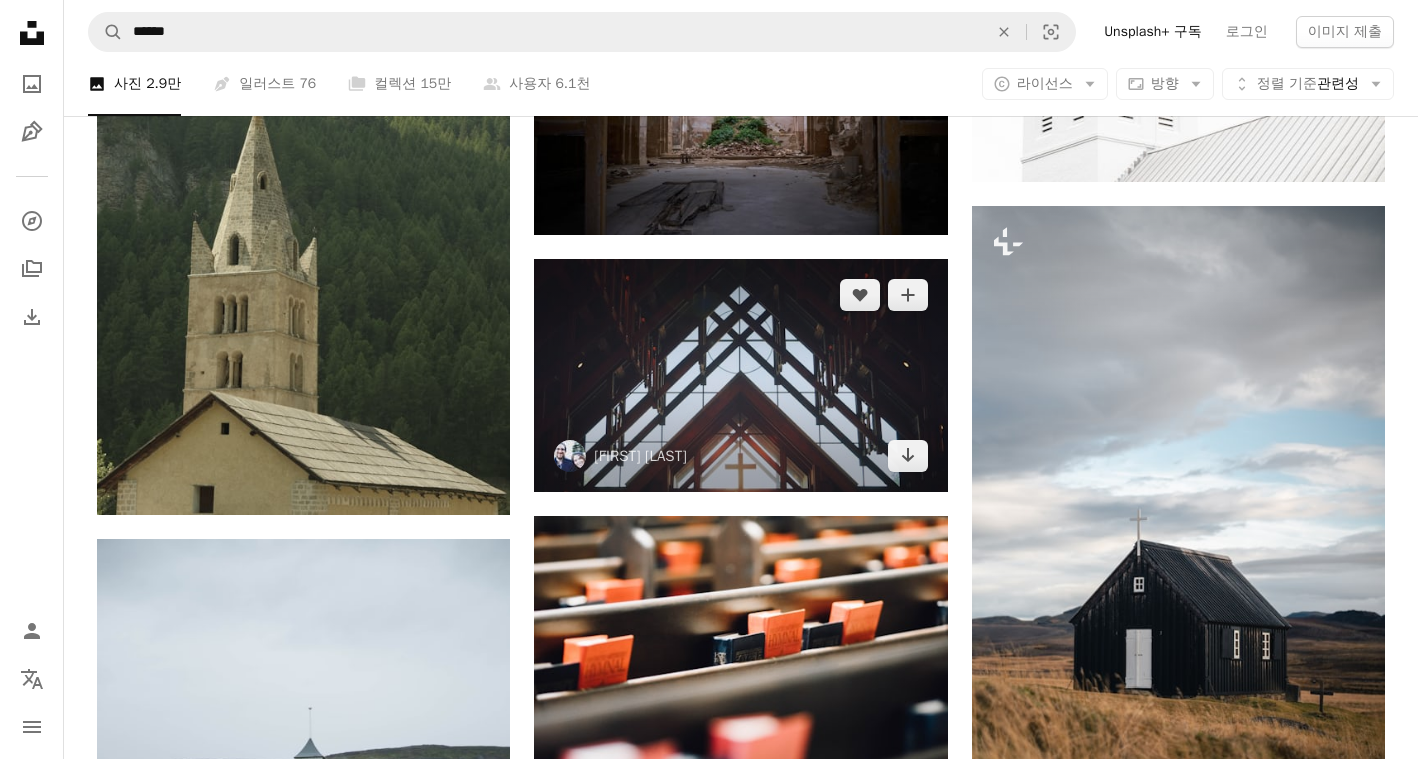click at bounding box center [740, 375] 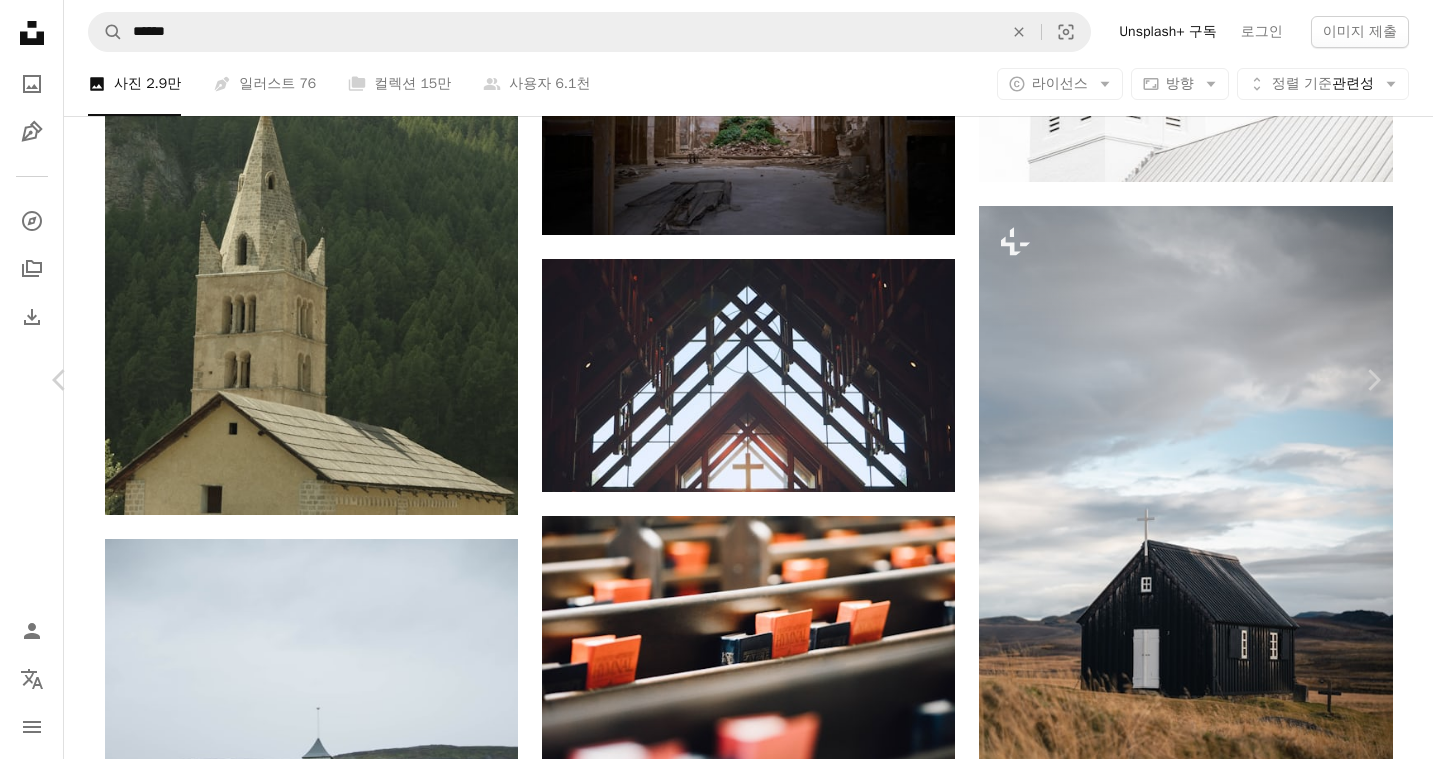 click on "An X shape Chevron left Chevron right [FIRST] [LAST] jerem1ah_h1gg1ns A heart A plus sign 이미지 편집   Plus sign for Unsplash+ 무료 다운로드 Chevron down Zoom in 조회수 3,324,152 다운로드 15,732 소개 매체 사진 ,  영성 A forward-right arrow 공유 Info icon 정보 More Actions A map marker Mariners Church, Irvine, United States Calendar outlined 2016년 10월 12일 에 게시됨 Camera SONY, ILCE-5000 Safety Unsplash 라이선스 하에서 무료로 사용 가능 추상적인 건축학 태양 광 교회 십자가 창 실내 프레임 잔 신앙 지붕 영성 종교 라인 대성당 플레어 예배당 종교 십자가 전통적인 디자인 Creative Commons 이미지 iStock에서 프리미엄 관련 이미지 찾아보기  |  코드 UNSPLASH20로 20% 할인 혜택 받기 iStock에서 더 많은 자료 보기  ↗ 관련 이미지 A heart A plus sign [FIRST] [LAST] Arrow pointing down A heart A plus sign [FIRST] [LAST] 고용 가능 A checkmark inside of a circle Arrow pointing down" at bounding box center [716, 5880] 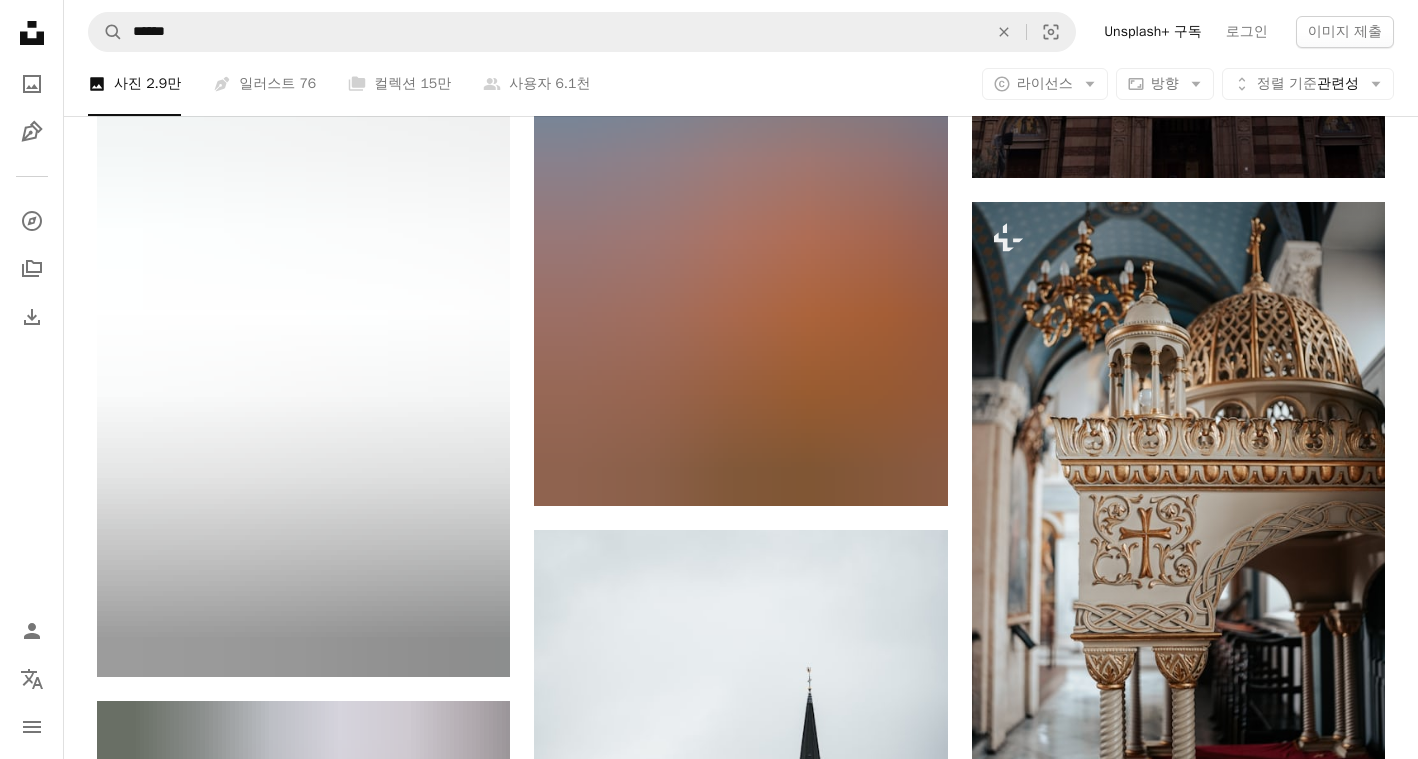 scroll, scrollTop: 21900, scrollLeft: 0, axis: vertical 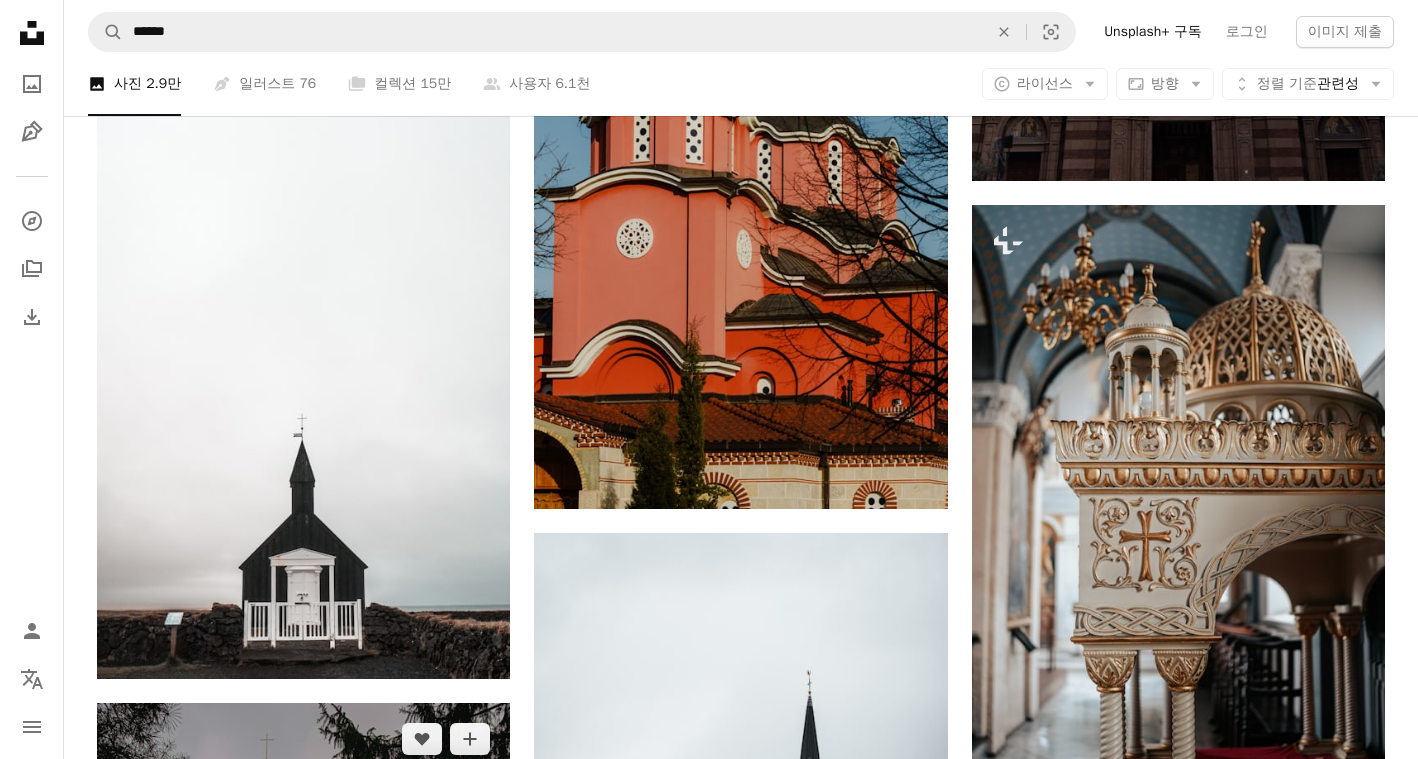 click at bounding box center [303, 978] 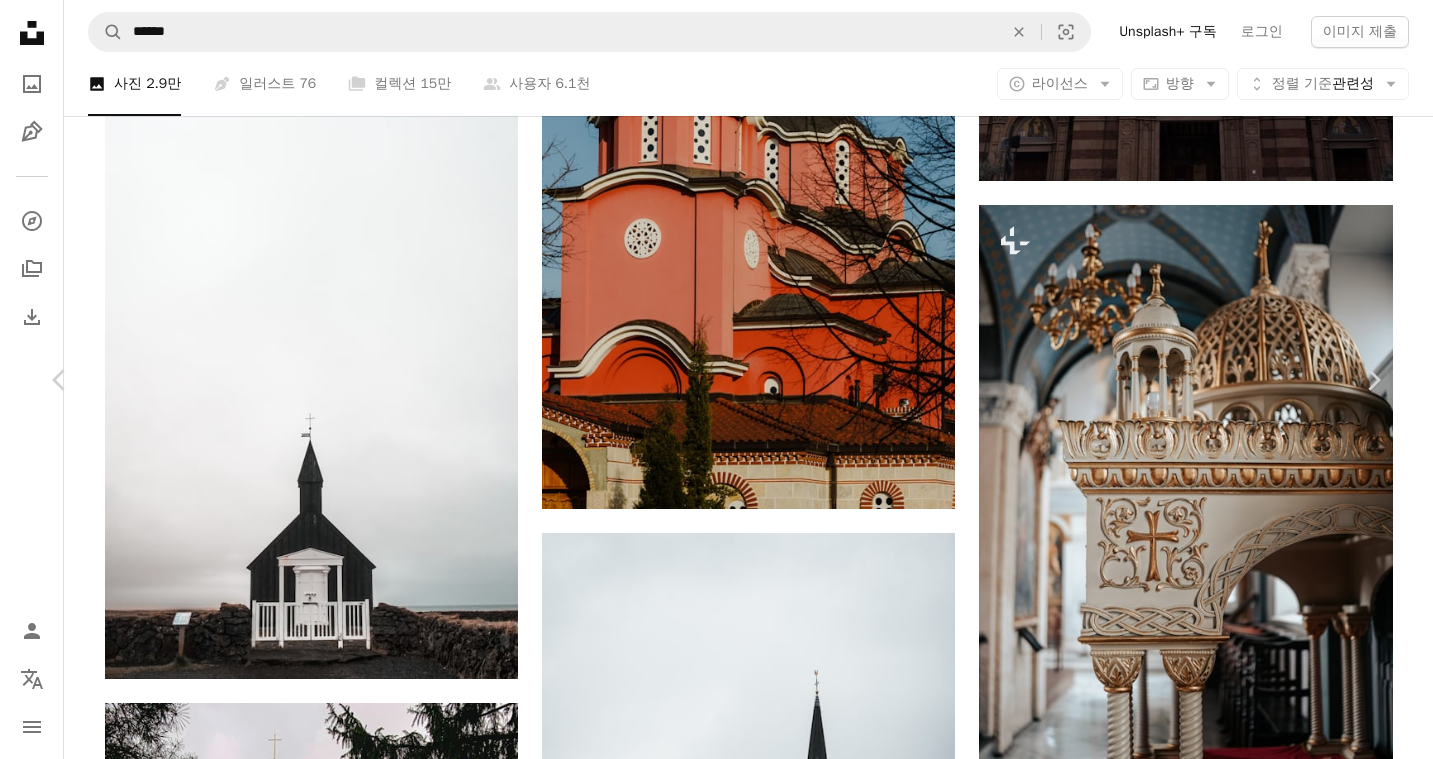 click on "소셜 미디어에서  [FIRST] [LAST] 에게 감사를 표하거나 아래 텍스트를 복사하여 저작자 표시를 하세요. 사진:  Unsplash 의 [FIRST] [LAST]
Copy content [FIRST] [LAST] 고용 가능 A checkmark inside of a circle A heart A plus sign 이미지 편집   Plus sign for Unsplash+ 무료 다운로드 Chevron down Zoom in 조회수 45,372 다운로드 318 A forward-right arrow 공유 Info icon 정보 More Actions A map marker [LOCATION], [REGION], [COUNTRY]" at bounding box center (716, 6628) 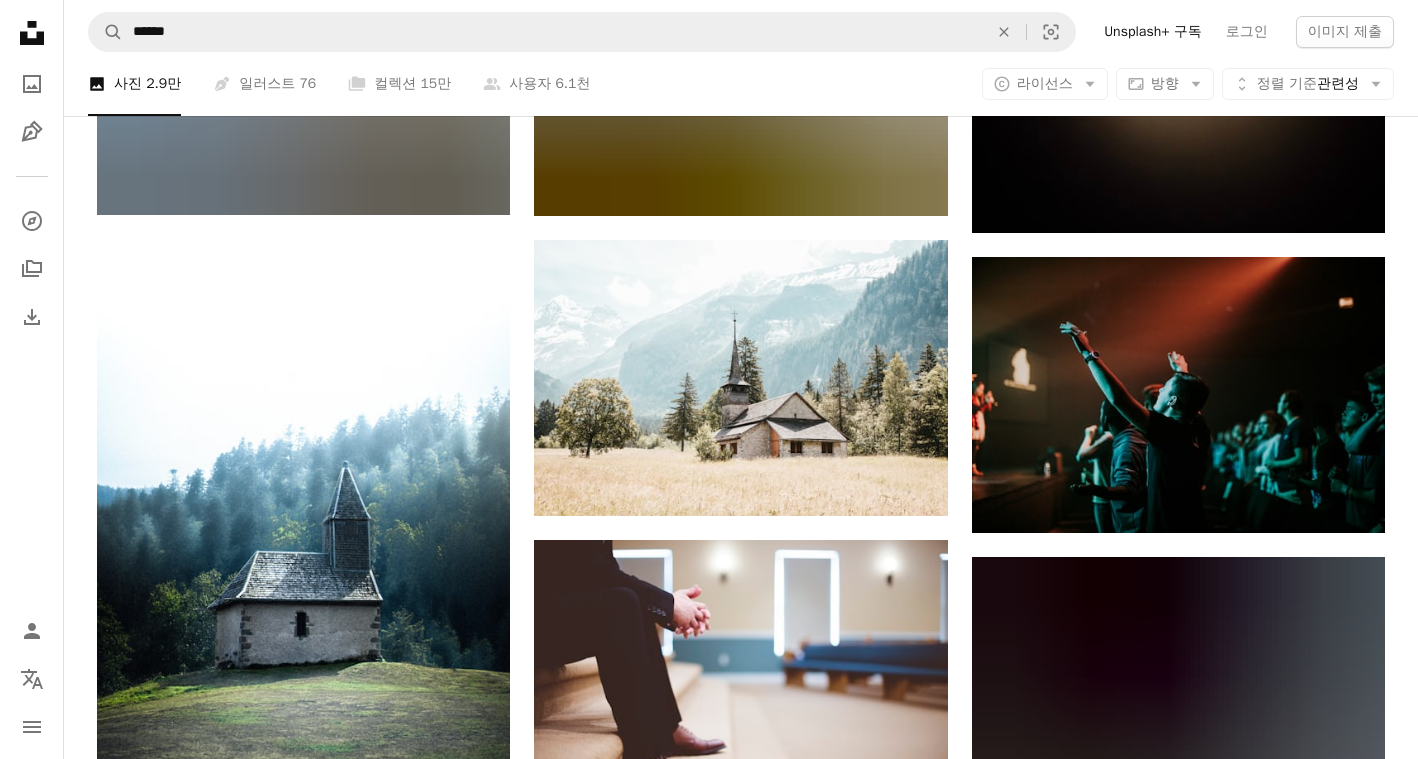 scroll, scrollTop: 24400, scrollLeft: 0, axis: vertical 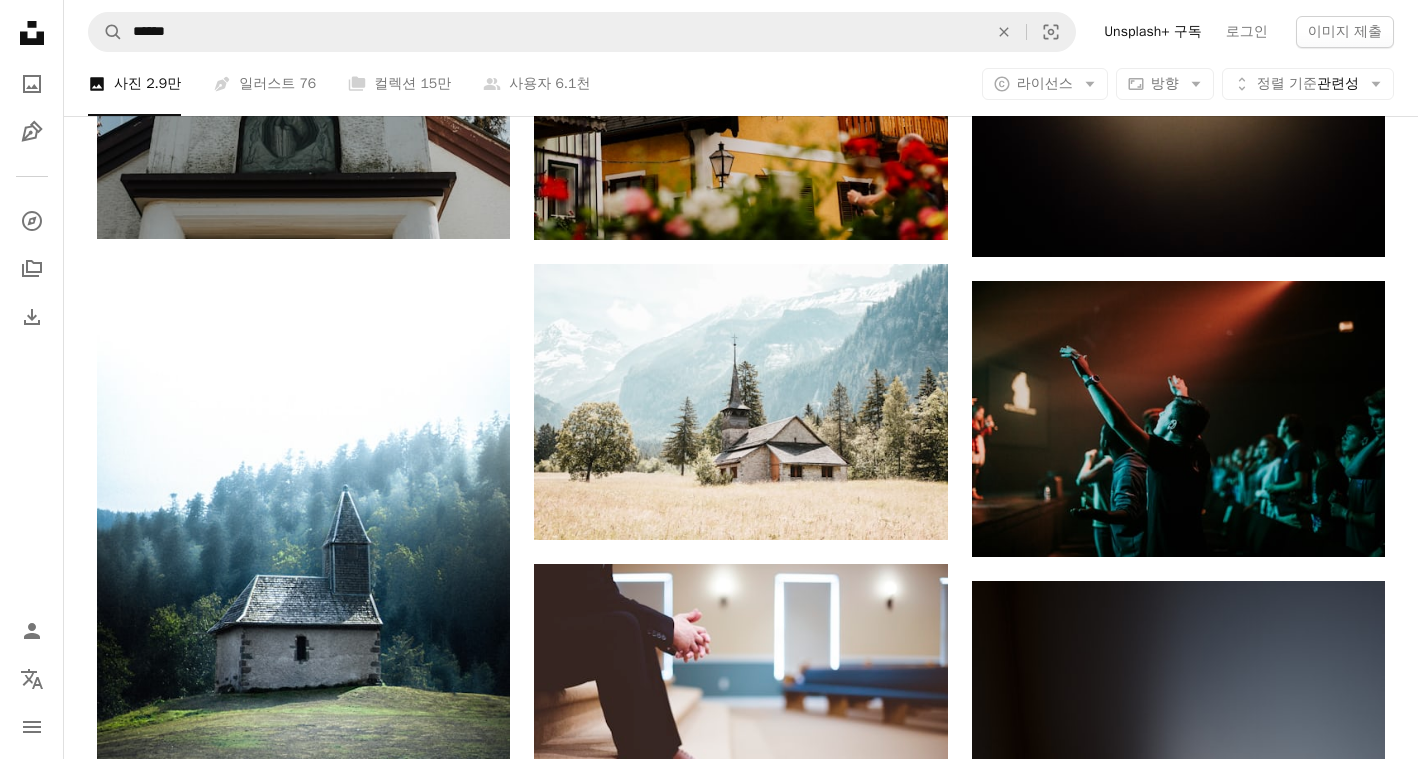 click at bounding box center [1178, 1719] 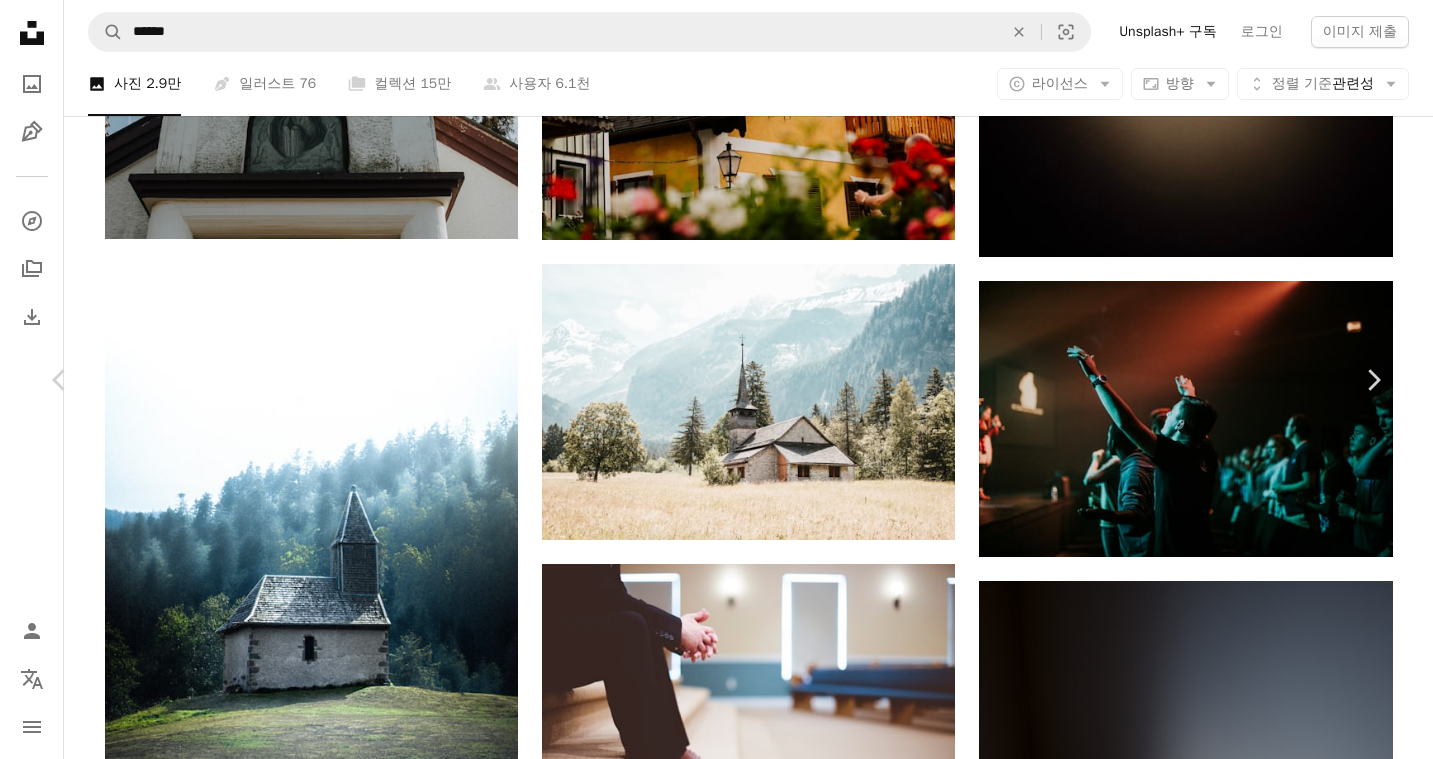 click on "무료 다운로드" at bounding box center (1183, 6629) 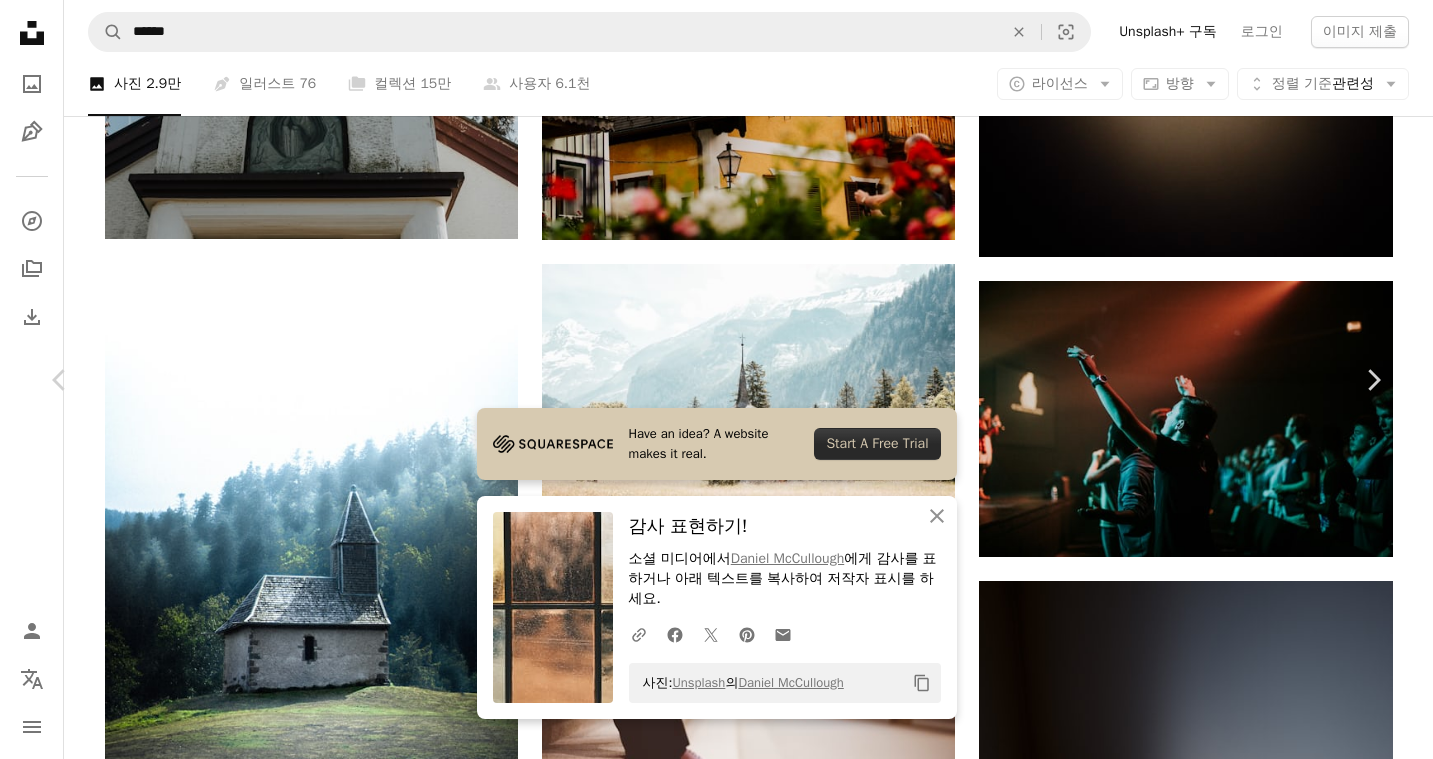 click on "An X shape Chevron left Chevron right Have an idea? A website makes it real. Start A Free Trial An X shape 닫기 감사 표현하기! 소셜 미디어에서  [FIRST] [LAST] 에게 감사를 표하거나 아래 텍스트를 복사하여 저작자 표시를 하세요. A URL sharing icon (chains) Facebook icon X (formerly Twitter) icon Pinterest icon An envelope 사진:  Unsplash 의 [FIRST] [LAST]
Copy content [FIRST] [LAST] 고용 가능 A checkmark inside of a circle A heart A plus sign 이미지 편집   Plus sign for Unsplash+ 무료 다운로드 Chevron down Zoom in 조회수 6,264,795 다운로드 48,374 소개 매체 사진 ,  영성 ,  텍스처 A forward-right arrow 공유 Info icon 정보 More Actions Calendar outlined 2018년 1월 31일 에 게시됨 Safety Unsplash 라이선스 하에서 무료로 사용 가능 텍스처 무늬 교회 색 창 프레임 황색 잔 갈색 색깔 옛 영성 그리드 따뜻하다 스테인드 글라스 정사각형 6 얼룩 젖 빛 창 무료 사진" at bounding box center (716, 6961) 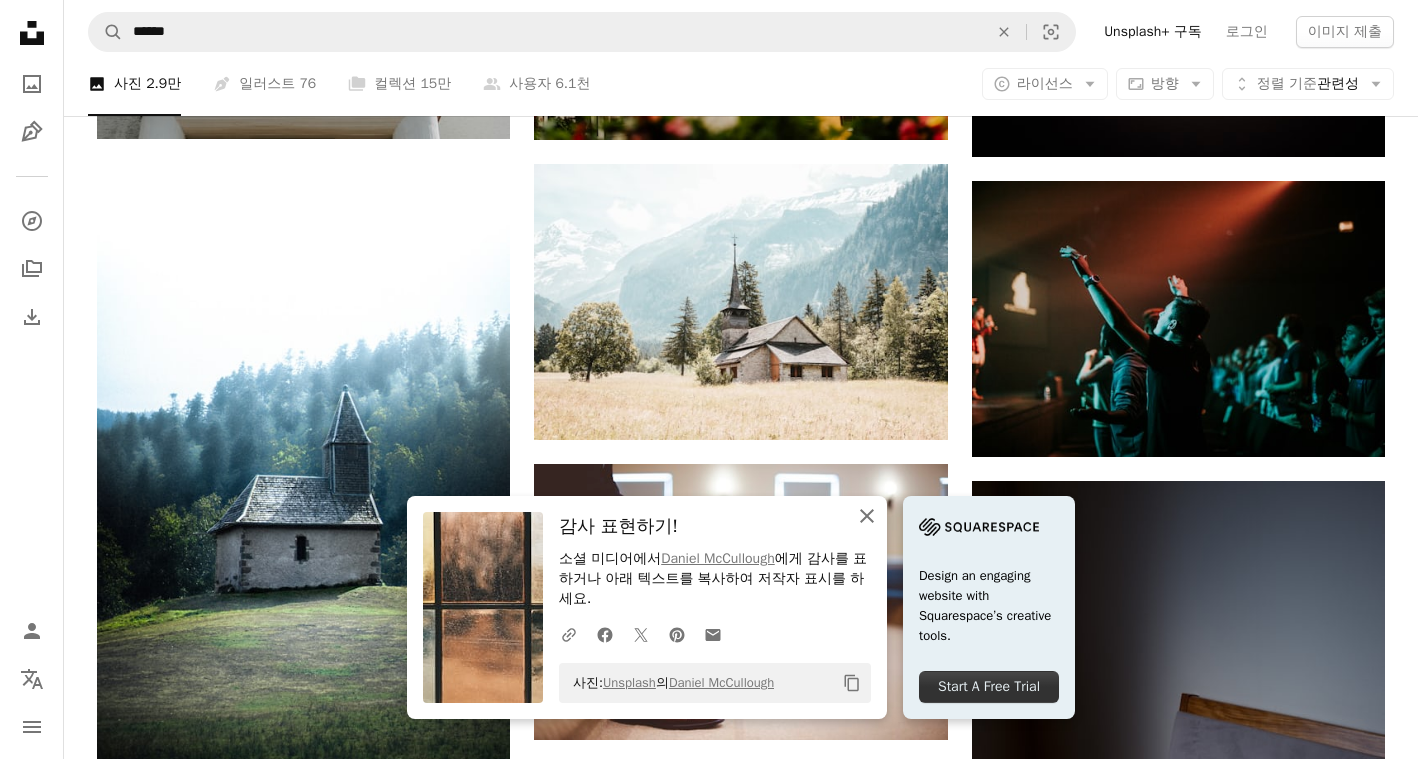 click on "An X shape" 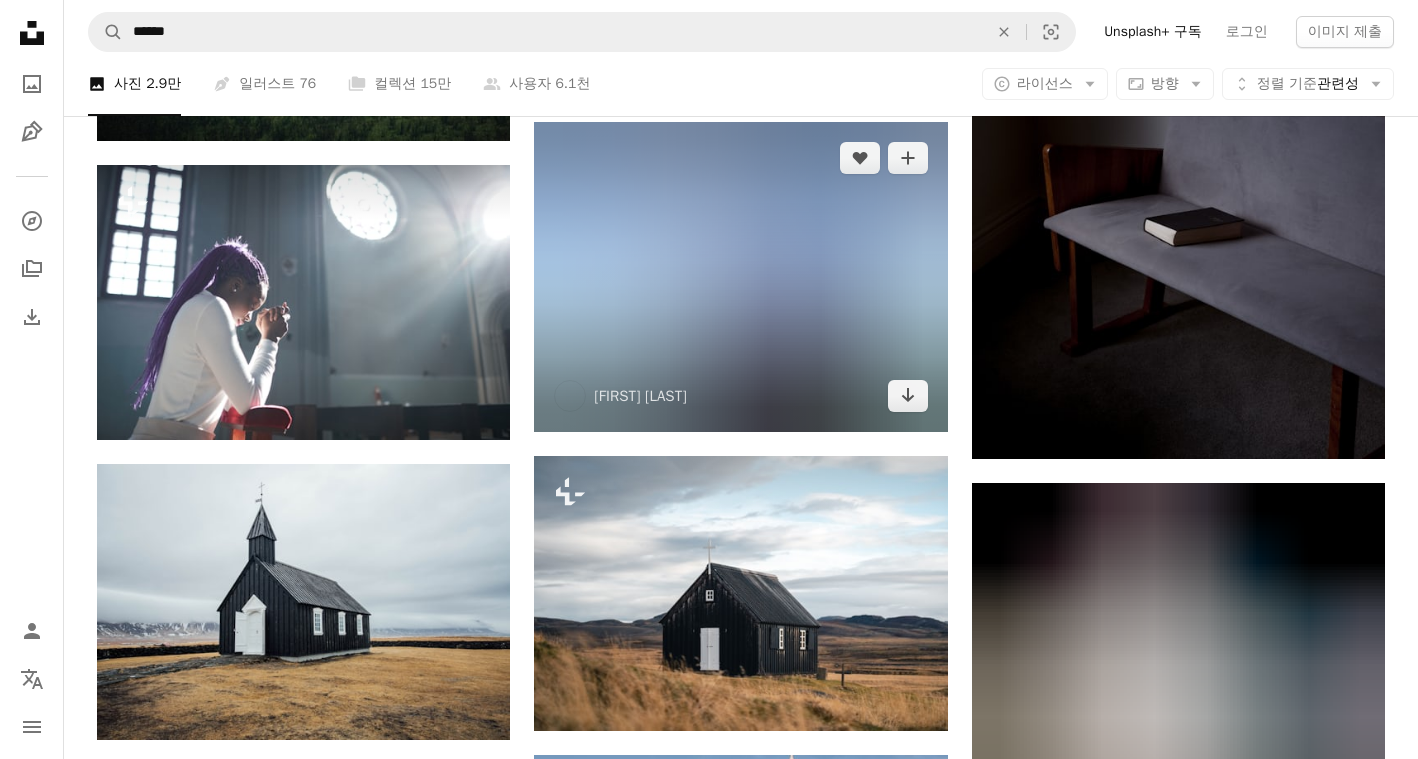 scroll, scrollTop: 25200, scrollLeft: 0, axis: vertical 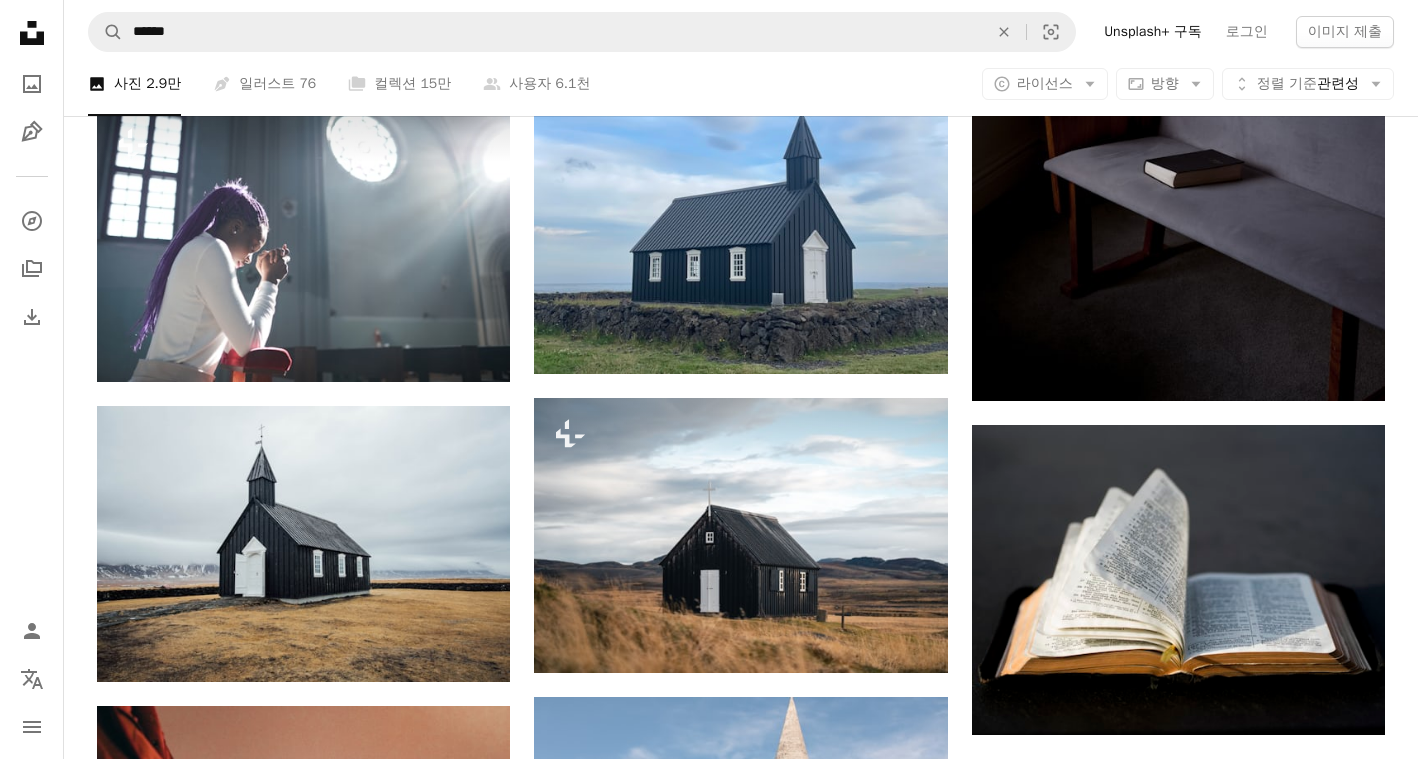 click at bounding box center [1178, 1540] 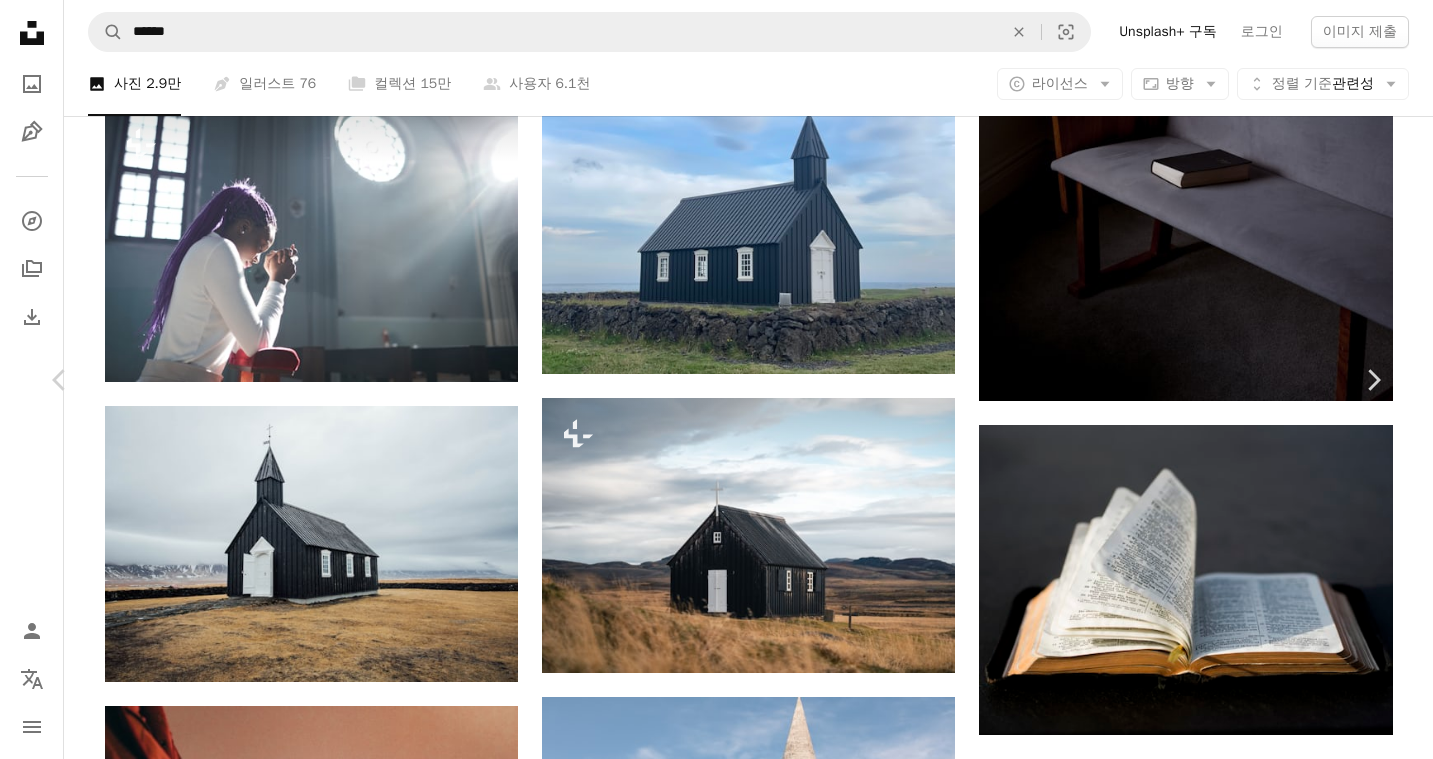 click on "무료 다운로드" at bounding box center [1183, 5829] 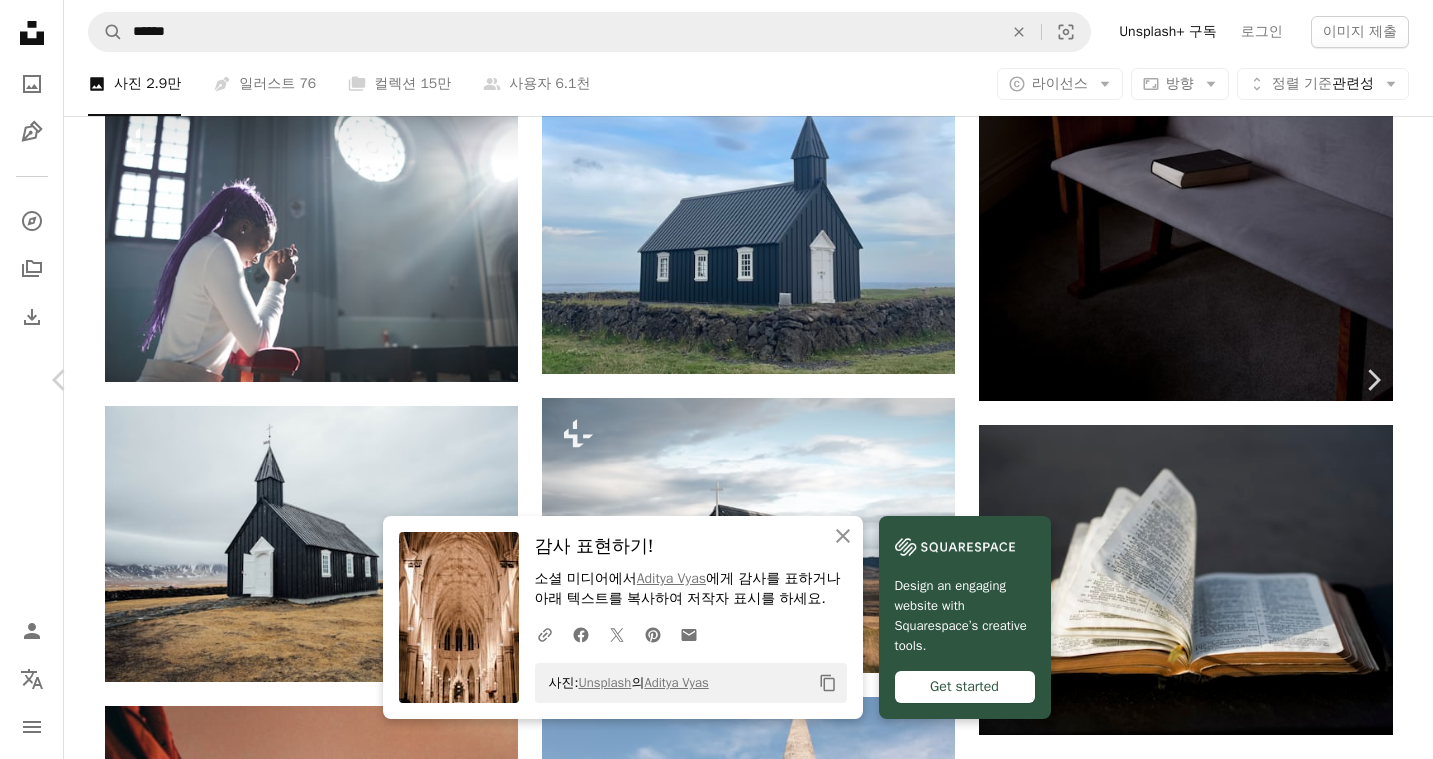 click on "A map marker St. Patrick's Cathedral, New York, United States Calendar outlined [DATE] 에 게시됨 Camera Canon, EOS 700D Safety Unsplash 라이선스 하에서 무료로 사용 가능 건축학 교회 구조 기둥 기둥 천장 교회 내부 돔 건축 세피아 조명 새겨진 돔 높은 천장 건물 검정 뉴욕 숭배하다 미국 대성당  |" at bounding box center [716, 6161] 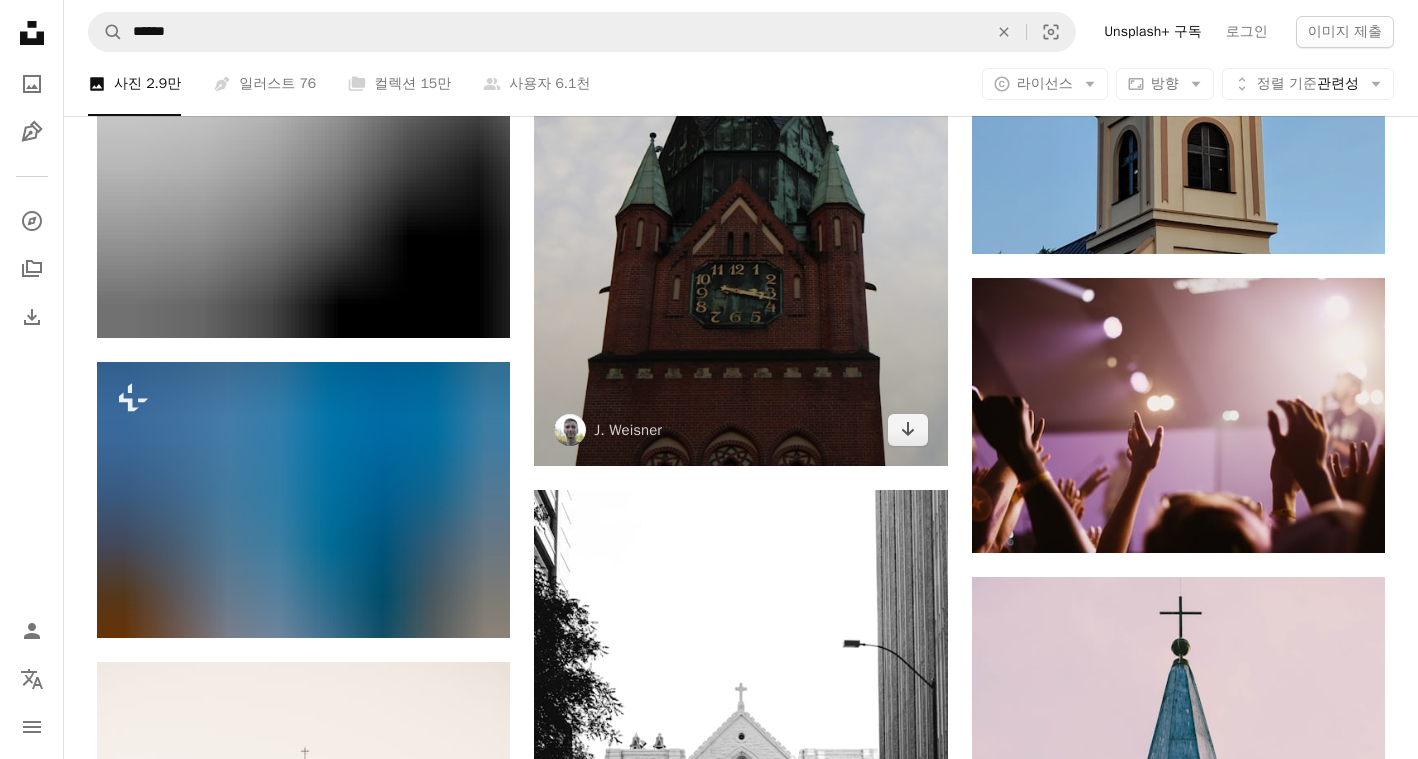 scroll, scrollTop: 27900, scrollLeft: 0, axis: vertical 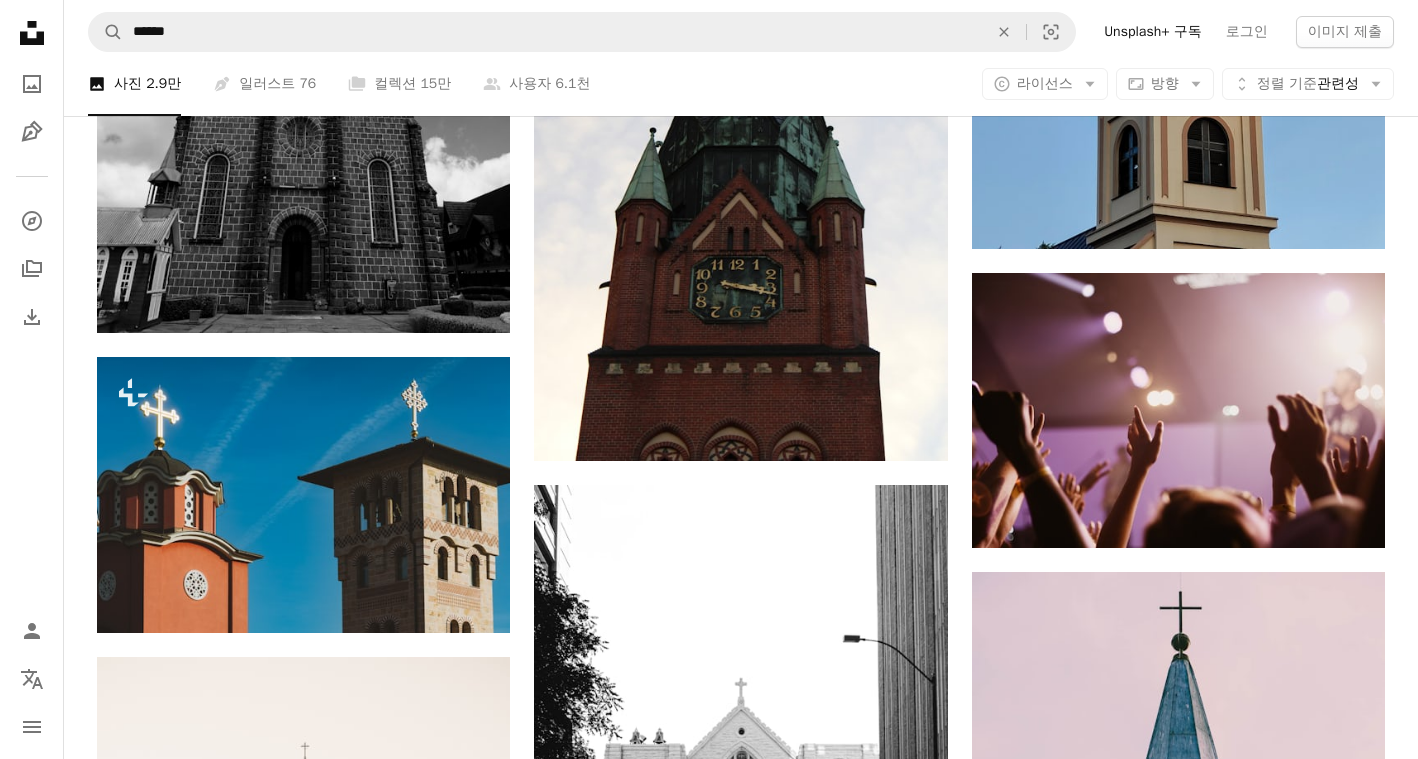 click at bounding box center [1178, 1552] 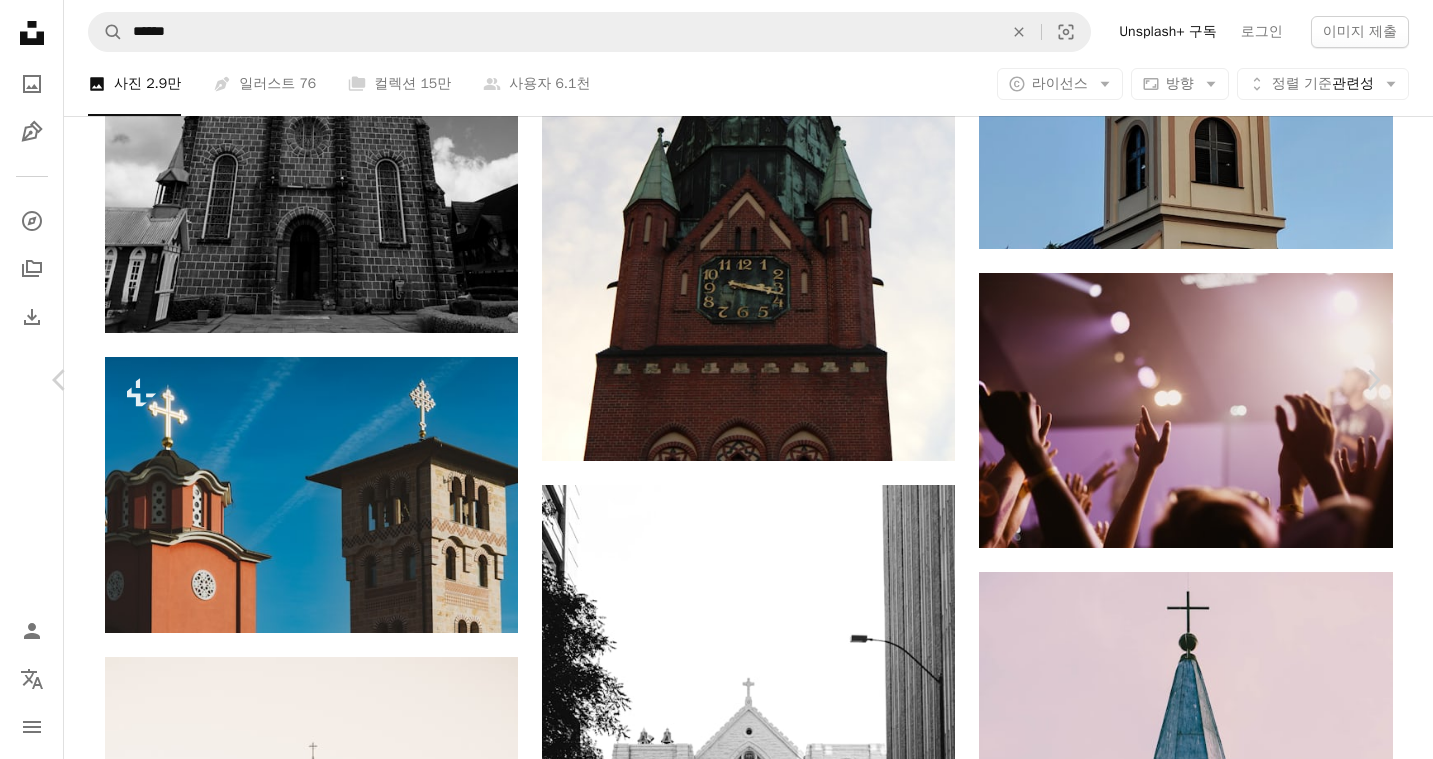 click on "무료 다운로드" at bounding box center [1183, 7270] 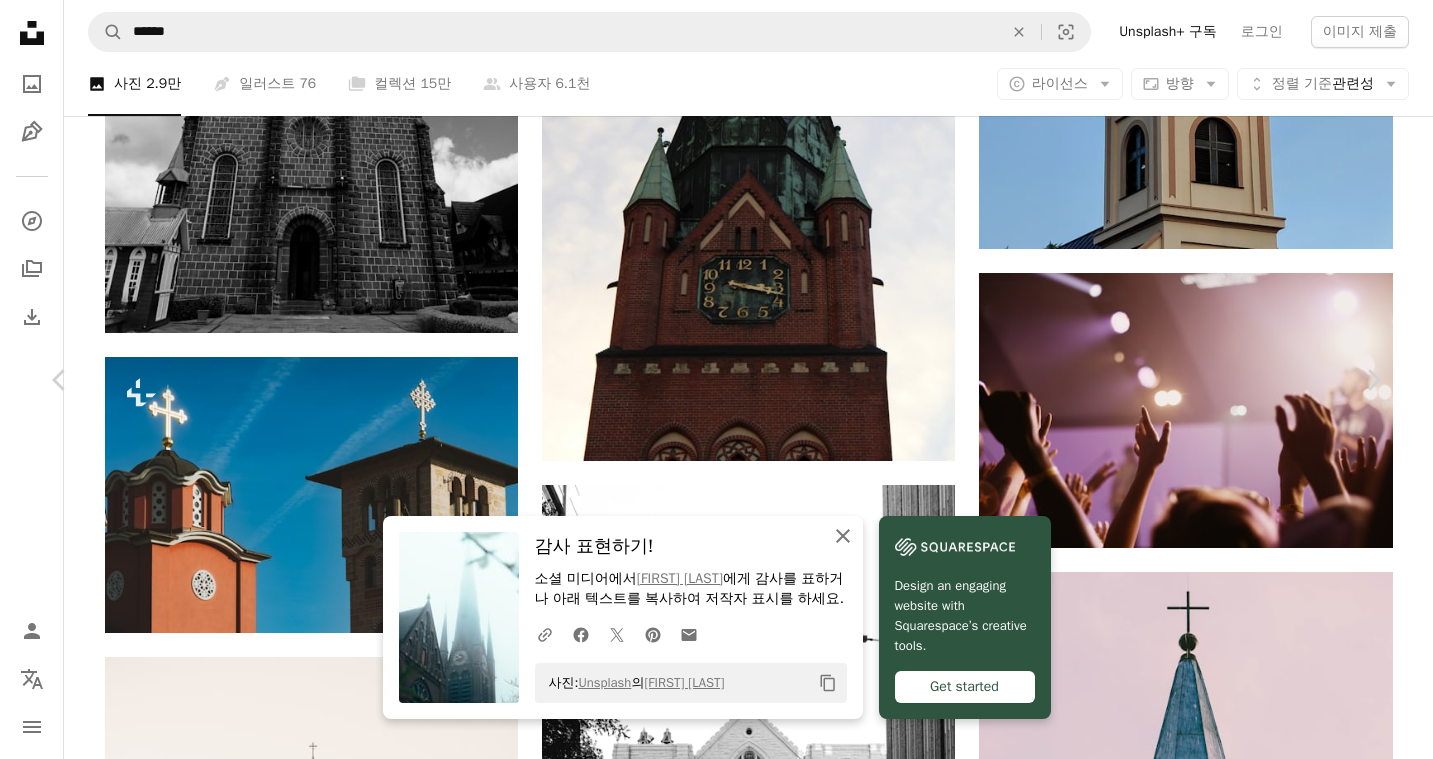 drag, startPoint x: 929, startPoint y: 512, endPoint x: 854, endPoint y: 461, distance: 90.697296 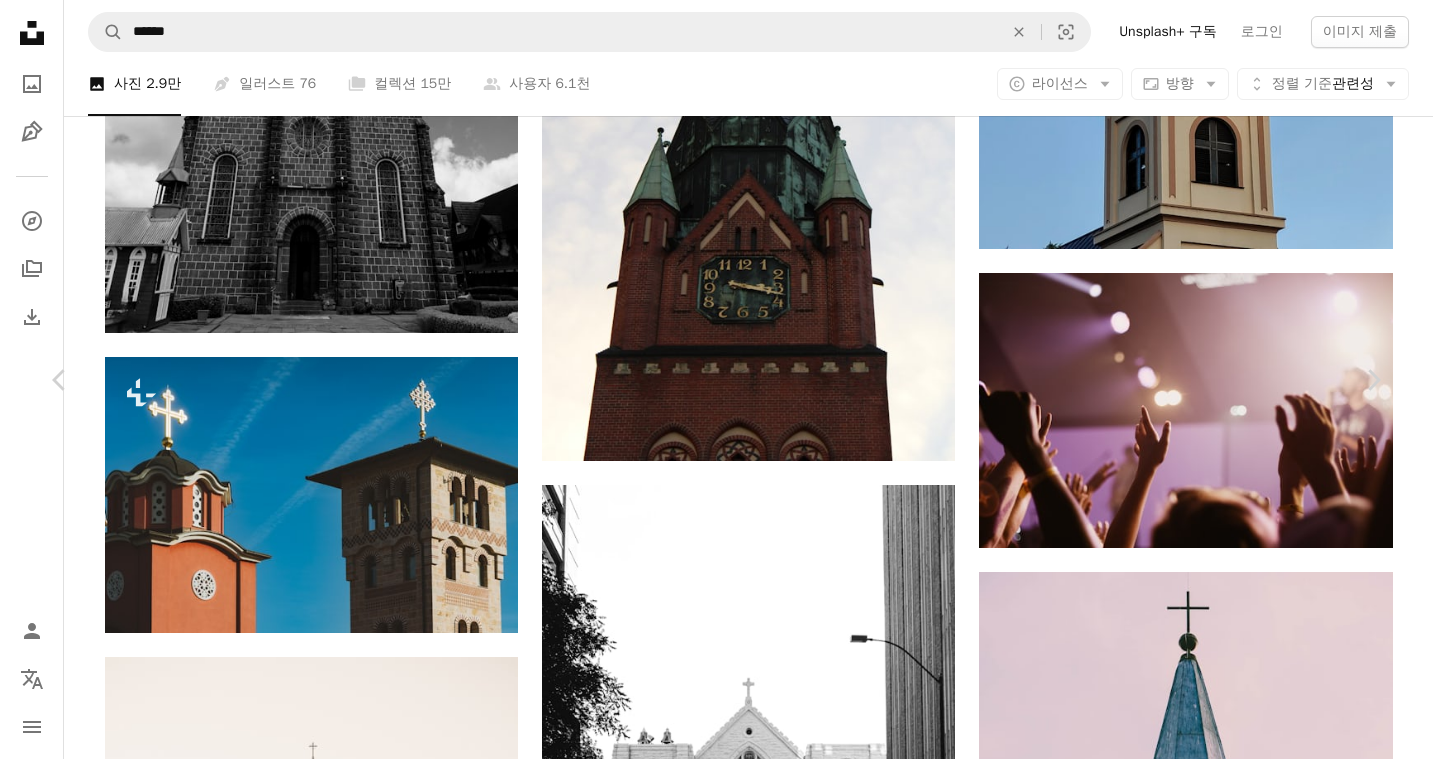 click on "An X shape Chevron left Chevron right [FIRST] [LAST] finnysz A heart A plus sign 이미지 편집   Plus sign for Unsplash+ 무료 다운로드 Chevron down Zoom in 조회수 15,119 다운로드 165 A forward-right arrow 공유 Info icon 정보 More Actions A map marker Woerden, Netherlands Calendar outlined 2022년 3월 29일 에 게시됨 Camera SONY, ILCE-5100 Safety Unsplash 라이선스 하에서 무료로 사용 가능 교회 안개 안개 건물 파랑 건축학 회색 날씨 바깥 네덜란드 탑 시계탑 첨탑 첨탑 보에르덴 무료 사진 iStock에서 프리미엄 관련 이미지 찾아보기  |  코드 UNSPLASH20로 20% 할인 혜택 받기 iStock에서 더 많은 자료 보기  ↗ 관련 이미지 A heart A plus sign [FIRST] [LAST] 고용 가능 A checkmark inside of a circle Arrow pointing down Plus sign for Unsplash+ A heart A plus sign [FIRST] Unsplash+ 용 A lock   다운로드 A heart A plus sign [FIRST] [LAST] 고용 가능 A checkmark inside of a circle Arrow pointing down A heart Unsplash+" at bounding box center (716, 7602) 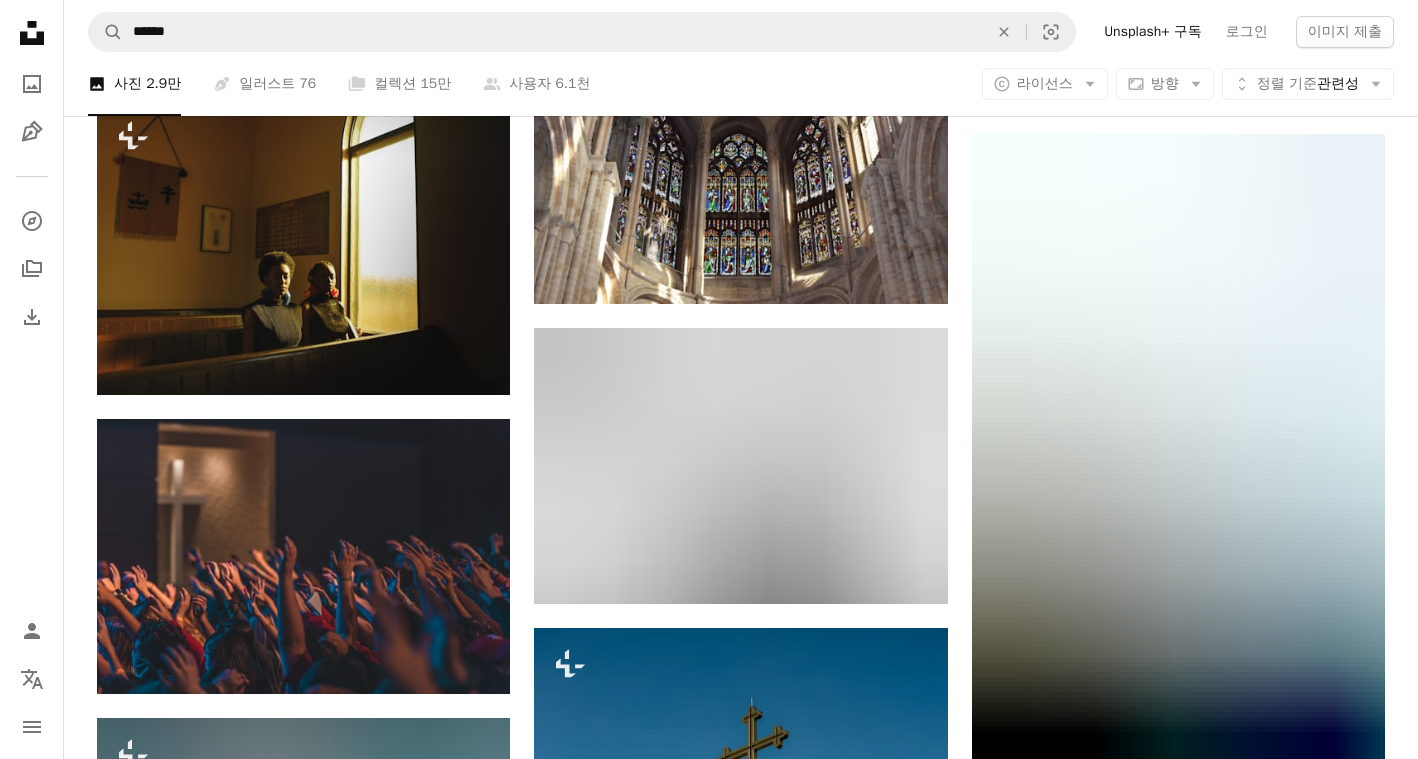 scroll, scrollTop: 29100, scrollLeft: 0, axis: vertical 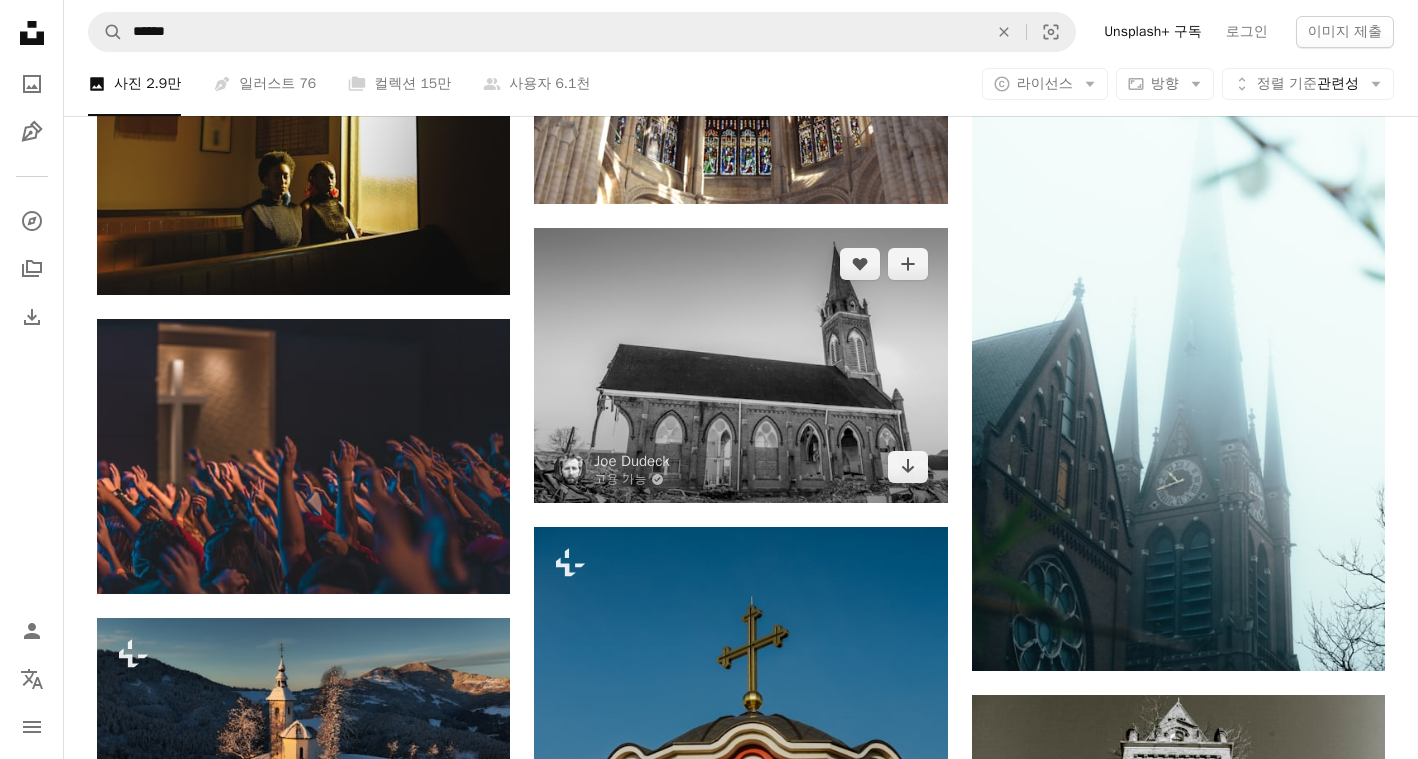 click at bounding box center (740, 365) 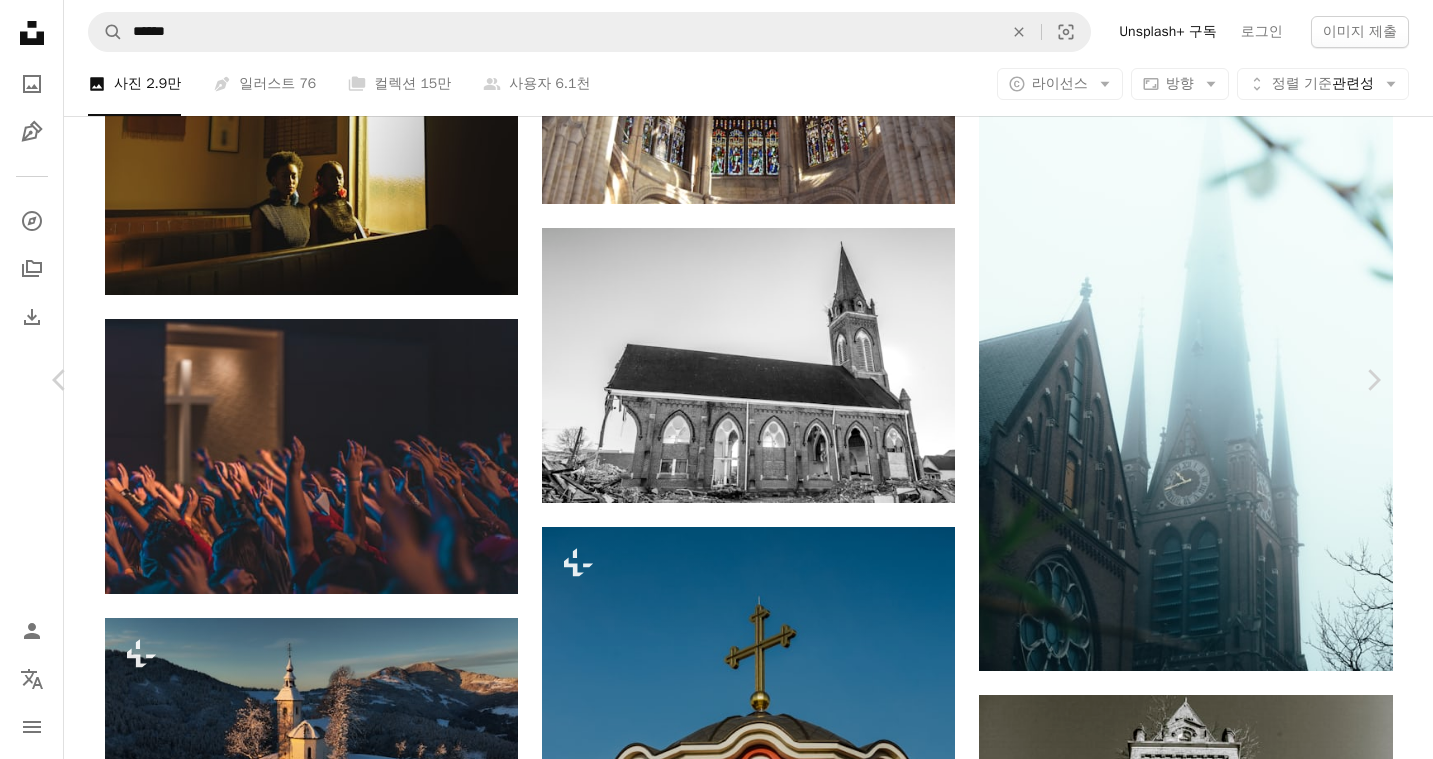 click on "무료 다운로드" at bounding box center (1183, 6070) 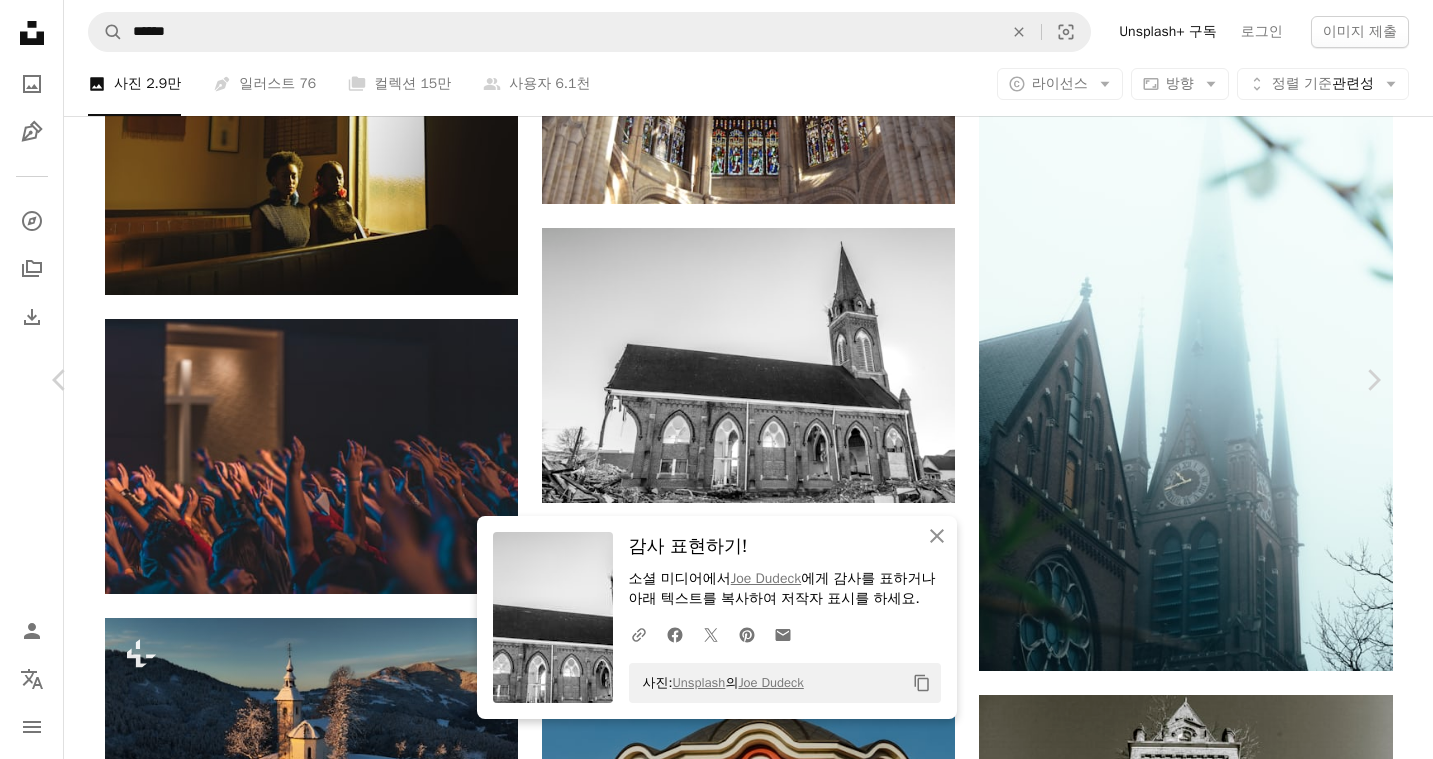 click on "소셜 미디어에서  [FIRST] [LAST] 에게 감사를 표하거나 아래 텍스트를 복사하여 저작자 표시를 하세요. 사진:  Unsplash 의 [FIRST] [LAST]
Copy content [FIRST] [LAST] 고용 가능 A checkmark inside of a circle A heart A plus sign 이미지 편집   Plus sign for Unsplash+ 무료 다운로드 Chevron down Zoom in 조회수 19,561 다운로드 124 A forward-right arrow 공유 Info icon 정보 More Actions A map marker [LOCATION], [STATE], [COUNTRY]" at bounding box center (716, 6402) 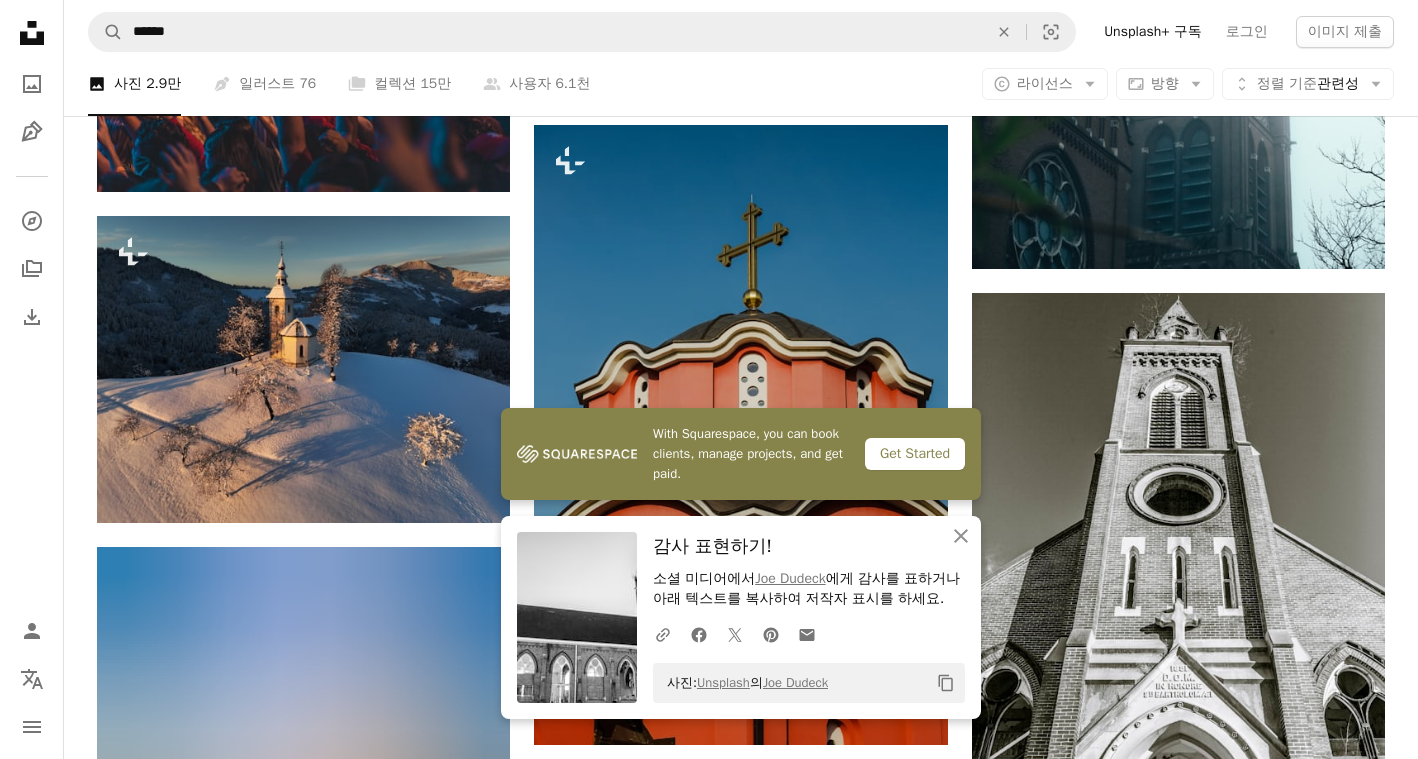 scroll, scrollTop: 29500, scrollLeft: 0, axis: vertical 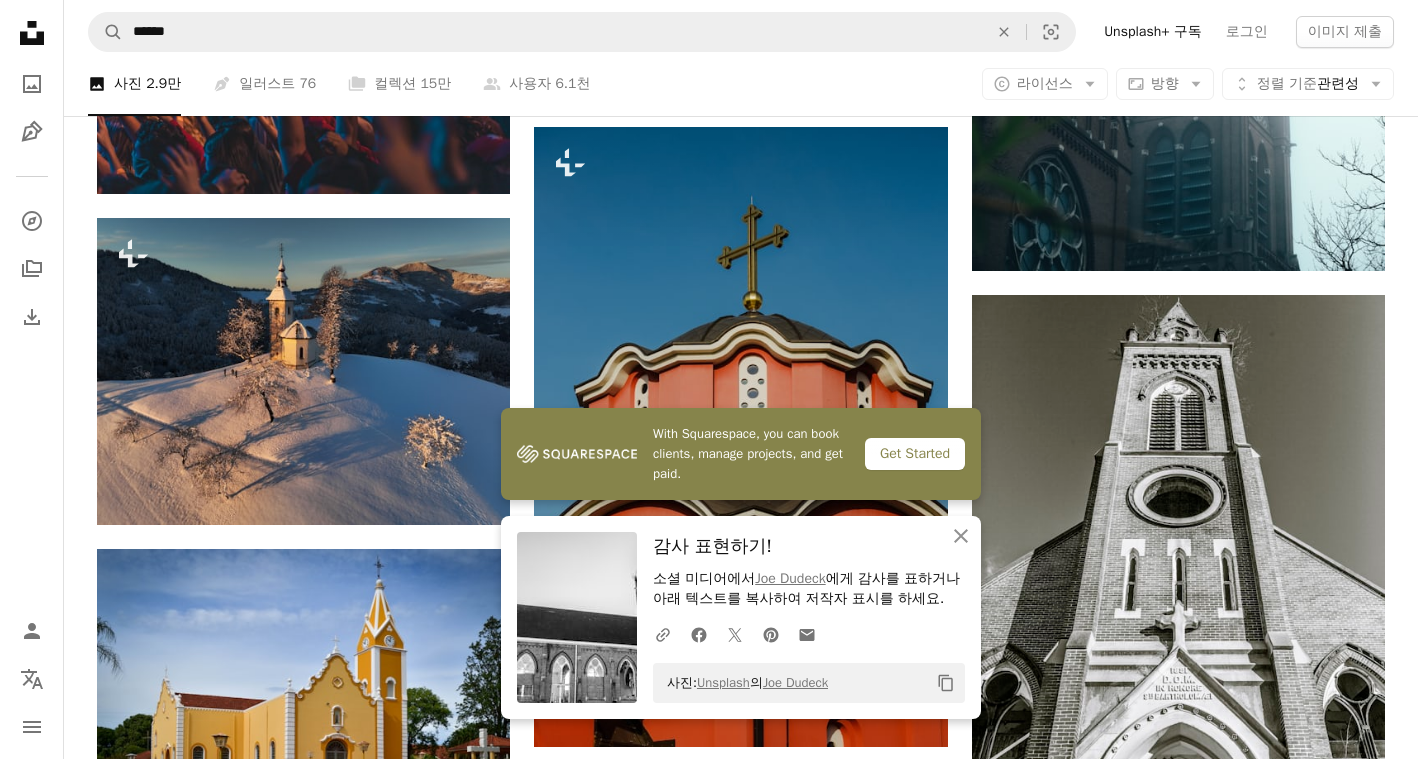 click at bounding box center [1178, 1781] 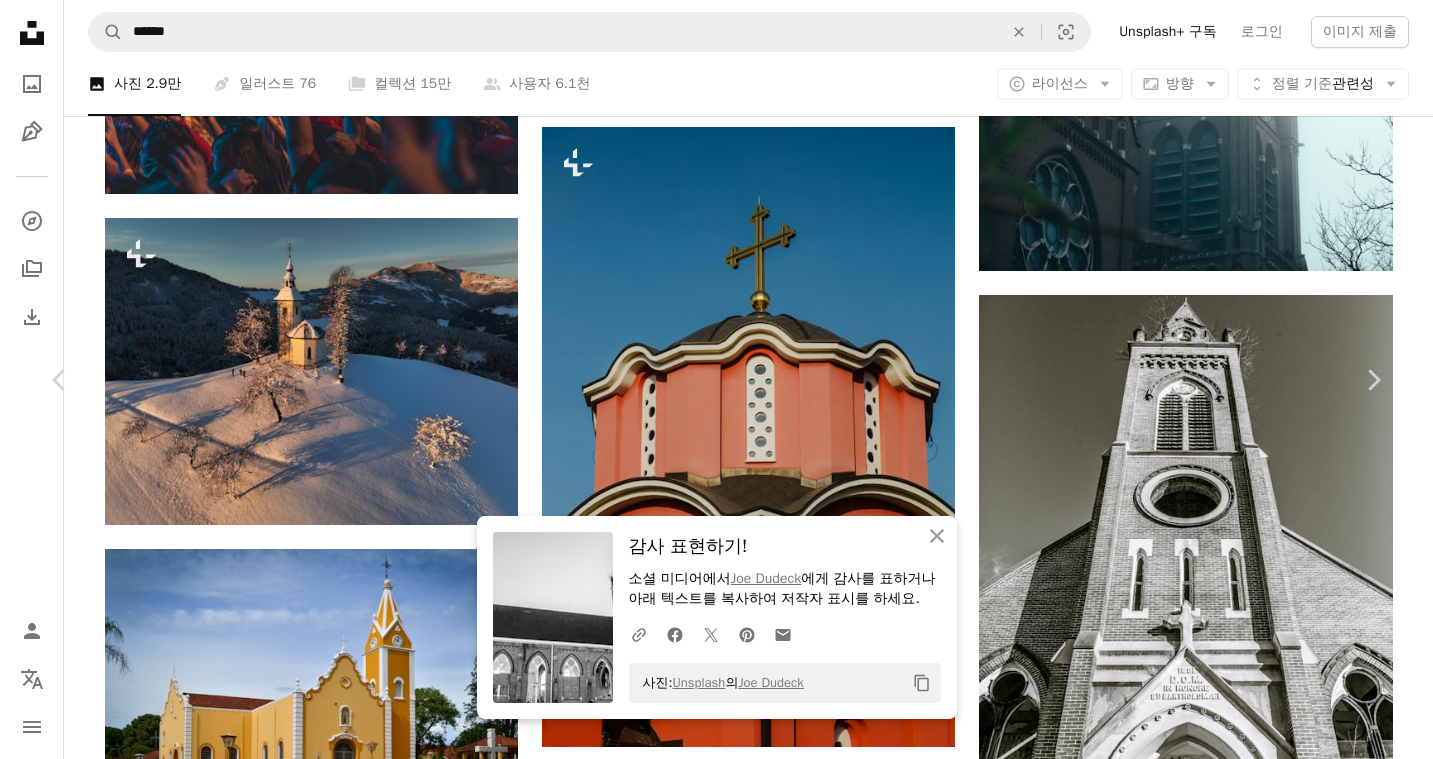 click on "무료 다운로드" at bounding box center [1183, 5670] 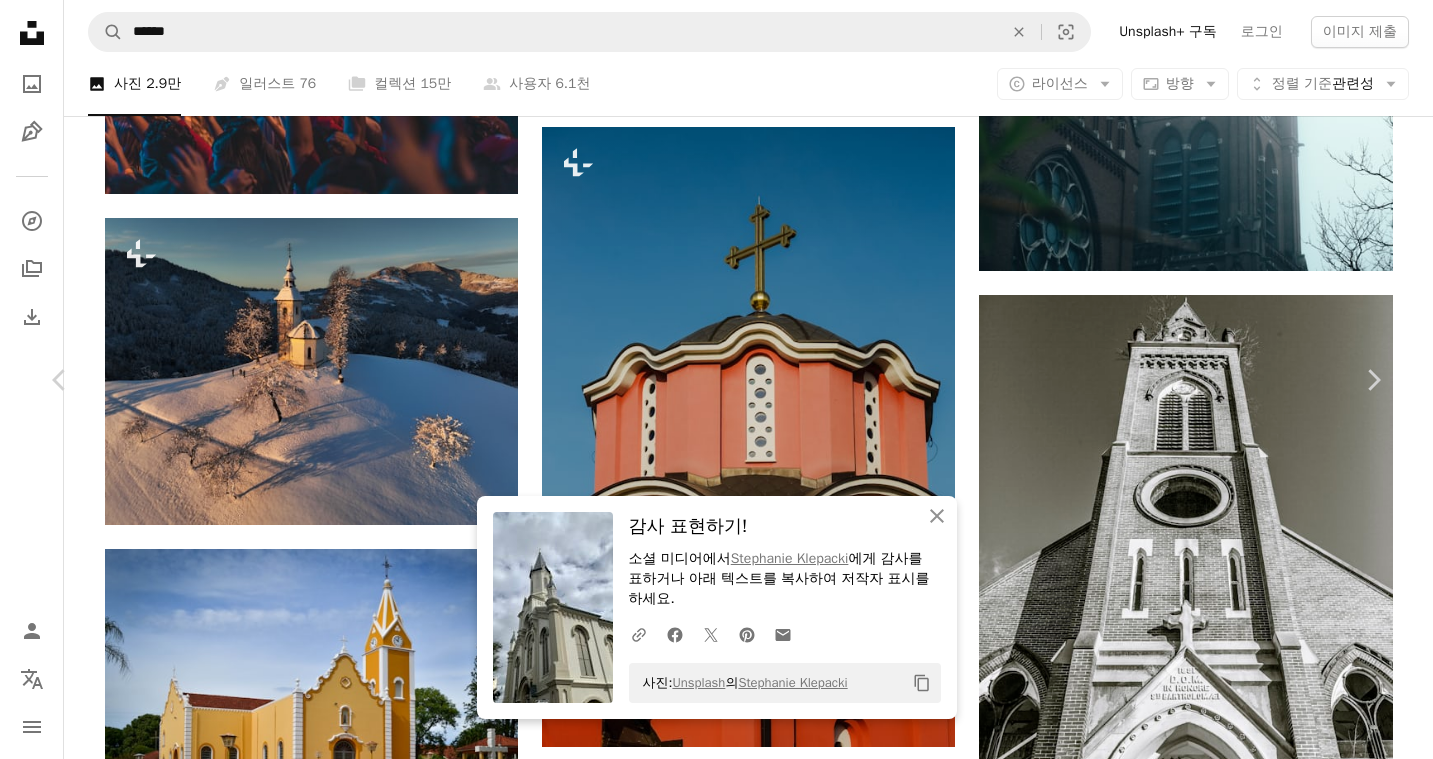 click on "A map marker Lutheran Church of The Ascension, Bull Street, [CITY], [STATE], USA Calendar outlined [DATE] 에 게시됨 Camera Apple, iPhone XS Safety Unsplash 라이선스 하에서 무료로 사용 가능 교회 그루지야 교회 건물 사바나 교회 첨탑 건물 건축학 회색 미국 탑 시계탑 첨탑 첨탑 Creative Commons 이미지 iStock에서 프리미엄 관련 이미지 찾아보기  |  A heart" at bounding box center (716, 6002) 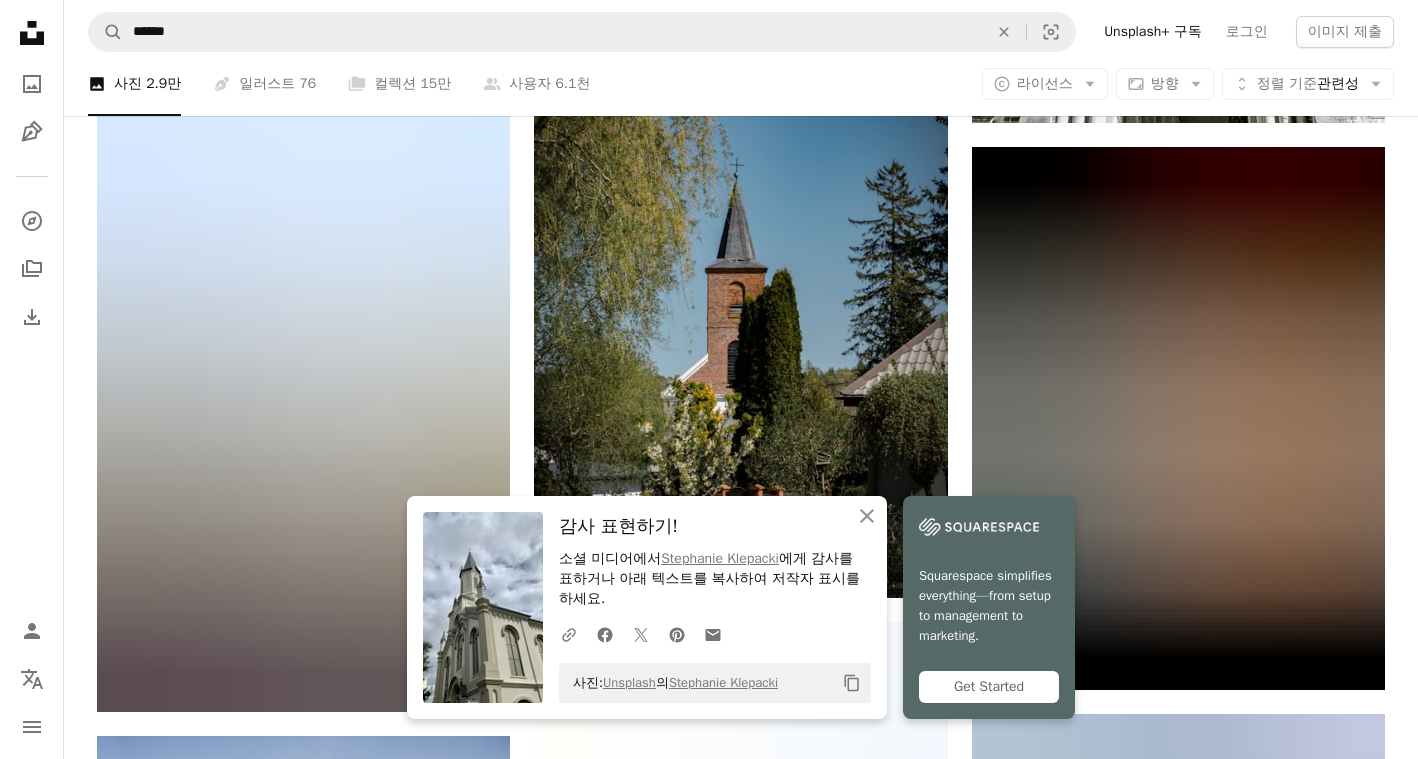 scroll, scrollTop: 30300, scrollLeft: 0, axis: vertical 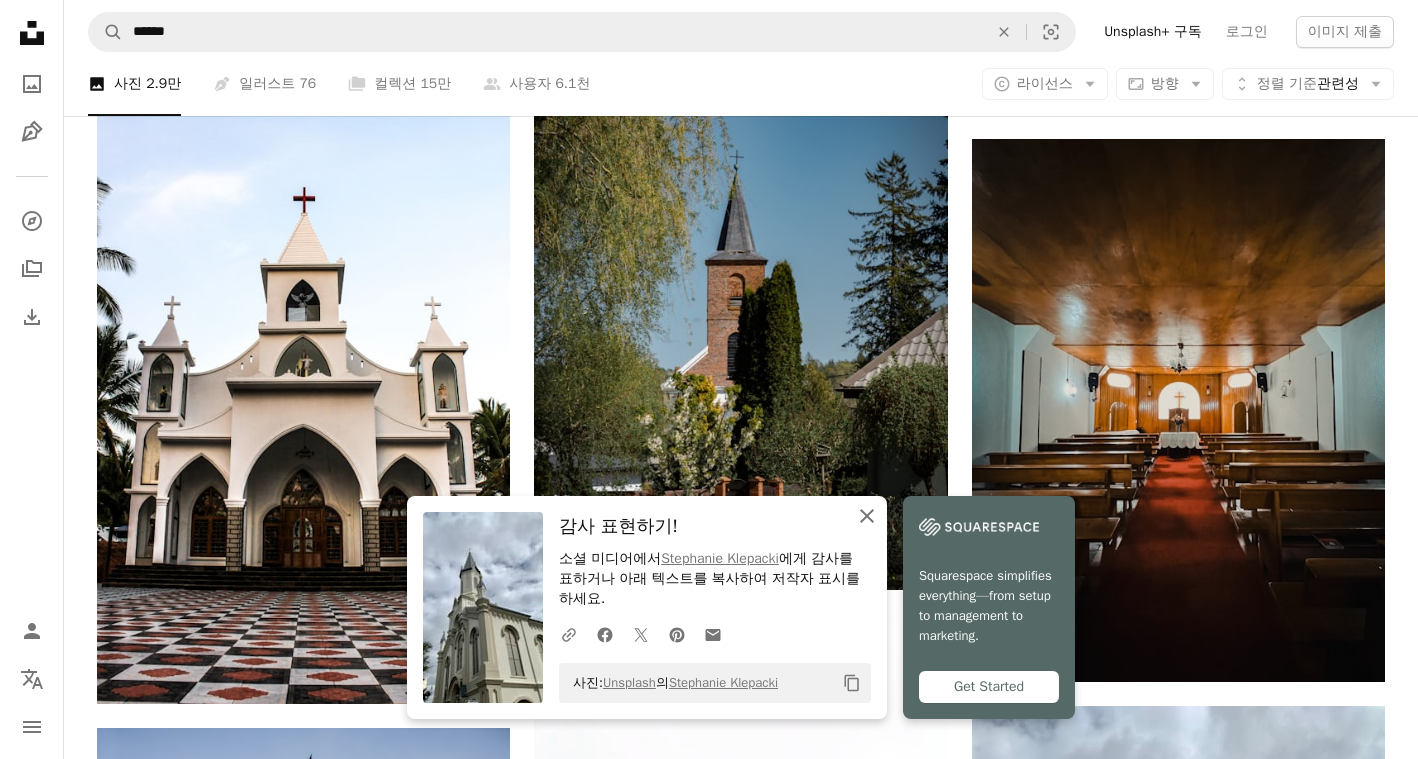 click on "An X shape" 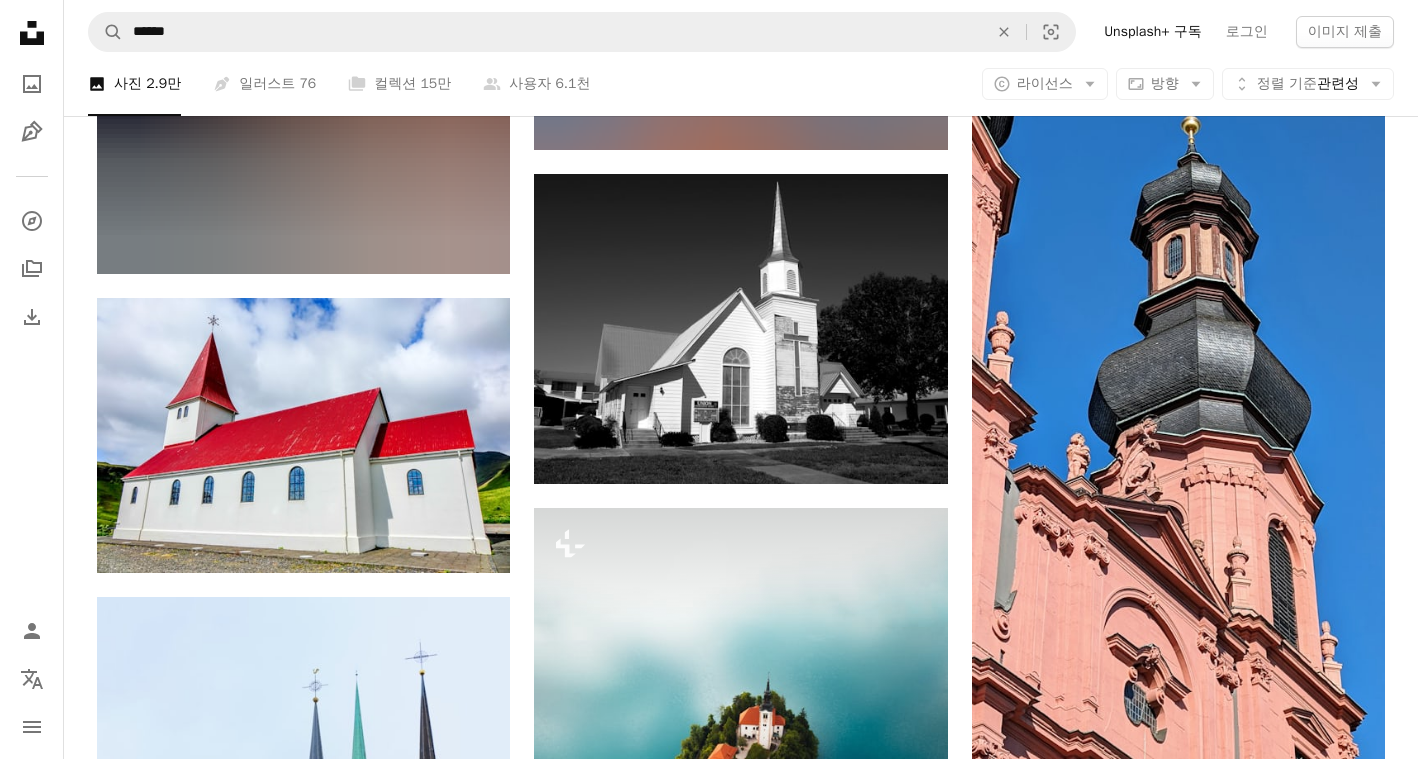 scroll, scrollTop: 34300, scrollLeft: 0, axis: vertical 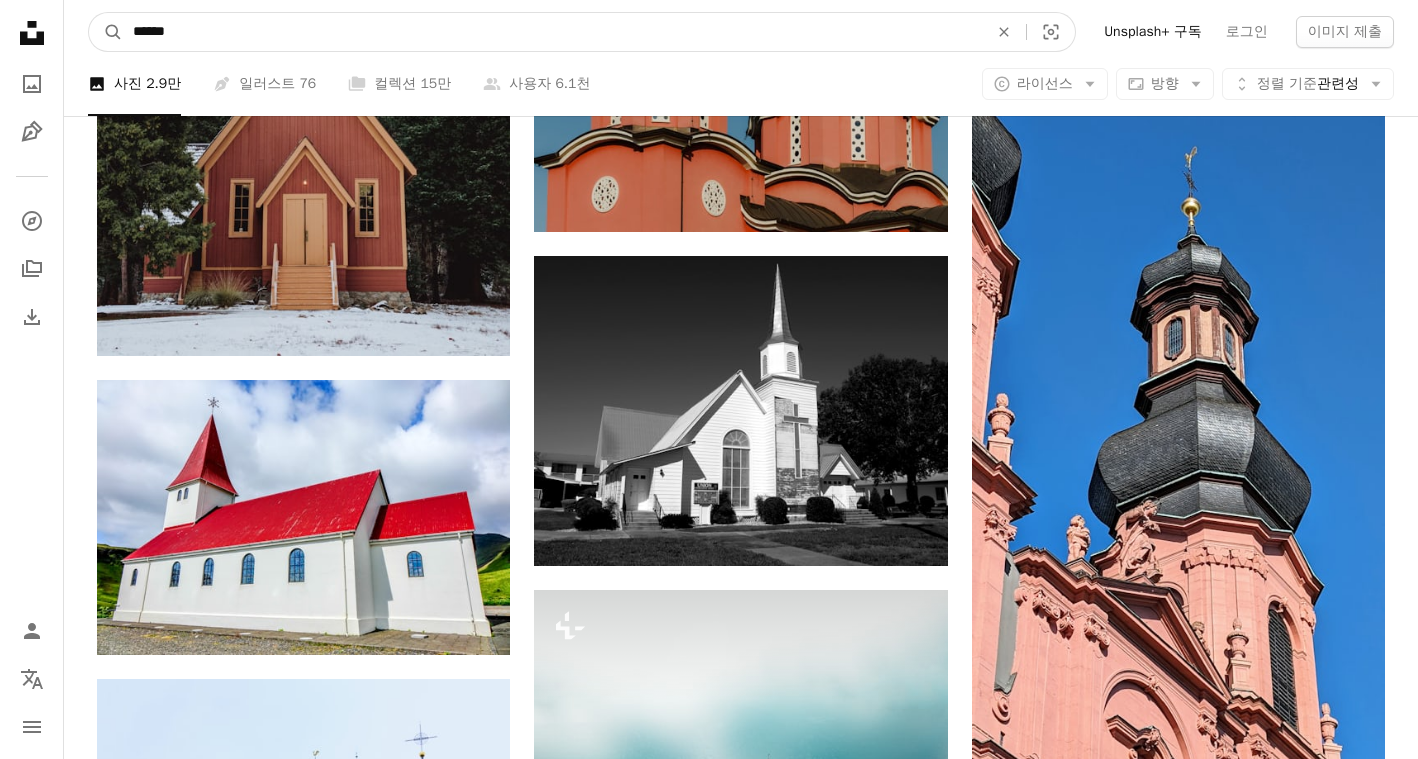 drag, startPoint x: 383, startPoint y: 40, endPoint x: -40, endPoint y: 18, distance: 423.57172 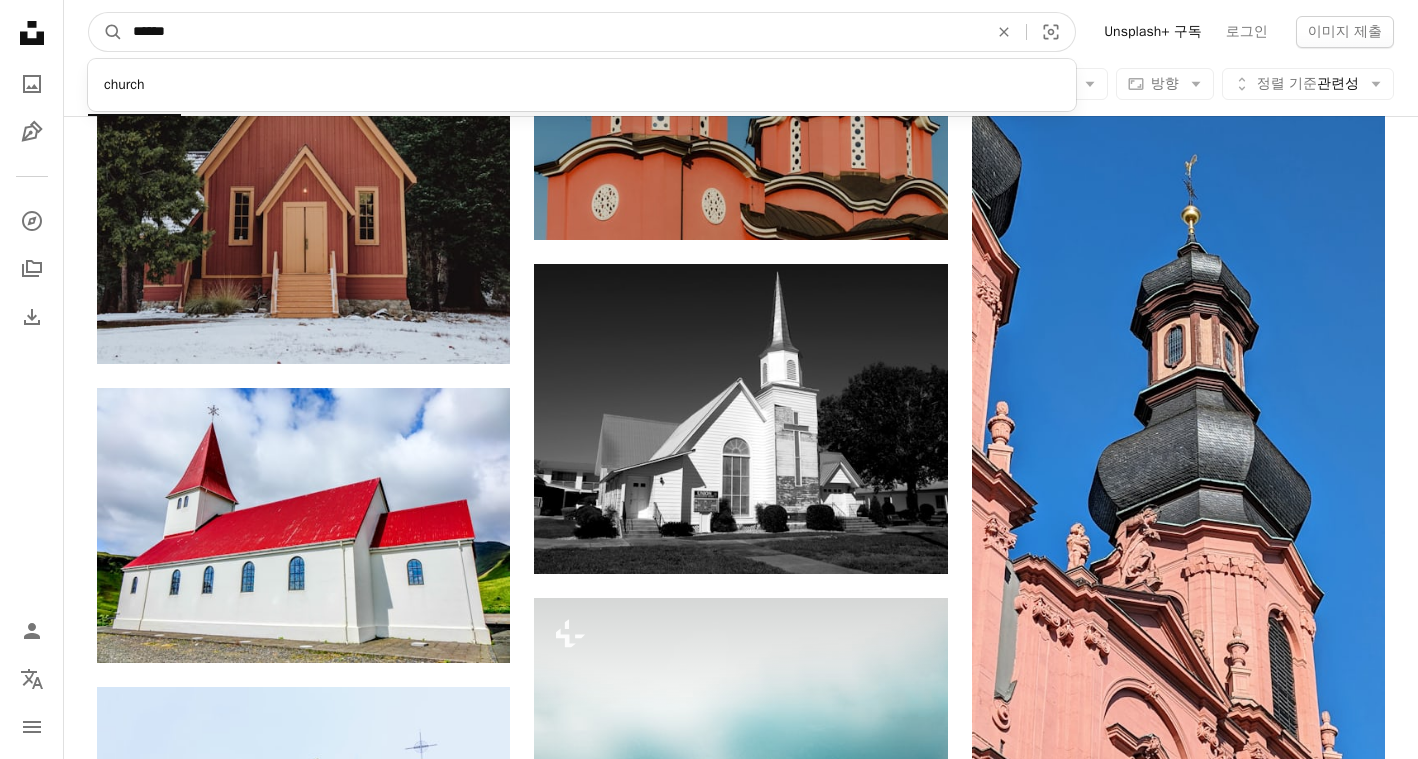paste on "**" 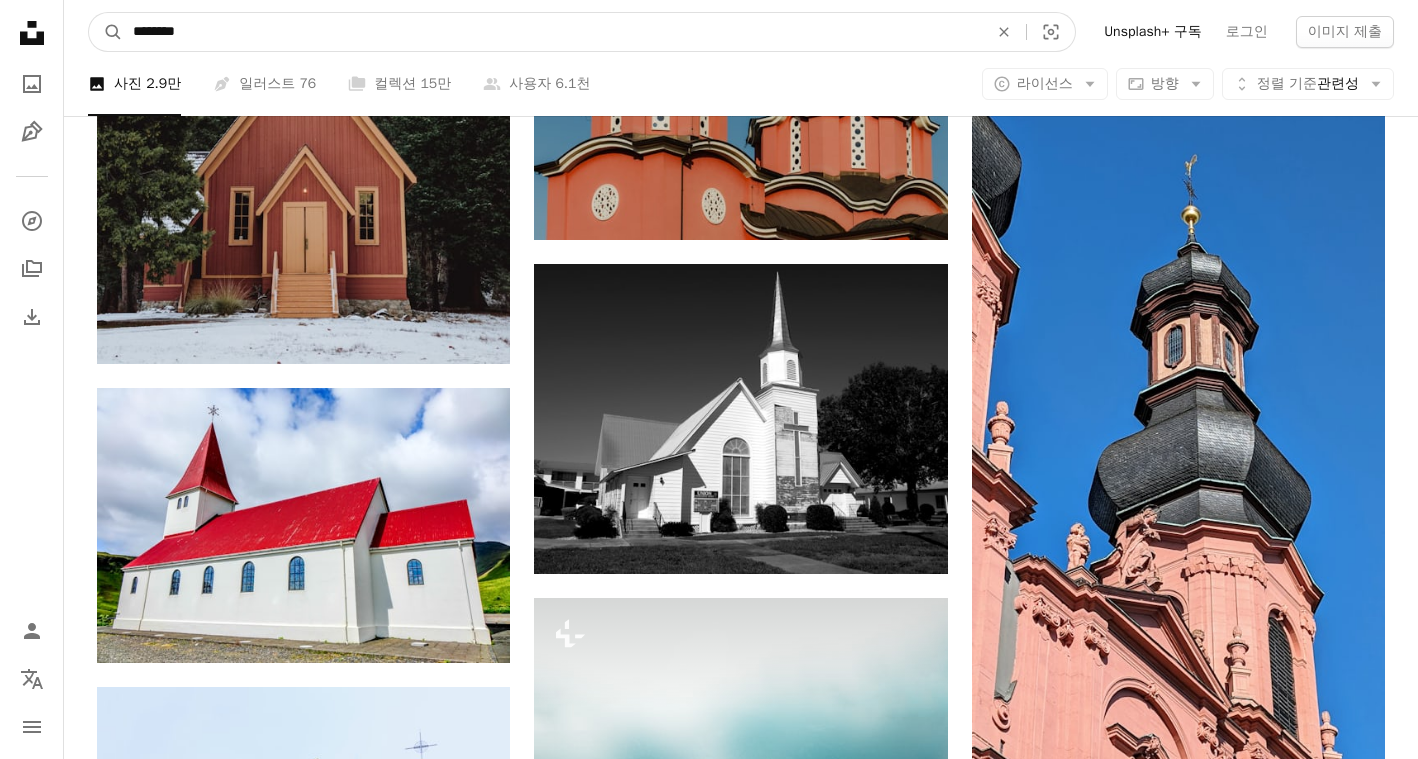click on "A magnifying glass" at bounding box center [106, 32] 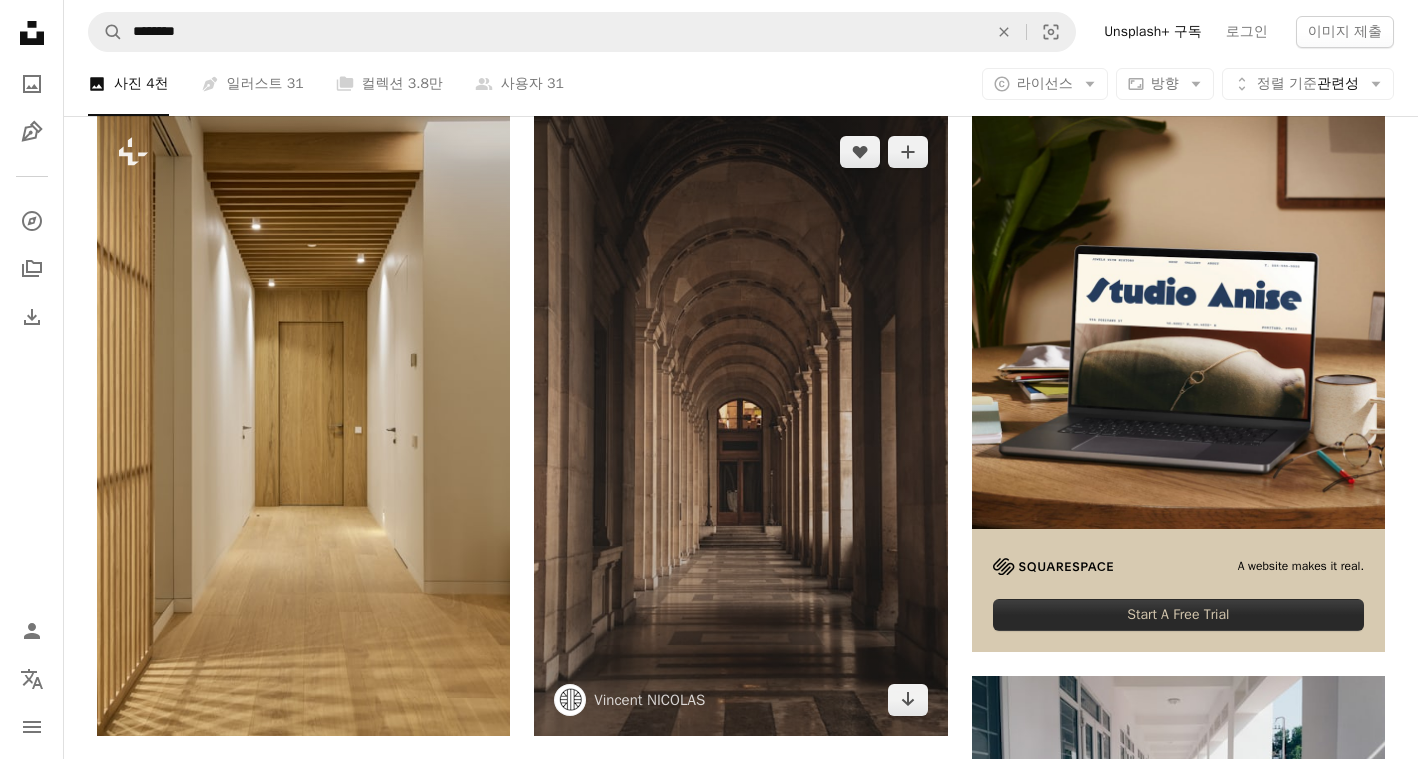 scroll, scrollTop: 100, scrollLeft: 0, axis: vertical 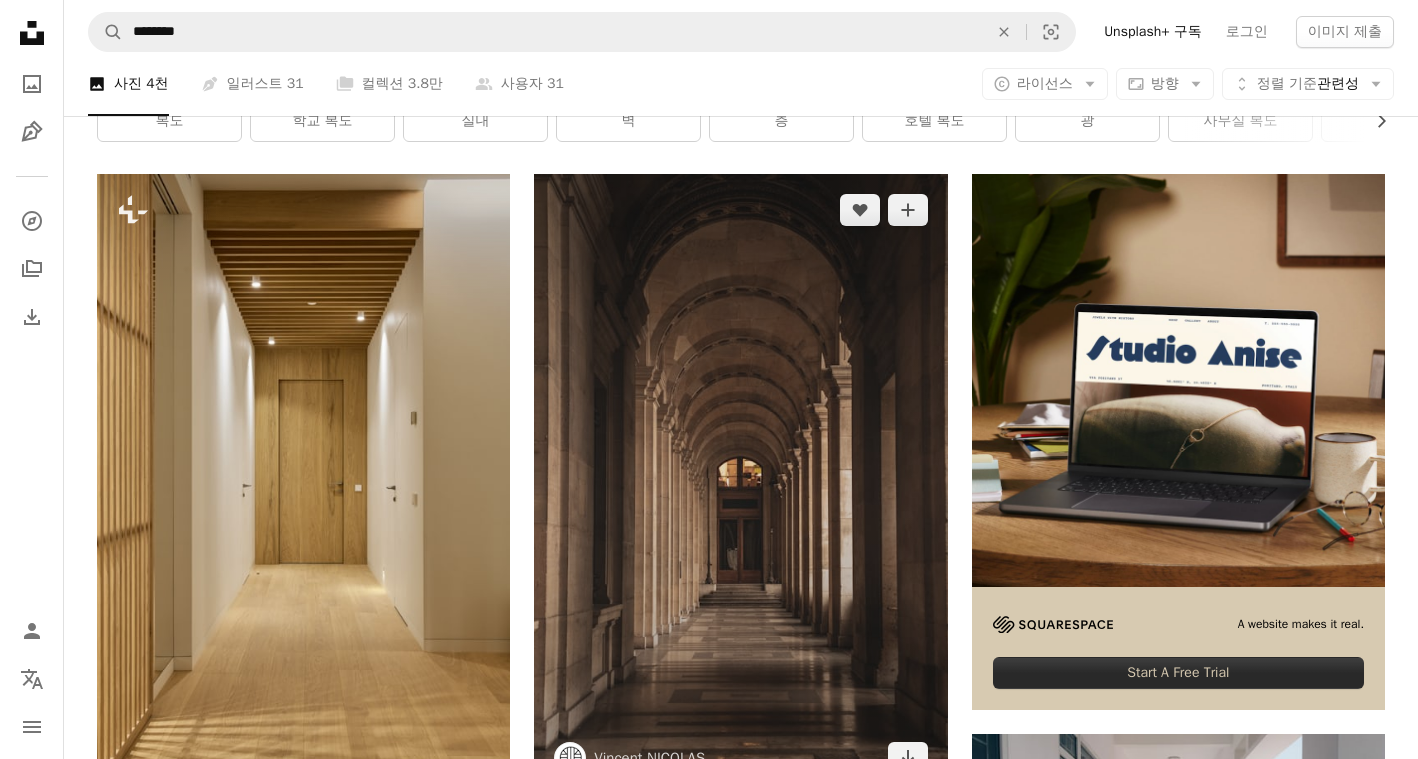 click at bounding box center (740, 484) 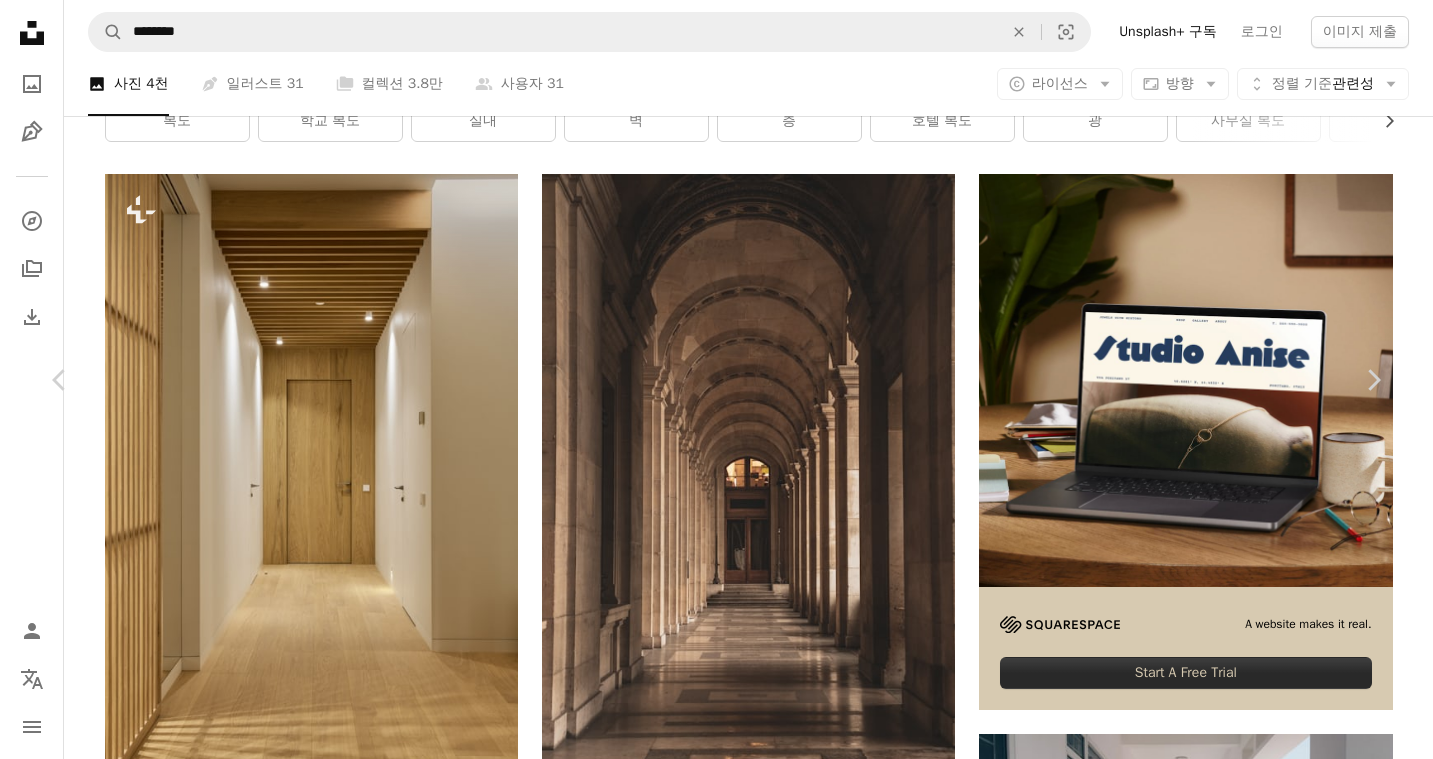 click on "무료 다운로드" at bounding box center [1183, 5105] 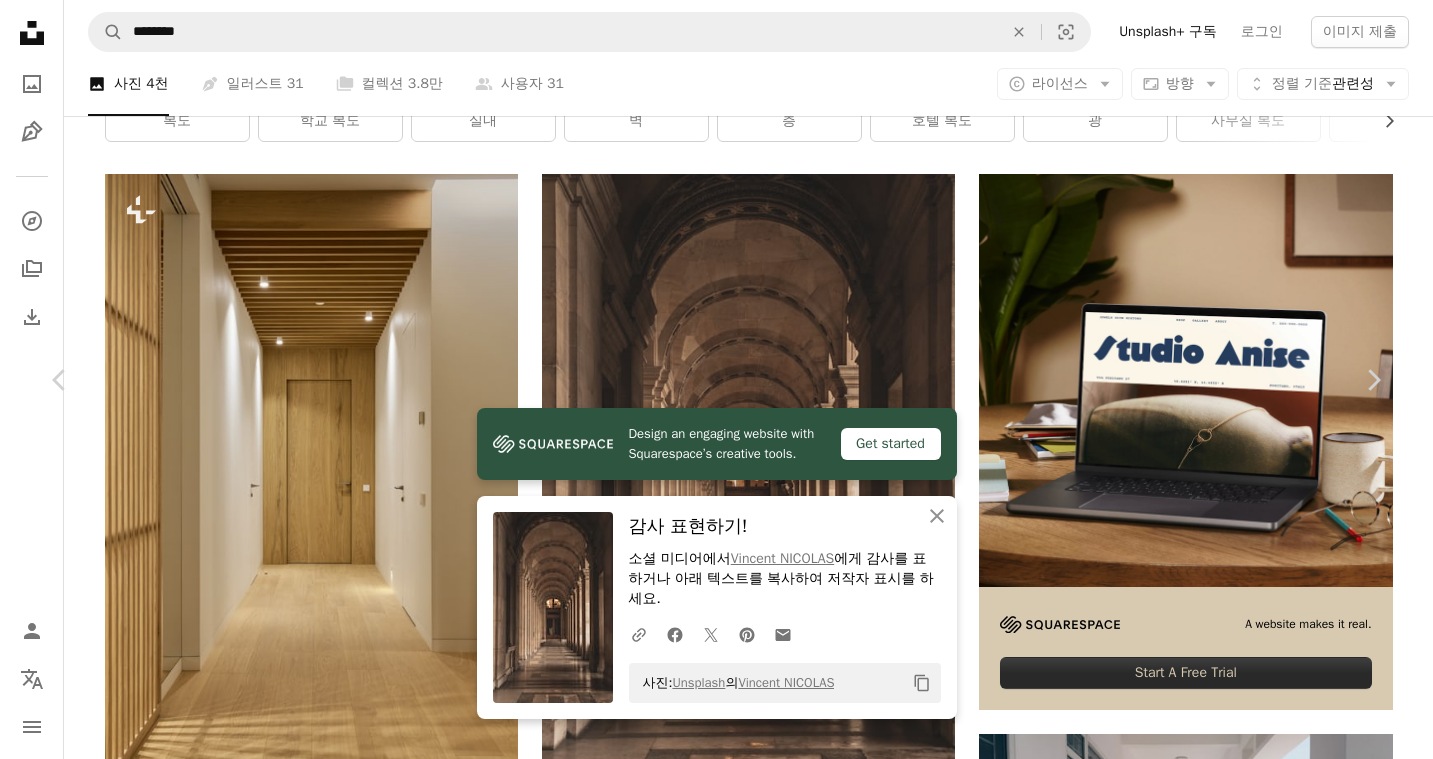 click on "A map marker Corridor, [CITY], [COUNTRY] Calendar outlined [DATE] 에 게시됨 Camera Canon, eos 200D Safety Unsplash 라이선스 하에서 무료로 사용 가능 건축학 파리 관광 기하학적 구조 관광객 루브르 회색 프랑스 갈색 층 마루 실내 복도 통로 토굴 무료 사진  |  iStock에서 더 많은 자료 보기" at bounding box center [716, 5437] 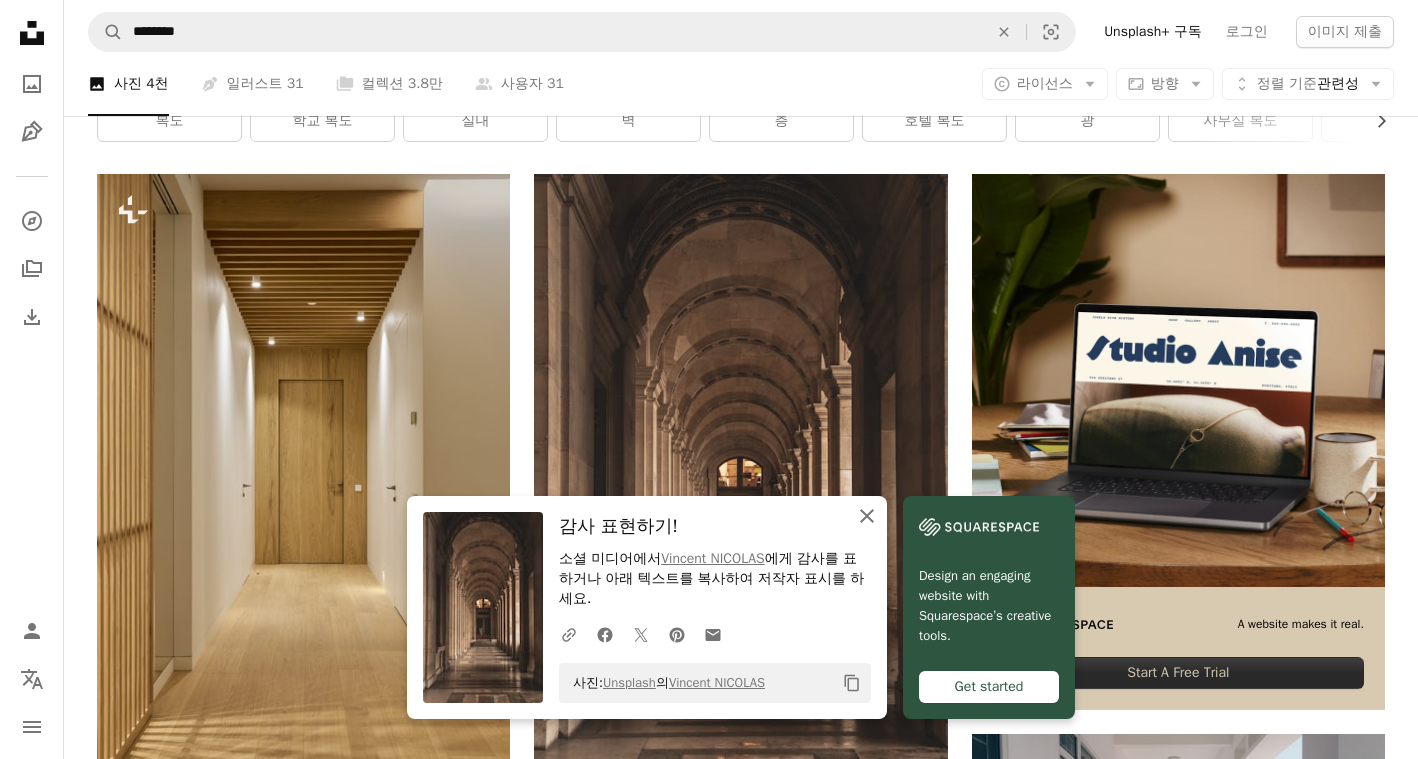click on "An X shape" 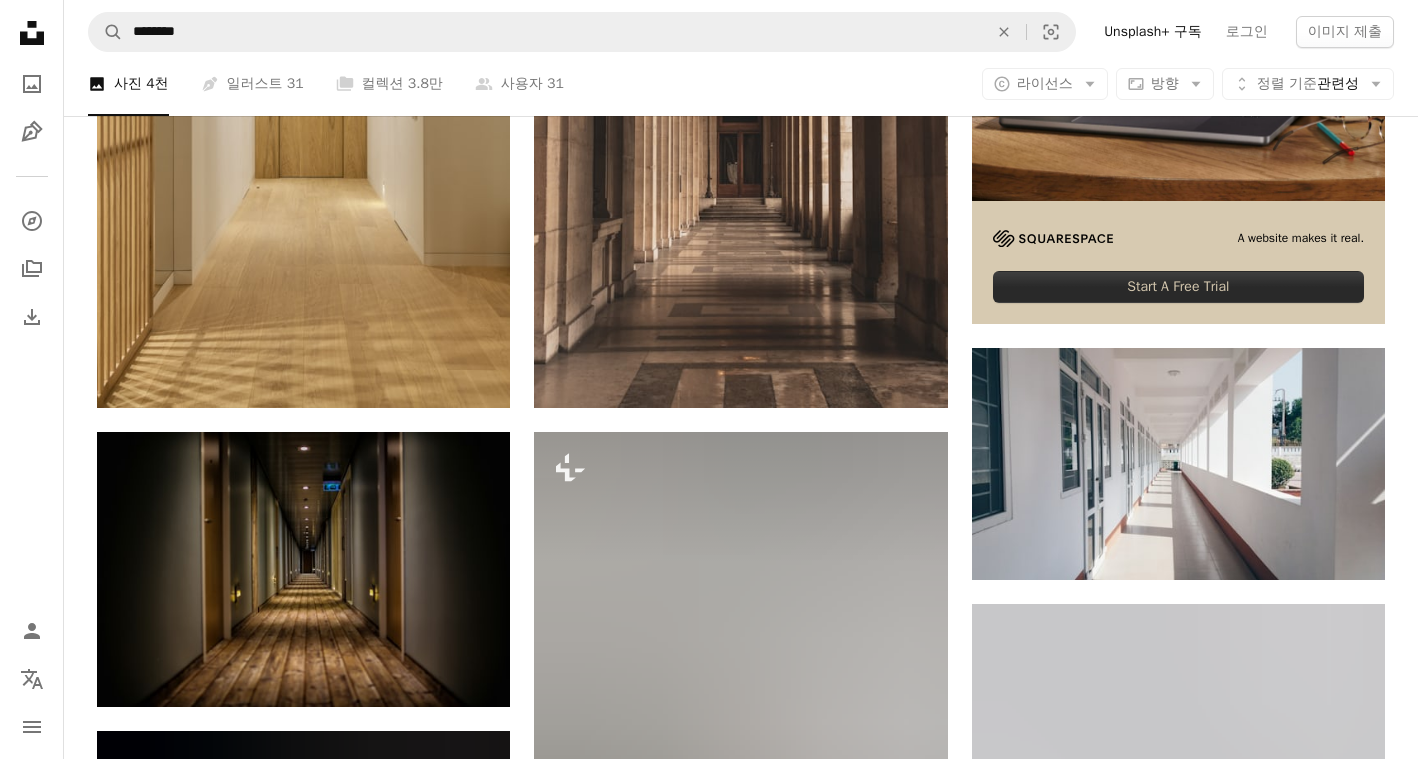 scroll, scrollTop: 500, scrollLeft: 0, axis: vertical 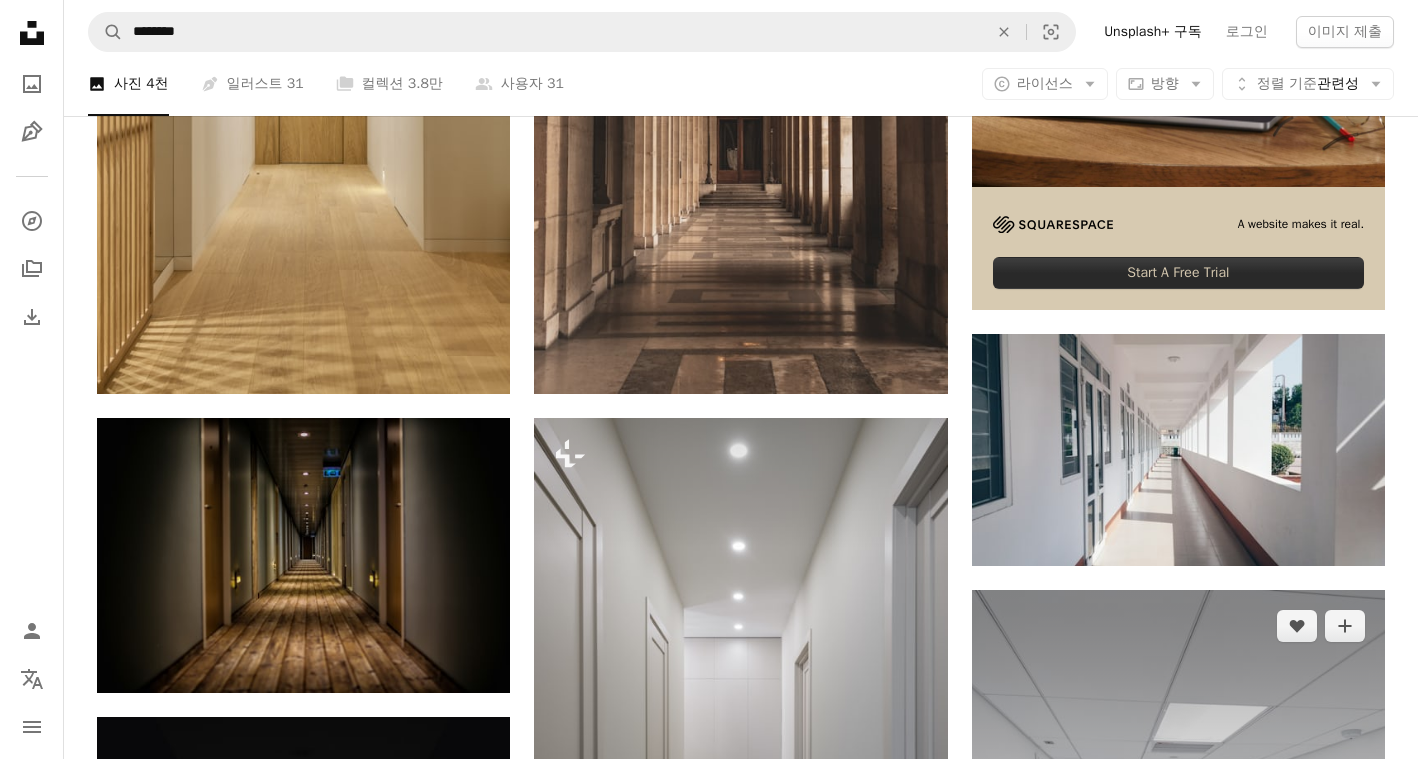 click on "[FIRST] [LAST]" at bounding box center [1078, 1065] 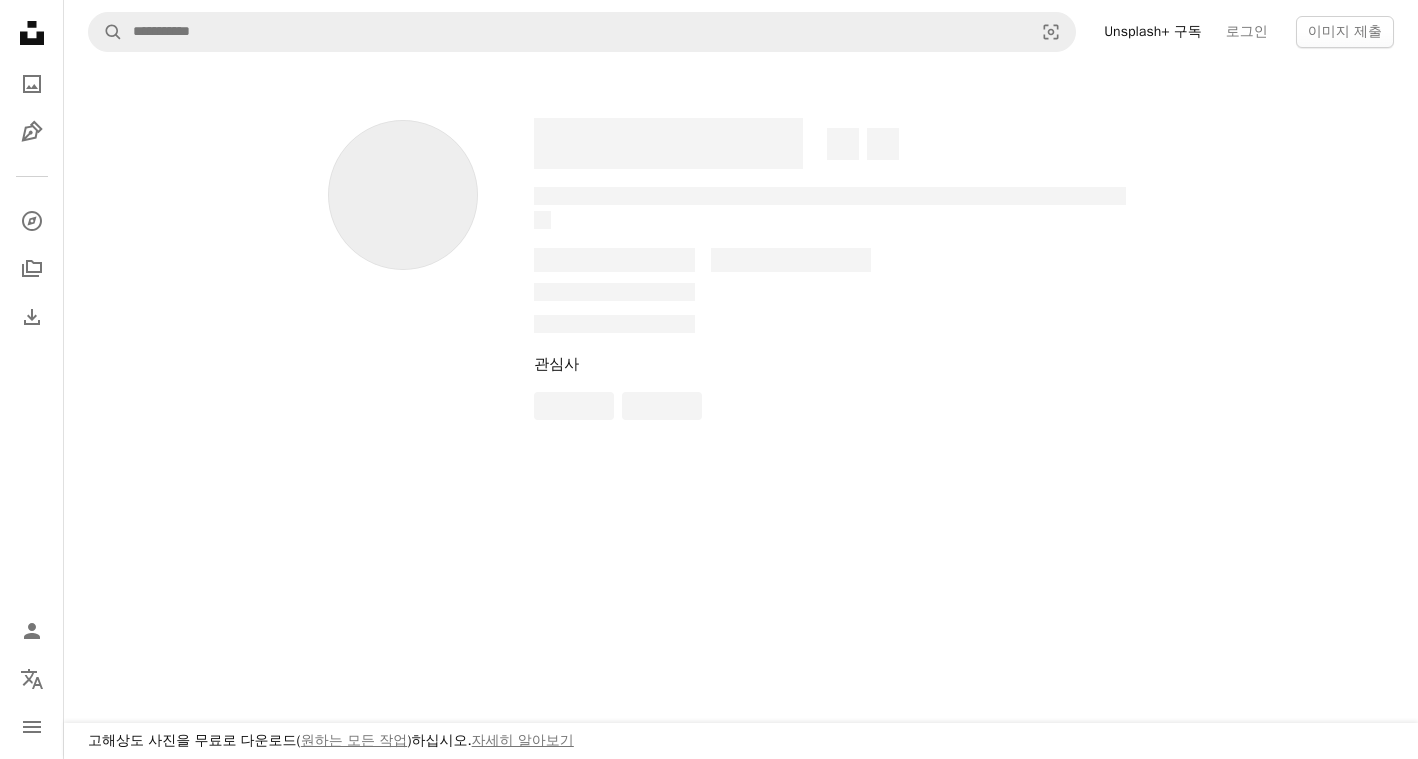 scroll, scrollTop: 0, scrollLeft: 0, axis: both 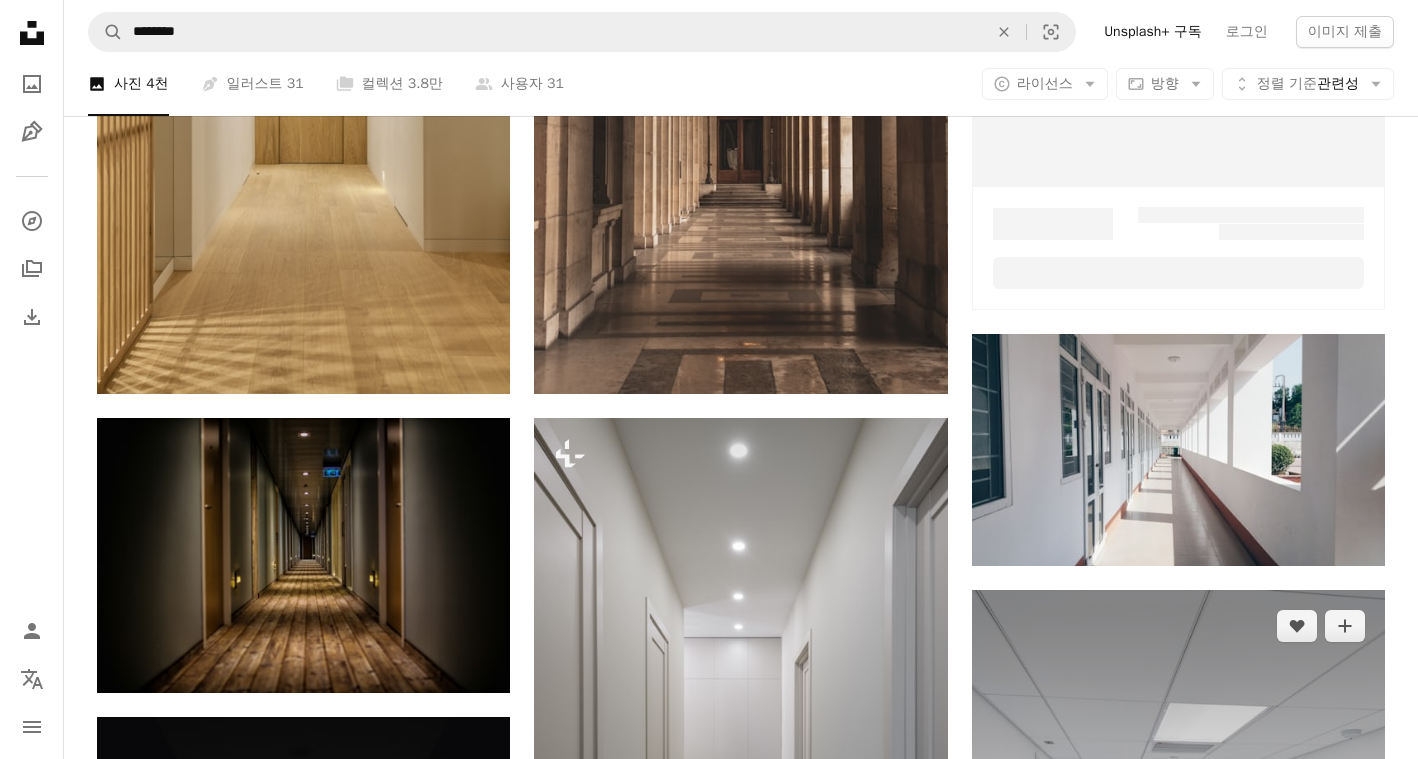 click at bounding box center (1178, 848) 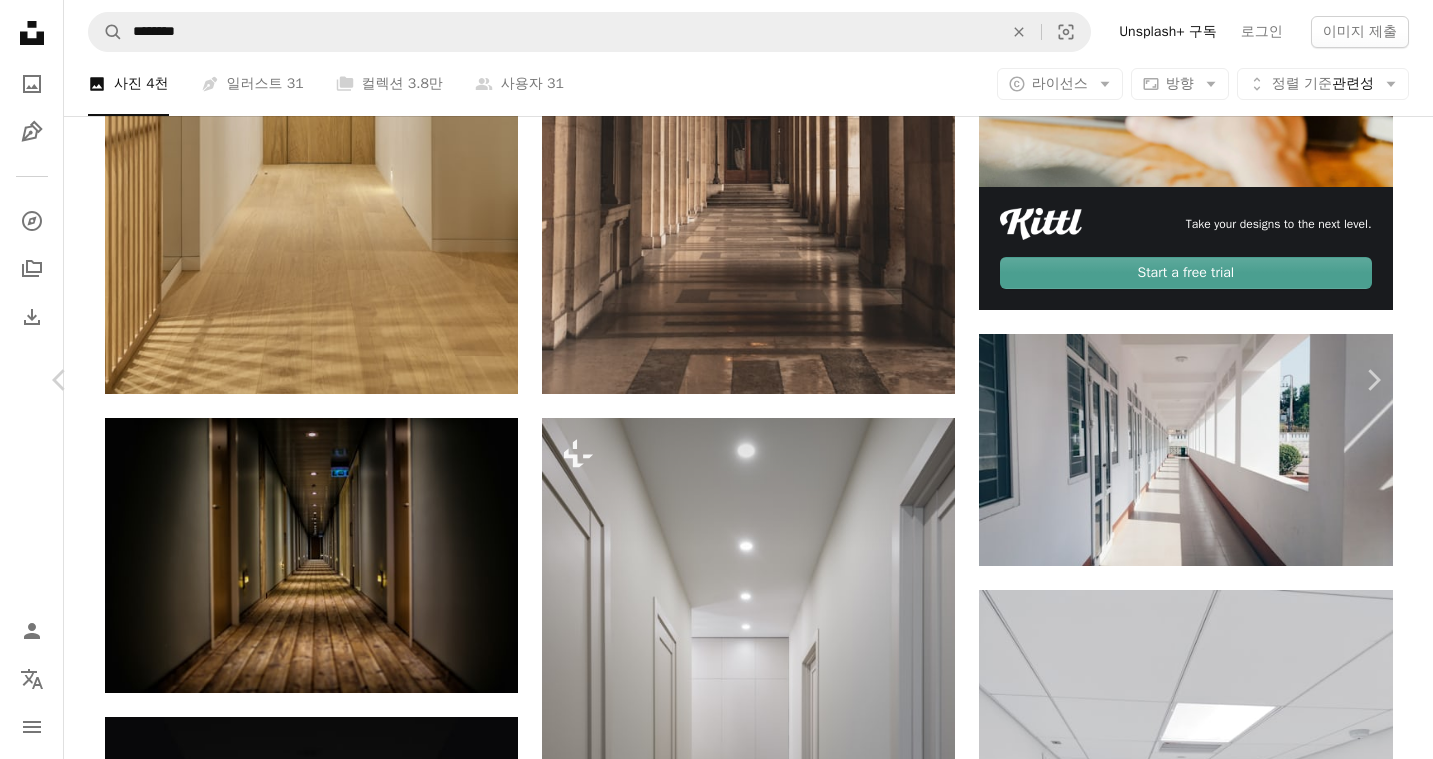 click on "무료 다운로드" at bounding box center [1183, 4705] 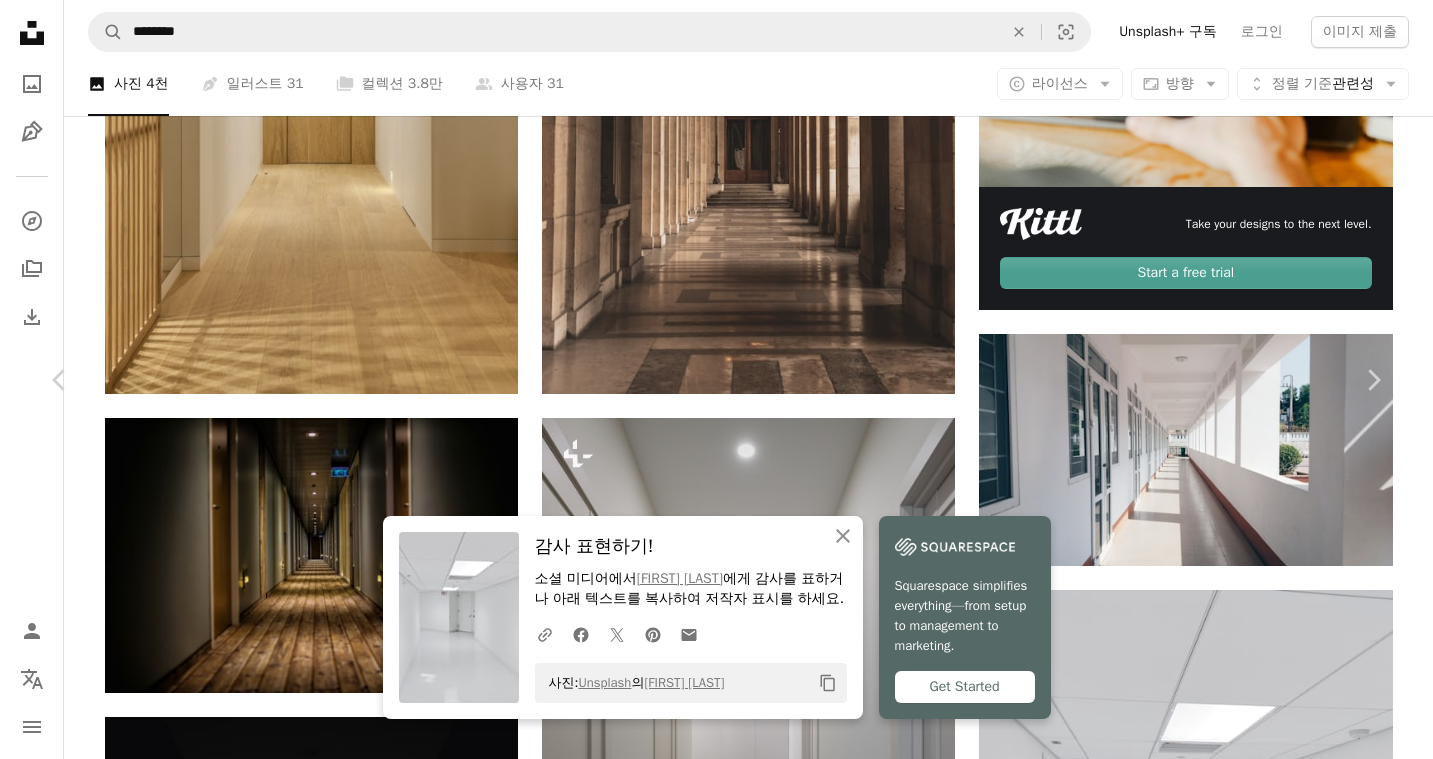 click on "An X shape Chevron left Chevron right An X shape 닫기 감사 표현하기! 소셜 미디어에서  [FIRST] [LAST] 에게 감사를 표하거나 아래 텍스트를 복사하여 저작자 표시를 하세요. A URL sharing icon (chains) Facebook icon X (formerly Twitter) icon Pinterest icon An envelope 사진:  Unsplash 의 [FIRST] [LAST]
Copy content Squarespace simplifies everything—from setup to management to marketing. Get Started [FIRST] [LAST] 고용 가능 A checkmark inside of a circle A heart A plus sign 이미지 편집   Plus sign for Unsplash+ 무료 다운로드 Chevron down Zoom in 조회수 1,923,383 다운로드 18,661 소개 매체 사진 A forward-right arrow 공유 Info icon 정보 More Actions A map marker New York, United States Calendar outlined 2018년 6월 30일 에 게시됨 Camera Google, Pixel 2 Safety Unsplash 라이선스 하에서 무료로 사용 가능 내부 하얀 최소 문 복도 벽 출구 복도 흰 벽 조명 뉴욕 미국 HD 배경화면  |   ↗ A heart A heart" at bounding box center (716, 5037) 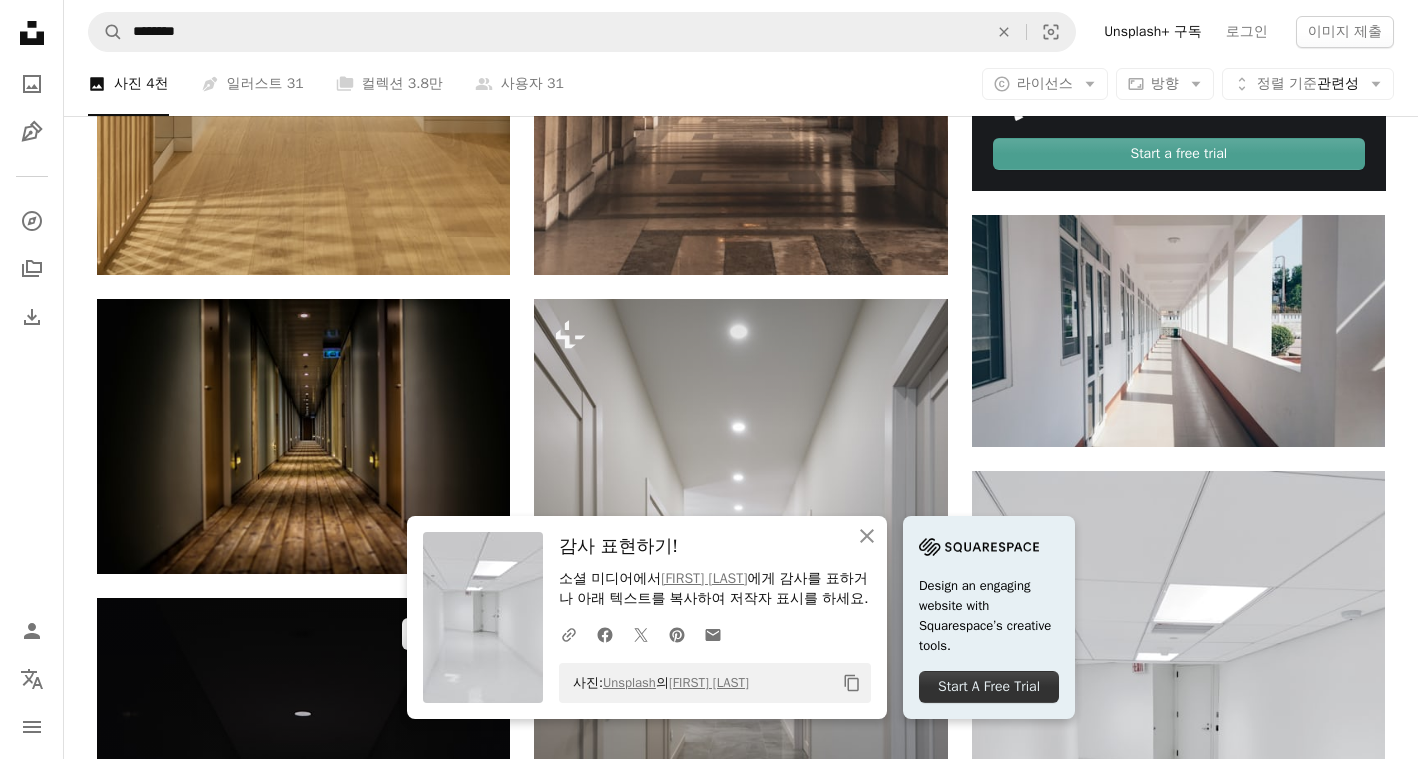 scroll, scrollTop: 900, scrollLeft: 0, axis: vertical 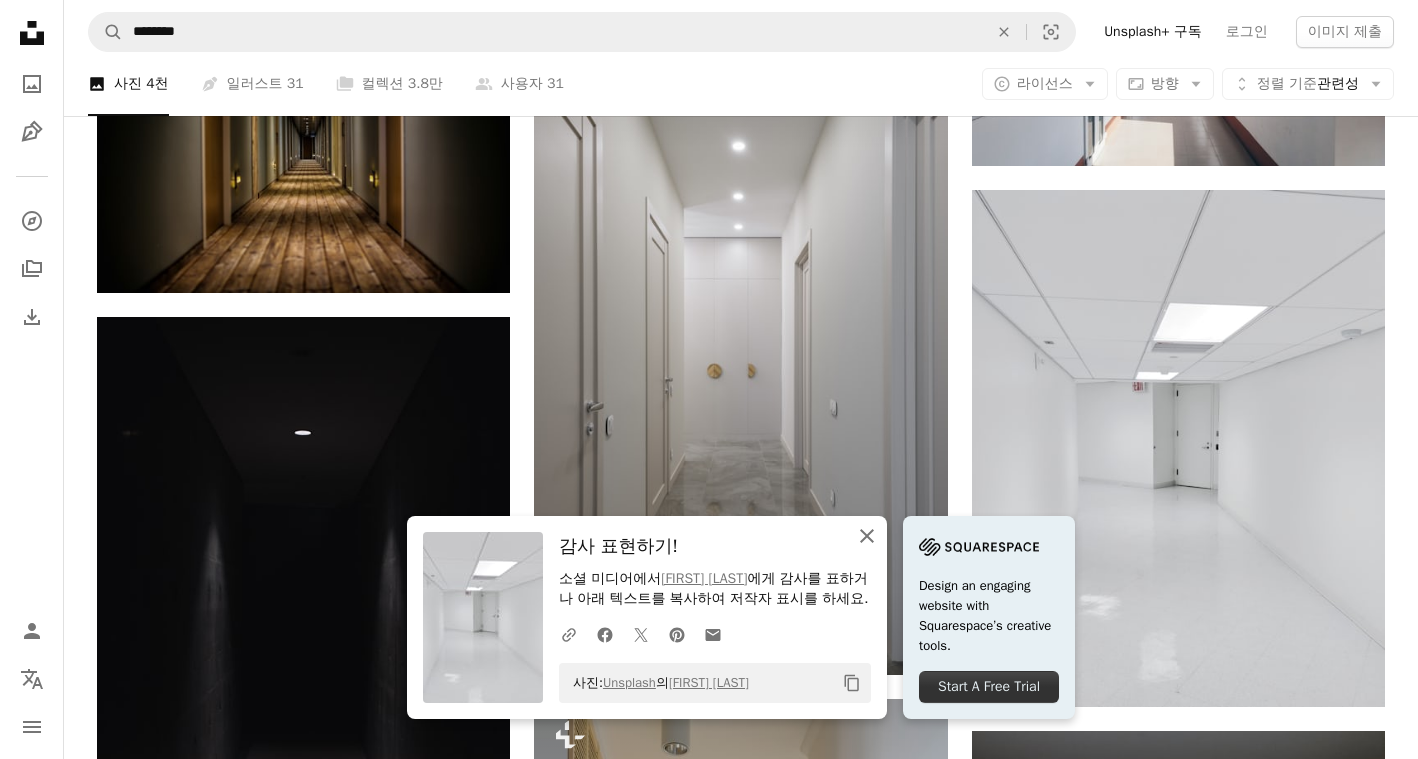 click on "An X shape" 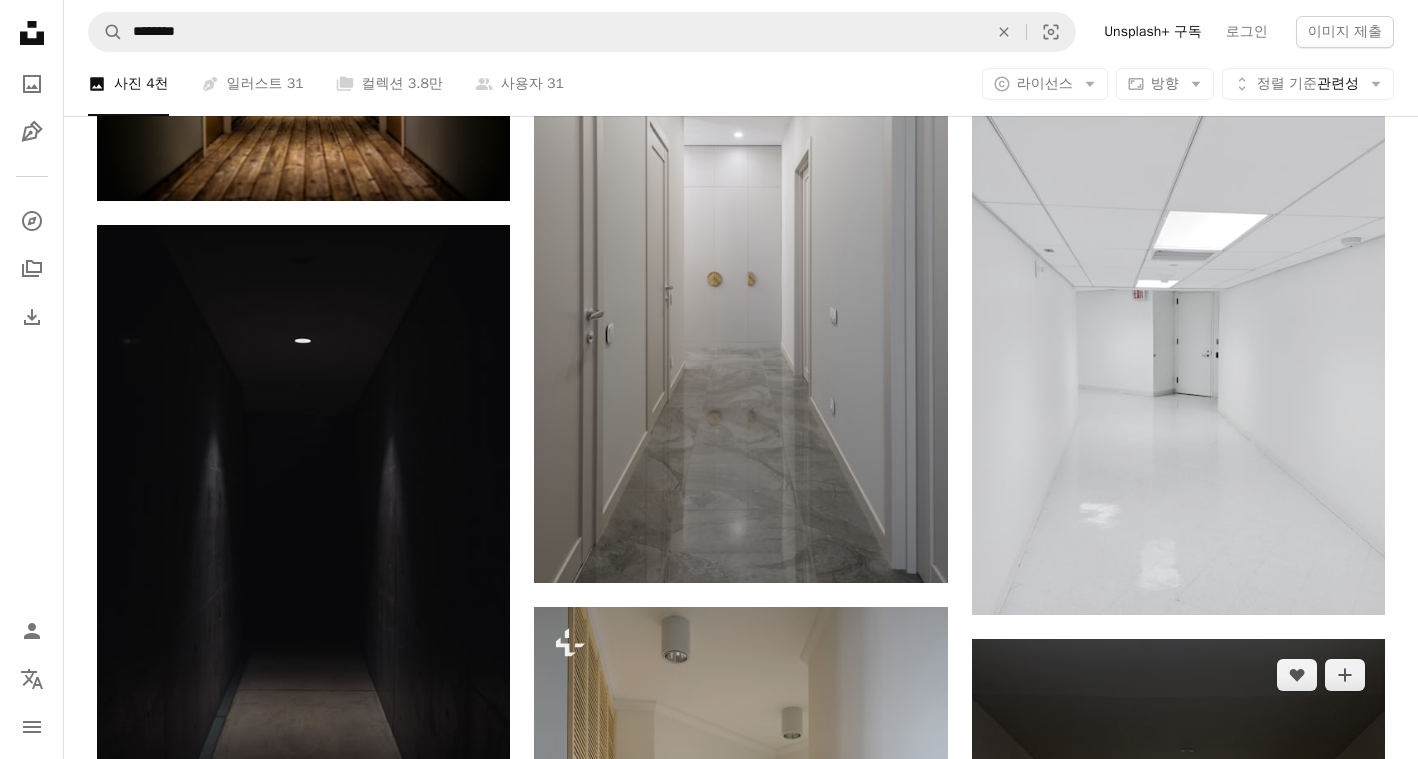 scroll, scrollTop: 1000, scrollLeft: 0, axis: vertical 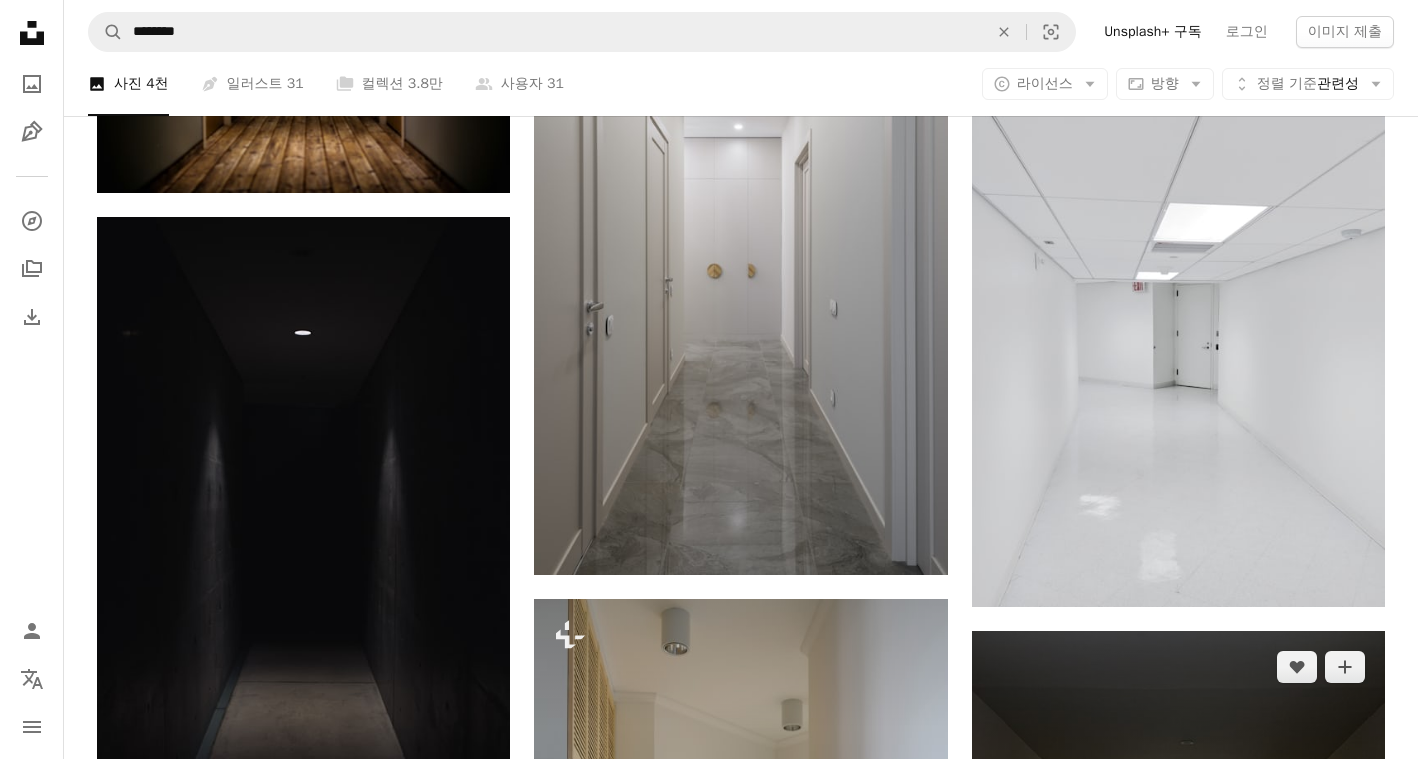click at bounding box center [1178, 906] 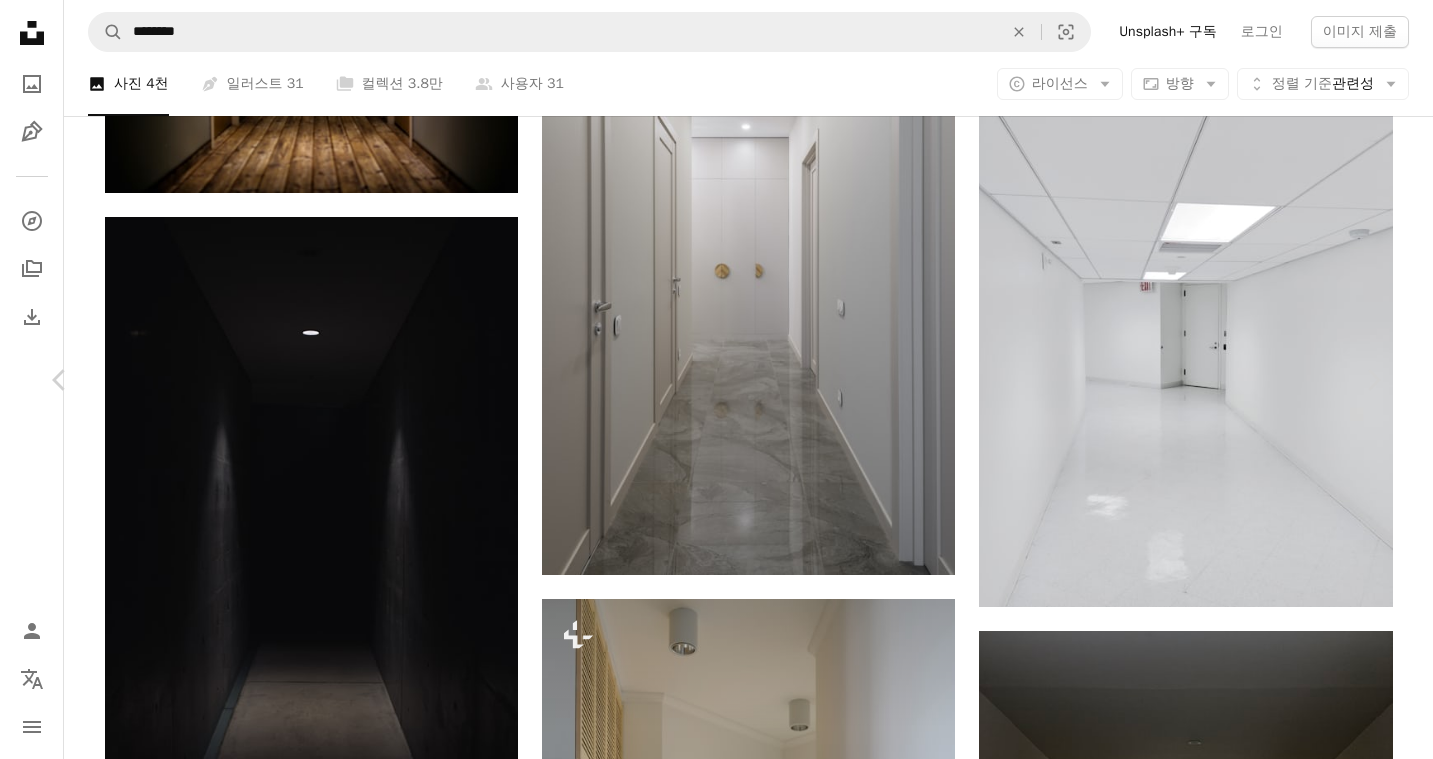 click on "무료 다운로드" at bounding box center [1183, 4205] 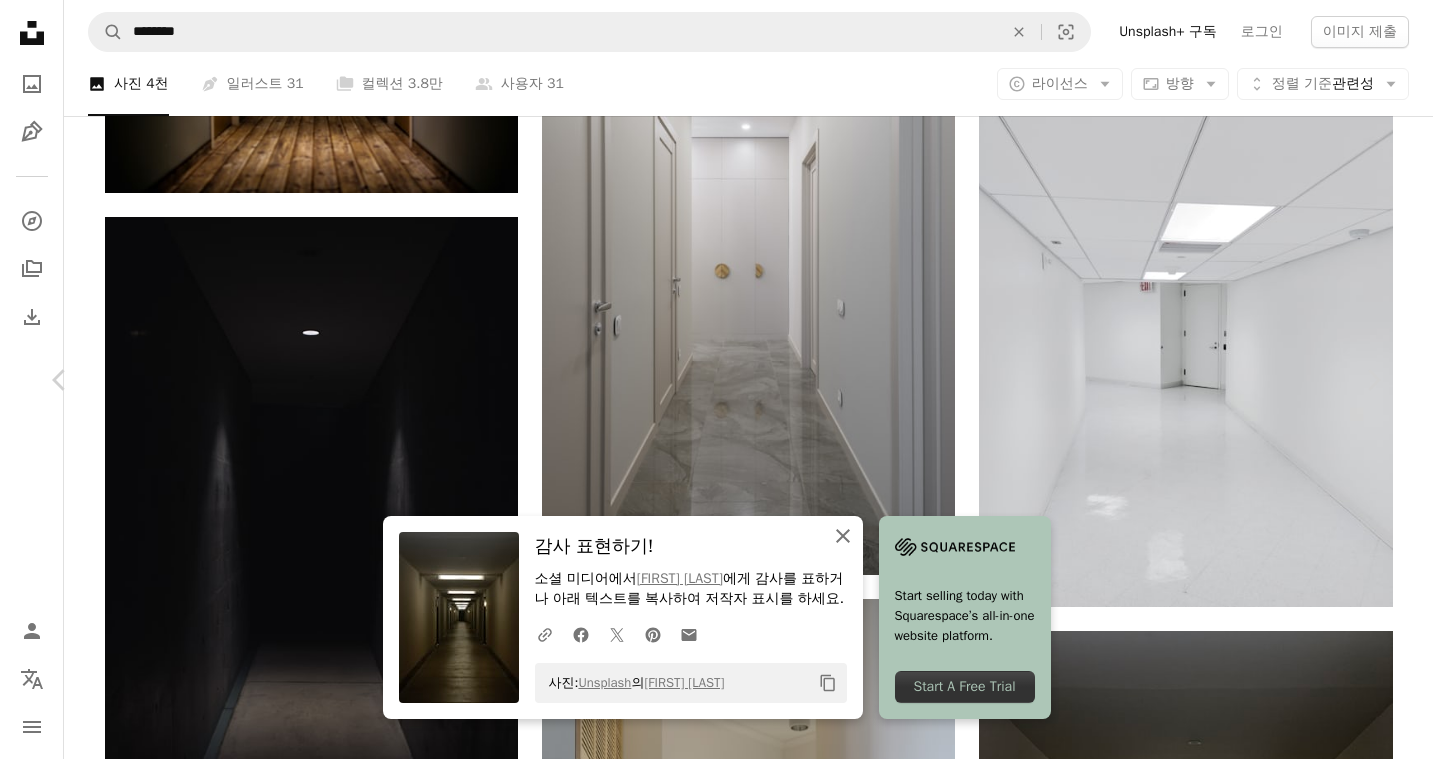 click on "An X shape" 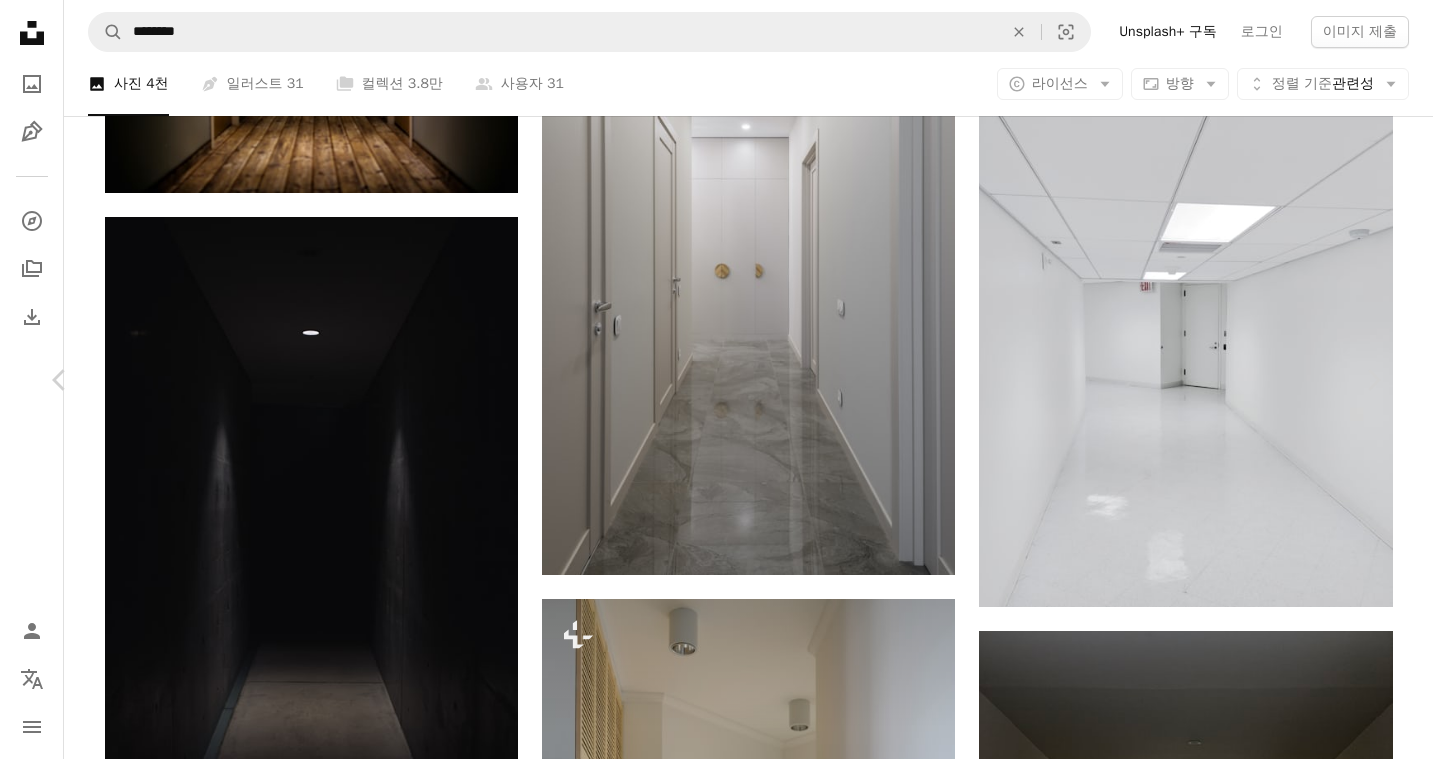 click on "An X shape Chevron left Chevron right [PERSON] 고용 가능 A checkmark inside of a circle A heart A plus sign 이미지 편집   Plus sign for Unsplash+ 무료 다운로드 Chevron down Zoom in 조회수 268,976 다운로드 4,292 A forward-right arrow 공유 Info icon 정보 More Actions A map marker [NUMBER] [STREET], [CITY], [STATE] [POSTAL CODE], [COUNTRY] Calendar outlined 2019년 6월 30일 에 게시됨 Camera Apple, iPhone XS Safety Unsplash 라이선스 하에서 무료로 사용 가능 학교 복도 고등학교 복도 회색 미국 미국 층 마루 [CITY] 무료 사진 iStock에서 프리미엄 관련 이미지 찾아보기  |  코드 UNSPLASH20로 20% 할인 혜택 받기 iStock에서 더 많은 자료 보기  ↗ 관련 이미지 A heart A plus sign [PERSON] Arrow pointing down A heart A plus sign [PERSON] 고용 가능 A checkmark inside of a circle Arrow pointing down Plus sign for Unsplash+ A heart A plus sign [PERSON] Unsplash+ 용 A lock   다운로드 A heart" at bounding box center [716, 4537] 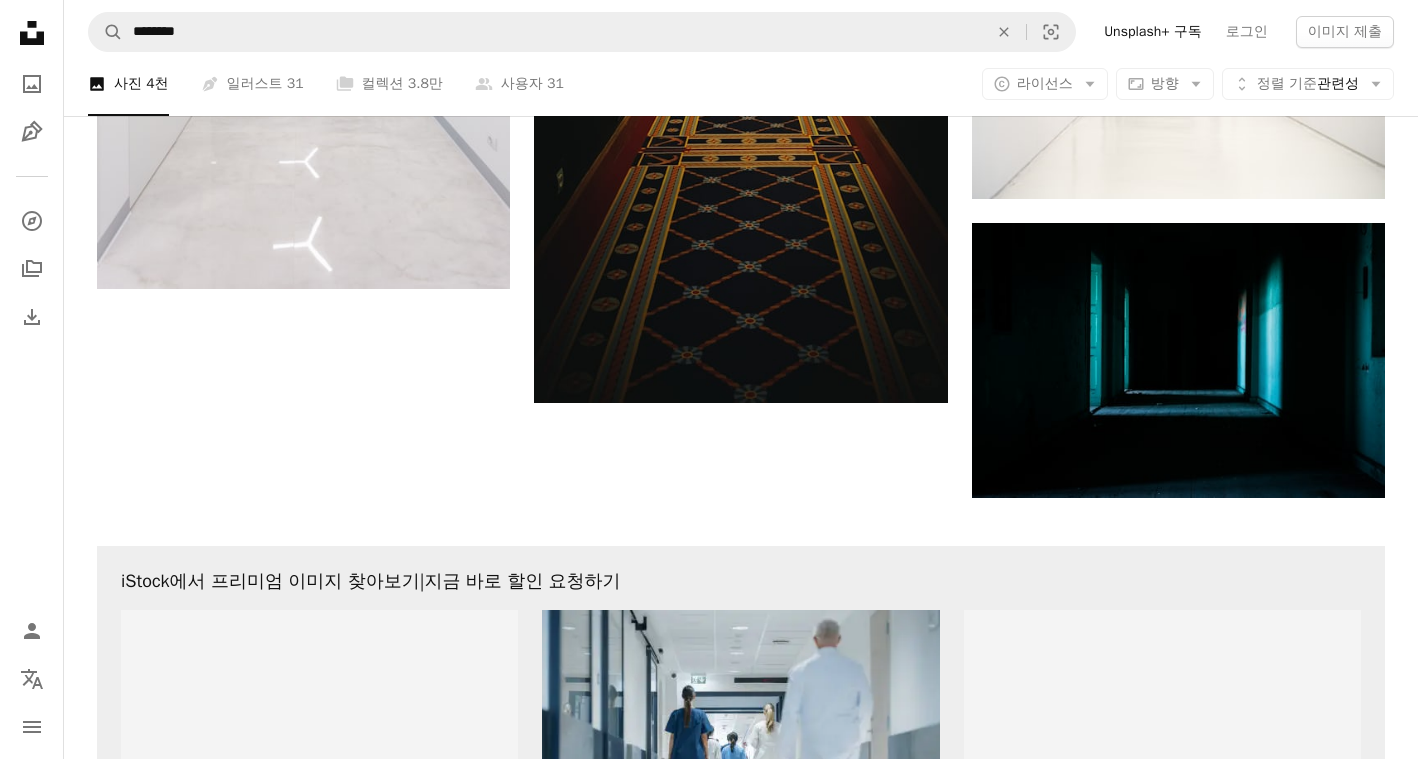 scroll, scrollTop: 3661, scrollLeft: 0, axis: vertical 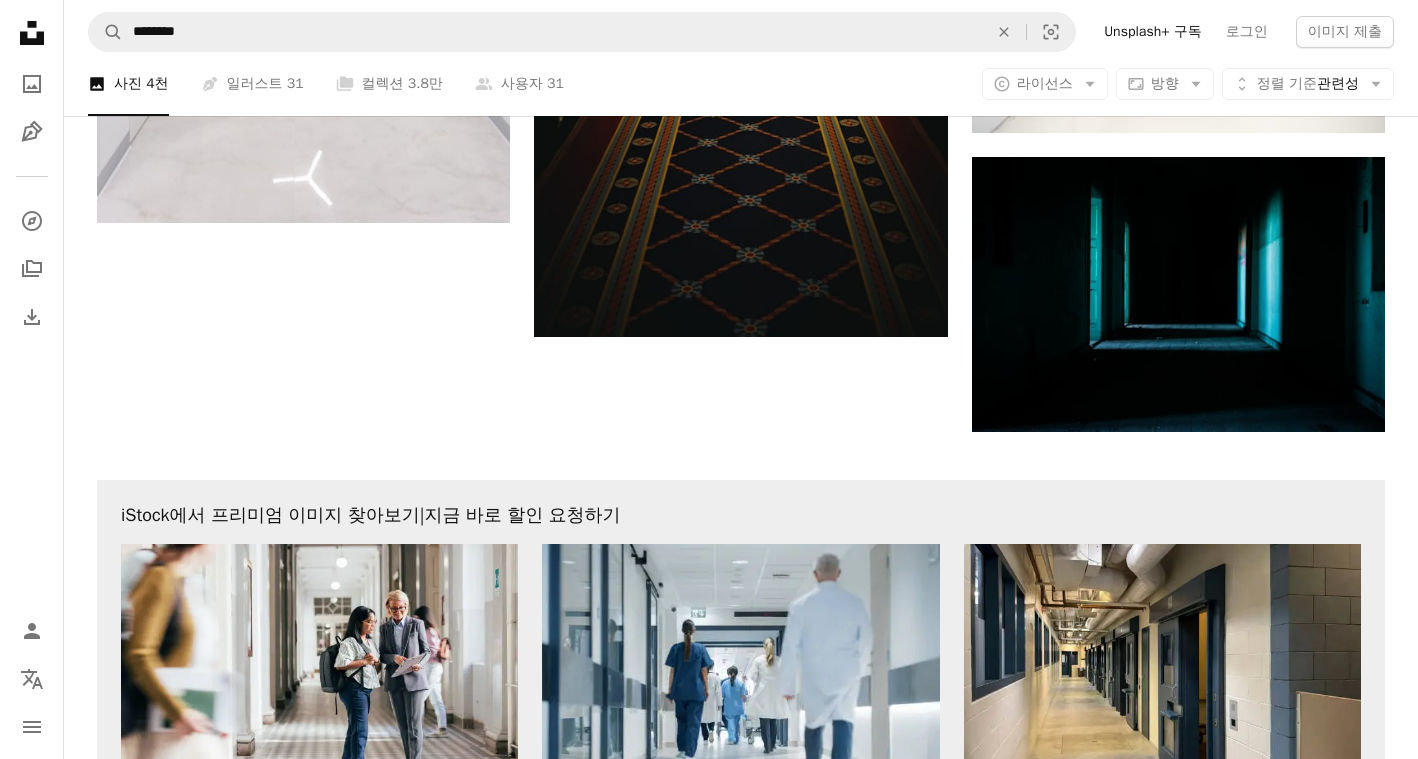click on "더 로드" at bounding box center (741, 1234) 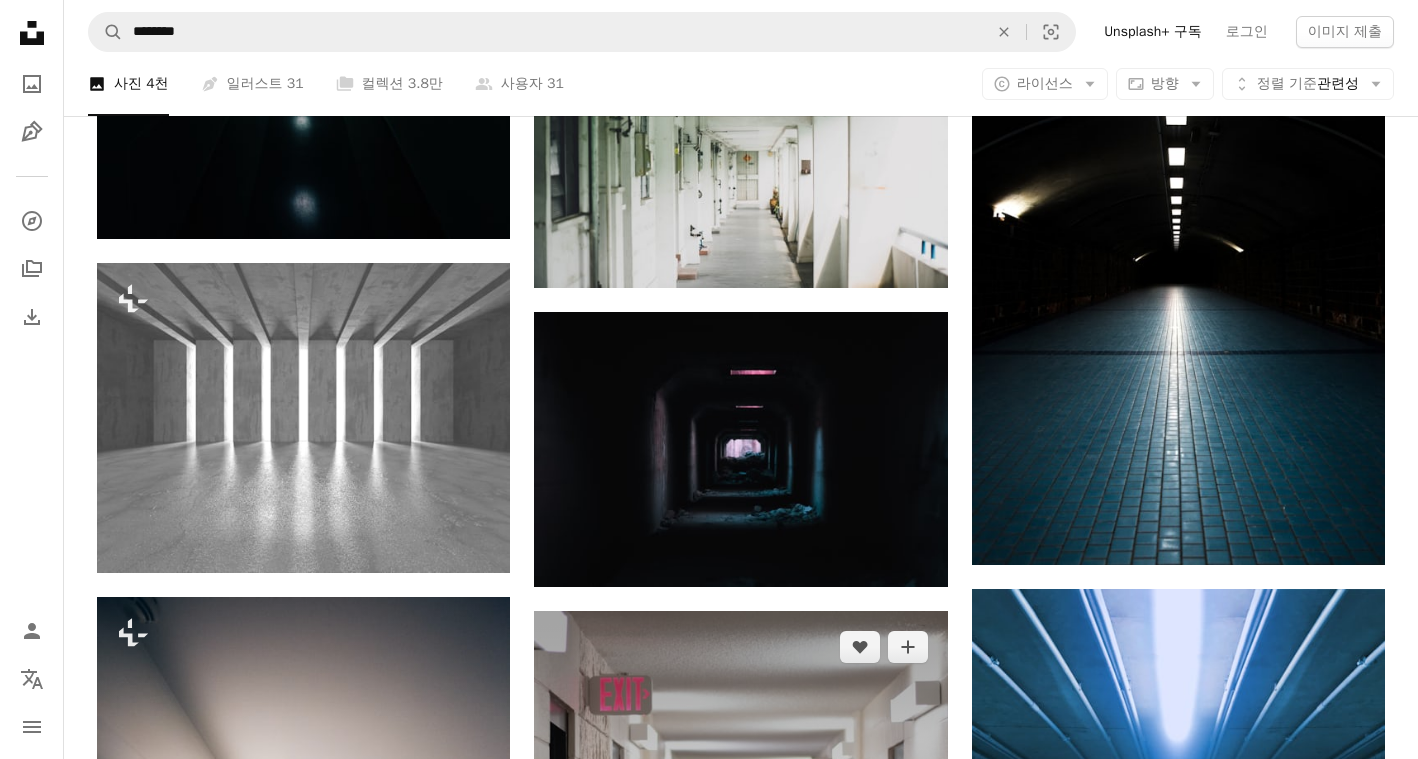 scroll, scrollTop: 4861, scrollLeft: 0, axis: vertical 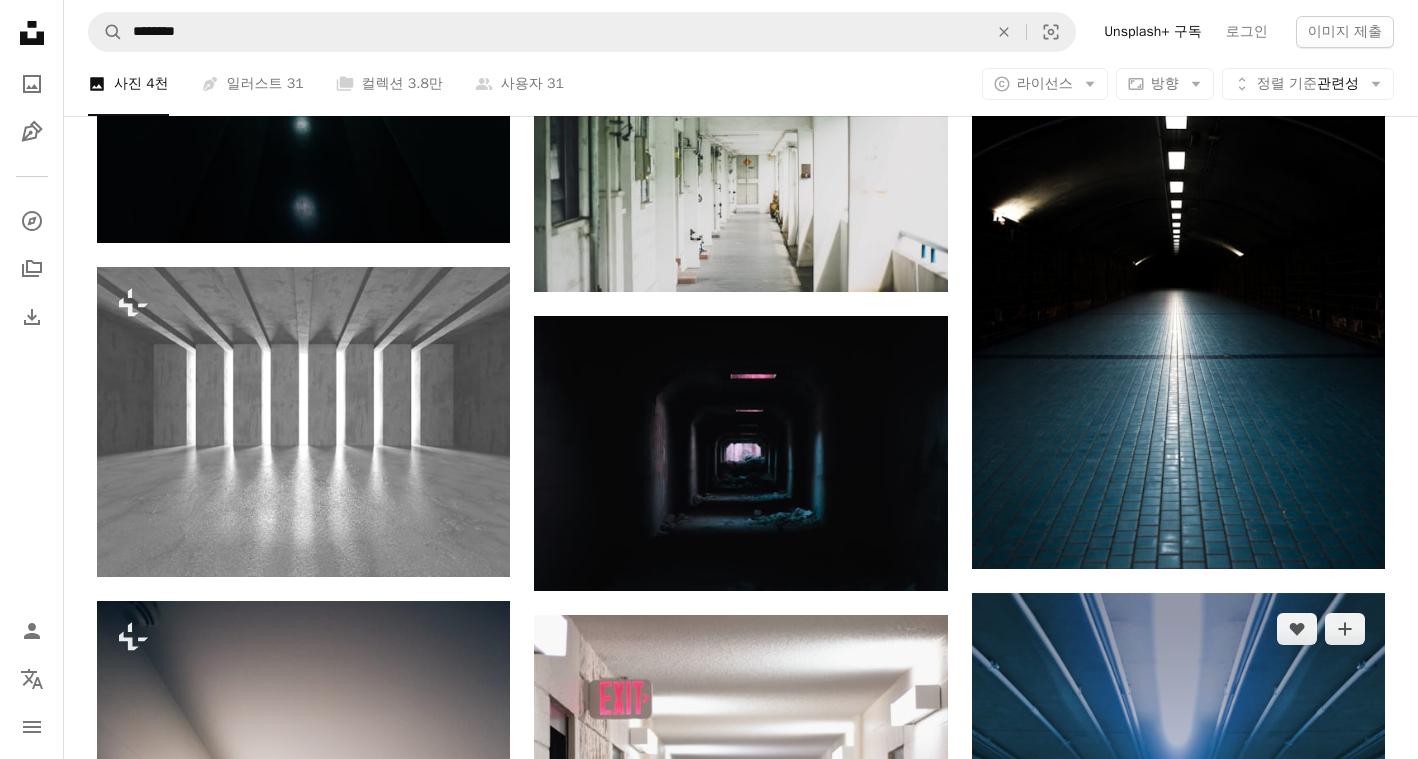 click at bounding box center (1178, 868) 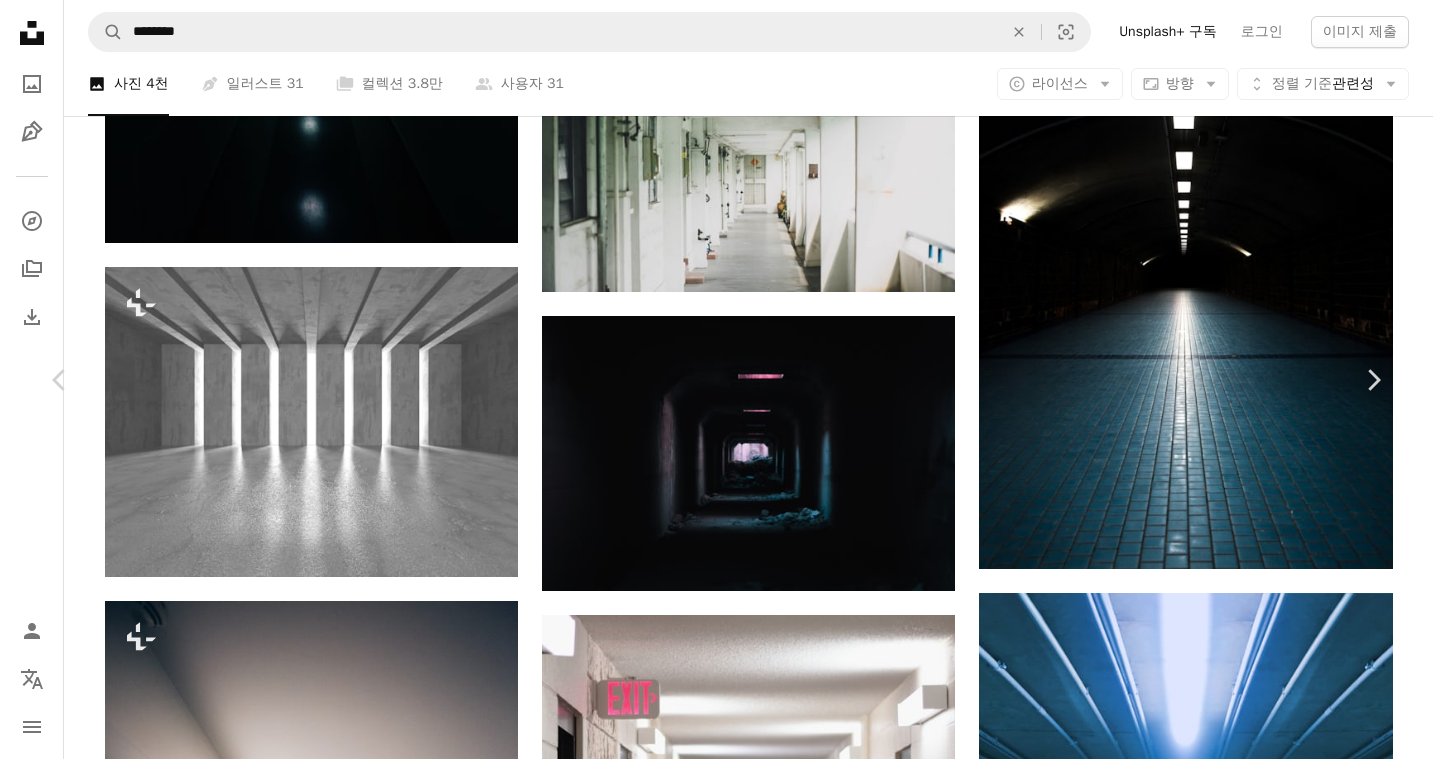 click on "무료 다운로드" at bounding box center (1183, 6232) 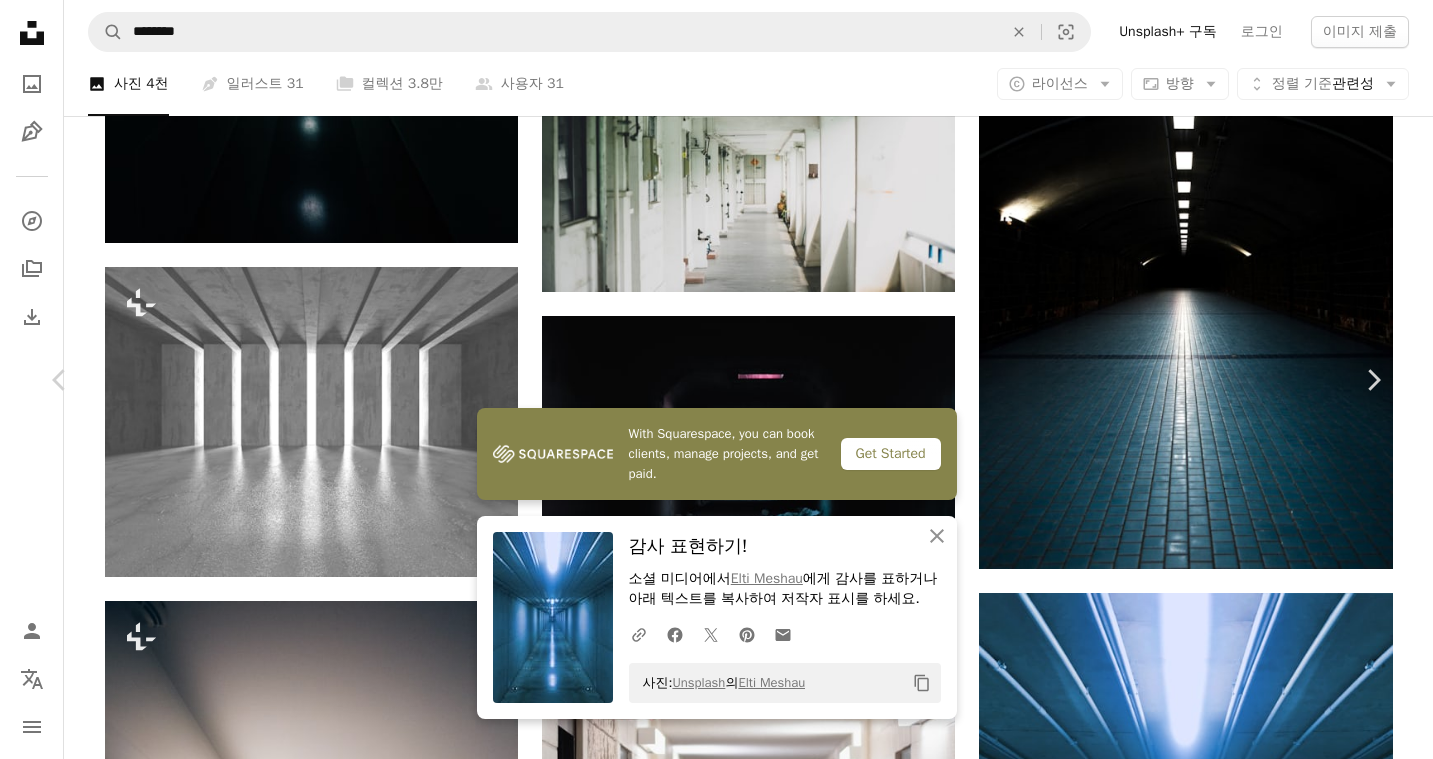 click on "An X shape Chevron left Chevron right With Squarespace, you can book clients, manage projects, and get paid. Get Started An X shape 닫기 감사 표현하기! 소셜 미디어에서 [PERSON] 에게 감사를 표하거나 아래 텍스트를 복사하여 저작자 표시를 하세요. A URL sharing icon (chains) Facebook icon X (formerly Twitter) icon Pinterest icon An envelope 사진: Unsplash 의 [PERSON]
Copy content [PERSON] [PERSON] A heart A plus sign 이미지 편집   Plus sign for Unsplash+ 무료 다운로드 Chevron down Zoom in 조회수 525,855 다운로드 7,289 A forward-right arrow 공유 Info icon 정보 More Actions Calendar outlined 2019년 6월 23일 에 게시됨 Camera iPhone, 7 Plus Safety Unsplash 라이선스 하에서 무료로 사용 가능 파랑 조명 무한 대칭적인 튜넬 건물 조명 터널 복도 벙커 HD 배경화면 iStock에서 프리미엄 관련 이미지 찾아보기  |  코드 UNSPLASH20로 20% 할인 혜택 받기  ↗ 관련 이미지 용" at bounding box center [716, 6564] 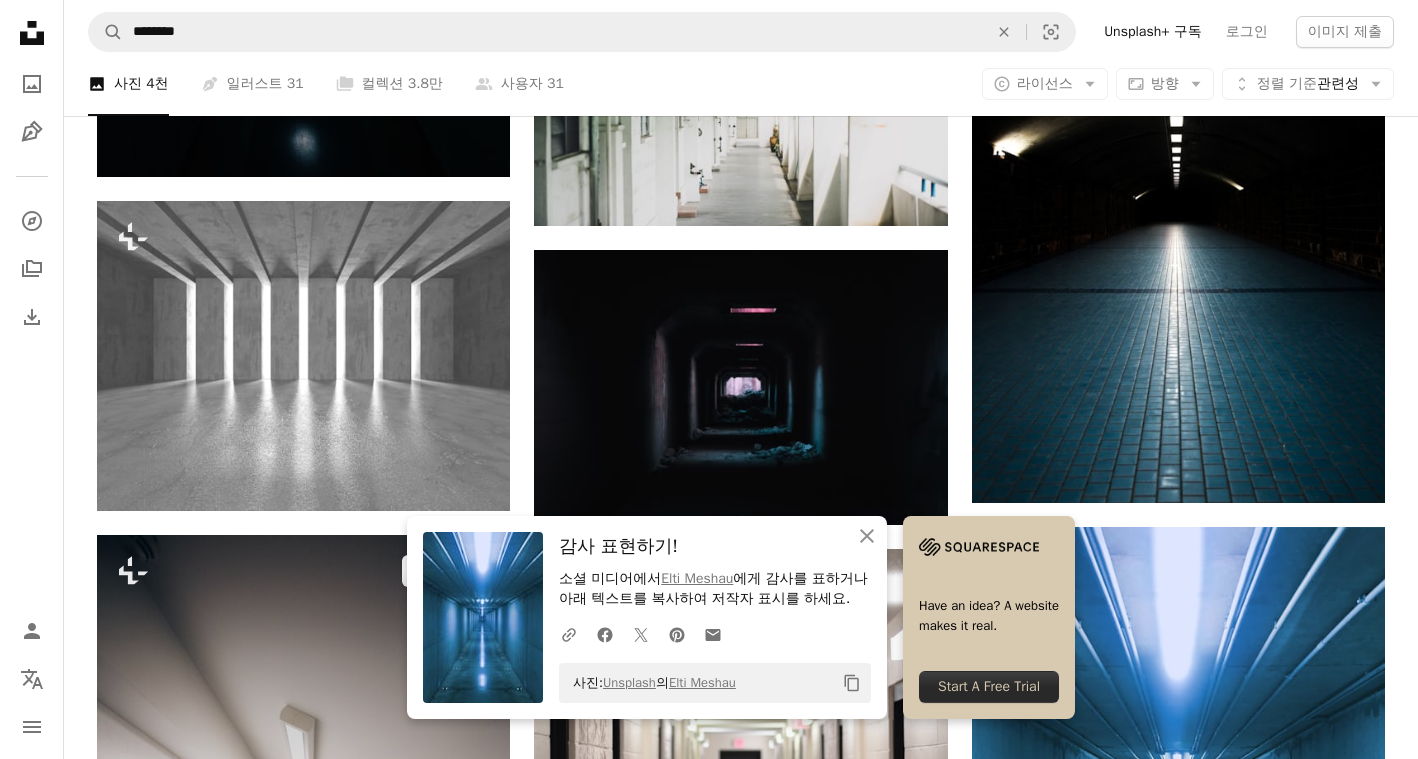scroll, scrollTop: 5661, scrollLeft: 0, axis: vertical 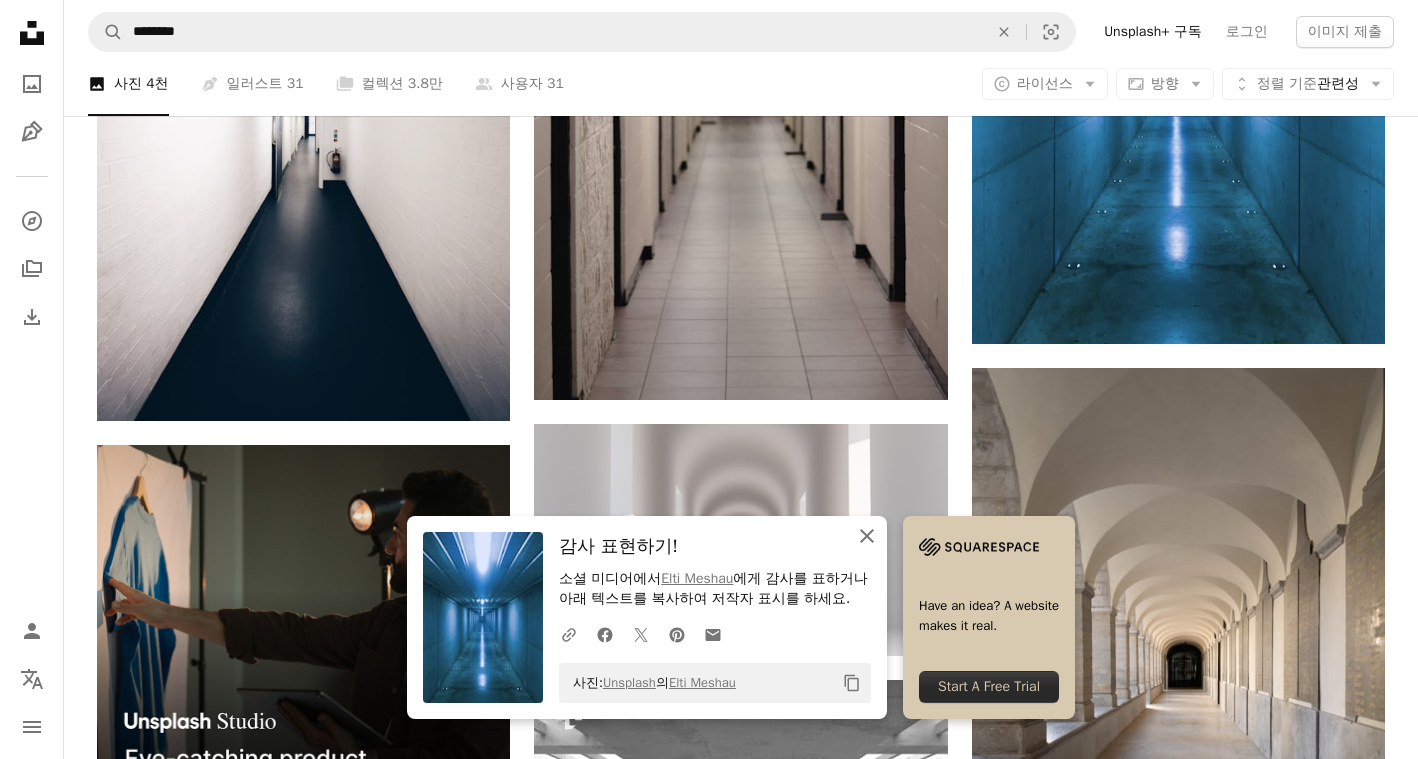 click on "An X shape" 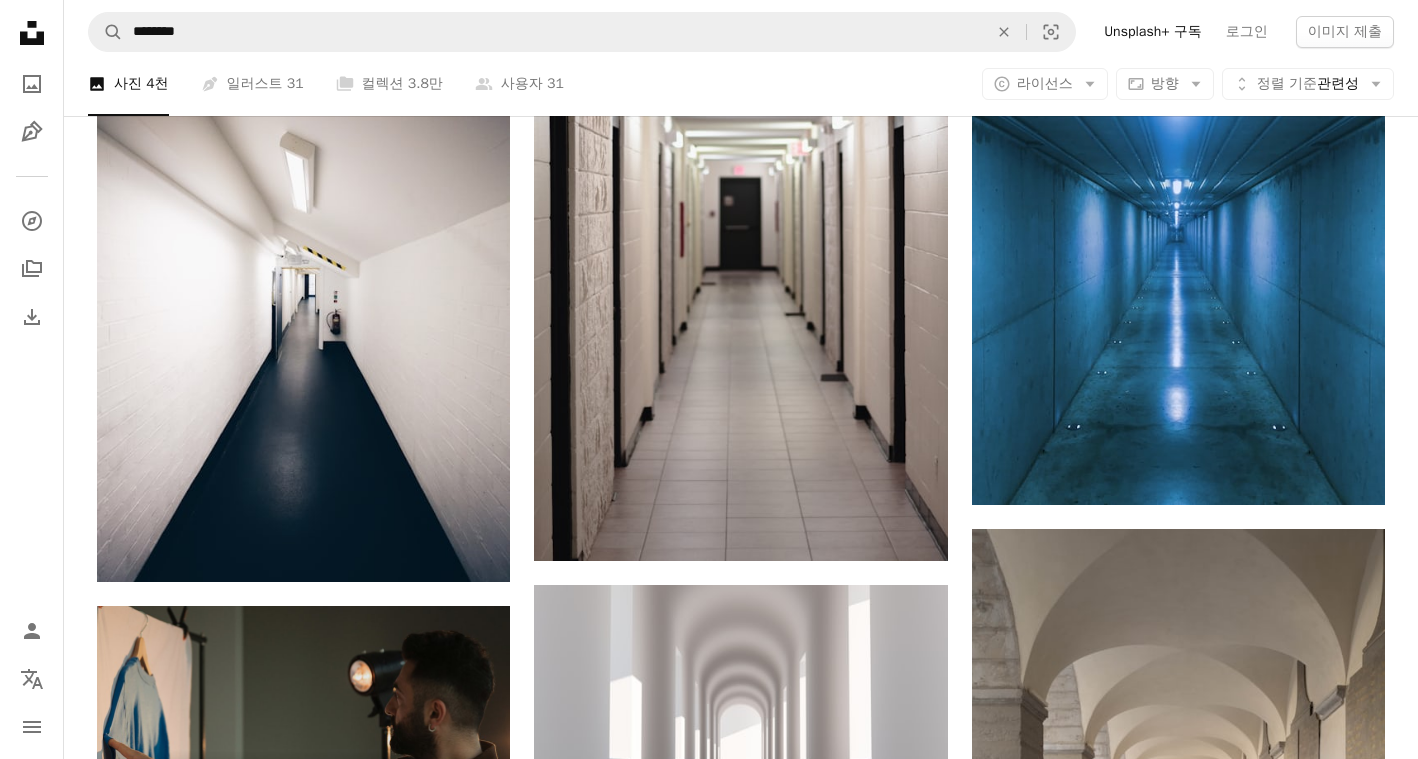 scroll, scrollTop: 5361, scrollLeft: 0, axis: vertical 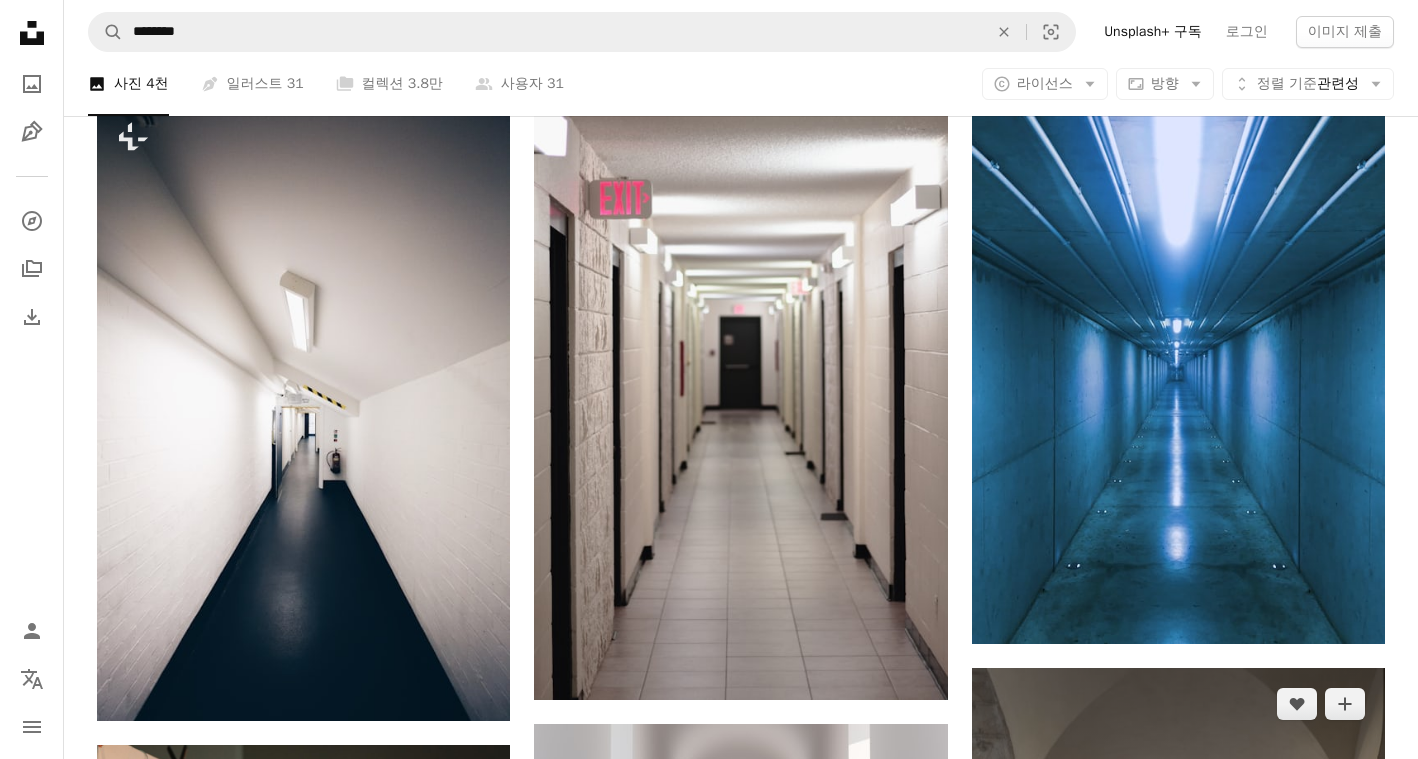 click at bounding box center [1178, 977] 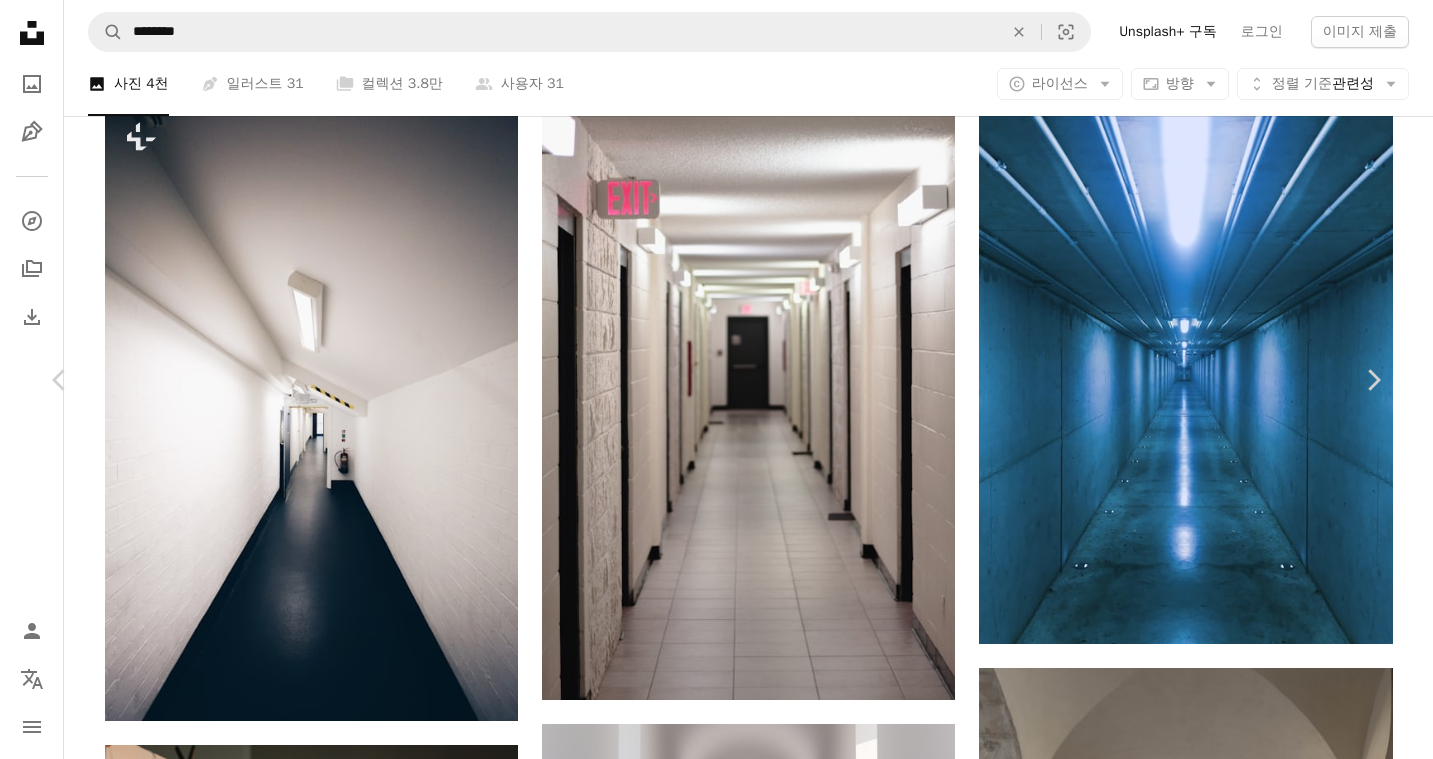 click on "무료 다운로드" at bounding box center (1183, 5732) 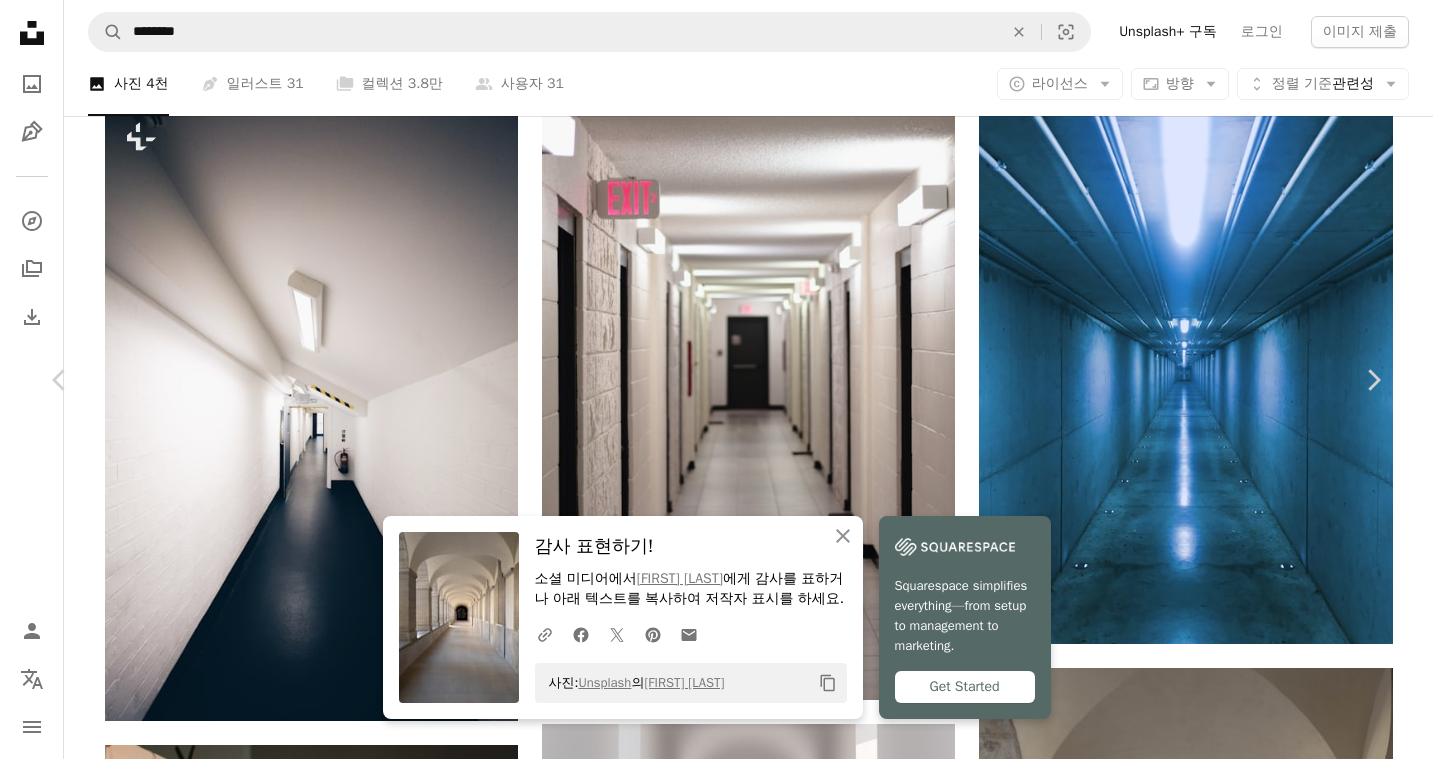 click on "소셜 미디어에서  [FIRST] [LAST] 에게 감사를 표하거나 아래 텍스트를 복사하여 저작자 표시를 하세요. 사진:  Unsplash 의 [FIRST] [LAST]
Copy content [FIRST] [LAST] [FIRST] [LAST] A map marker [LOCATION], [LOCATION], [CITY], [COUNTRY]" at bounding box center (716, 6064) 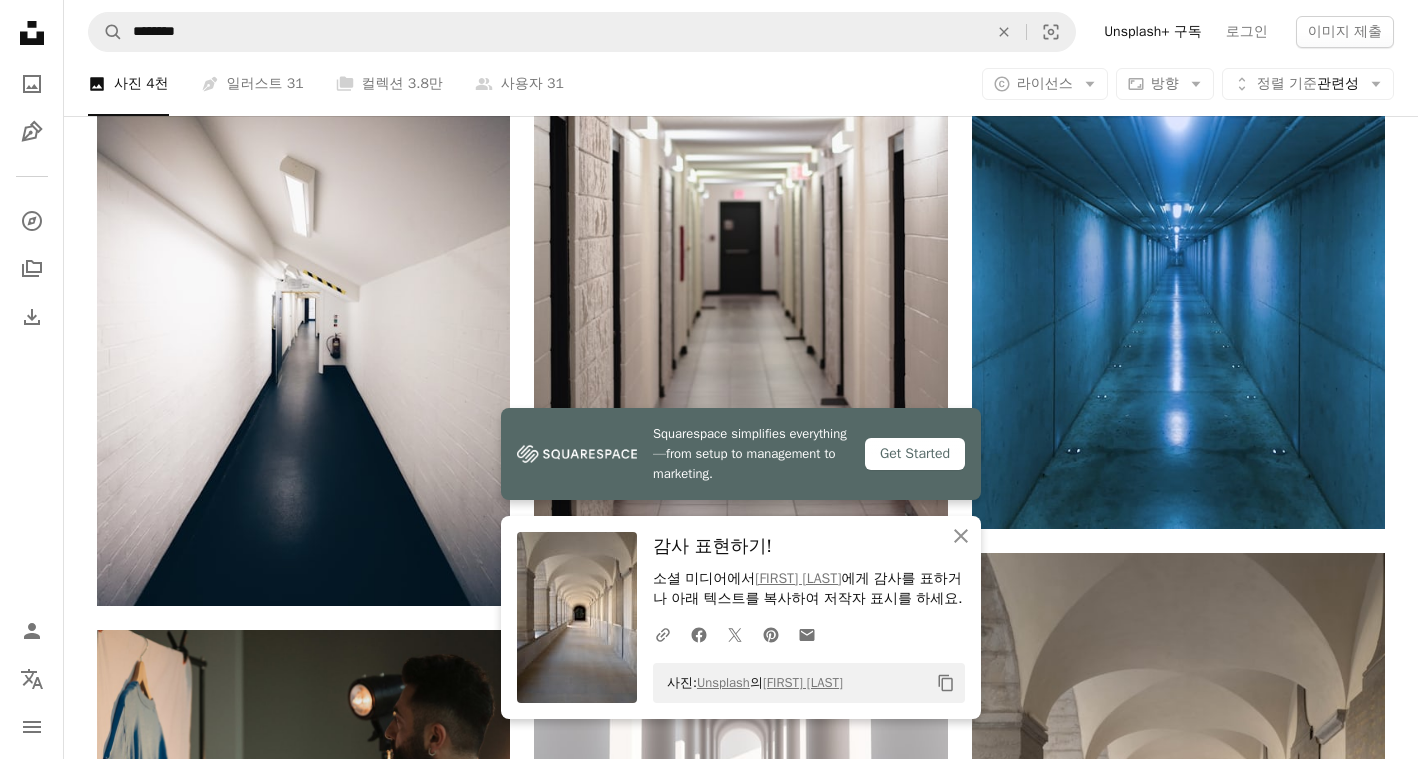 scroll, scrollTop: 6061, scrollLeft: 0, axis: vertical 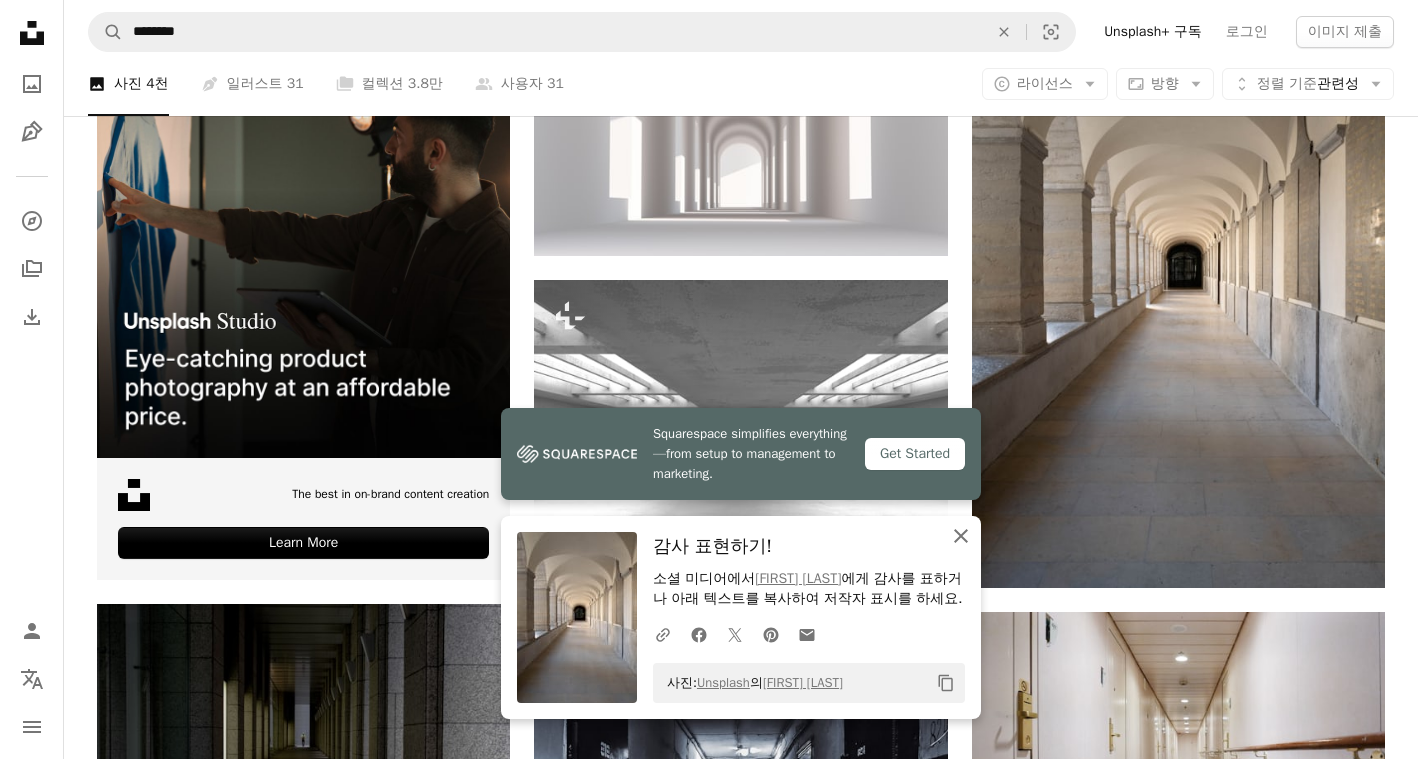 click on "An X shape" 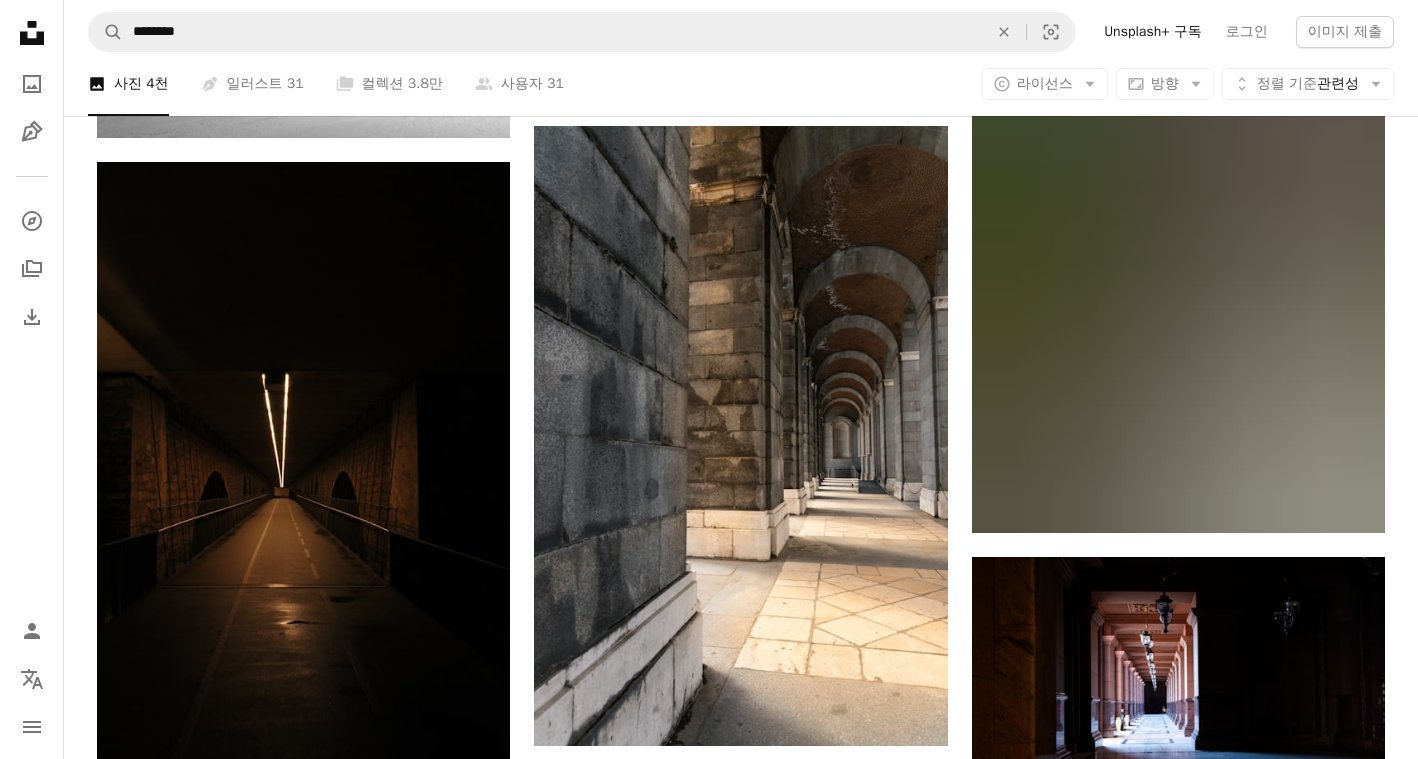 scroll, scrollTop: 11161, scrollLeft: 0, axis: vertical 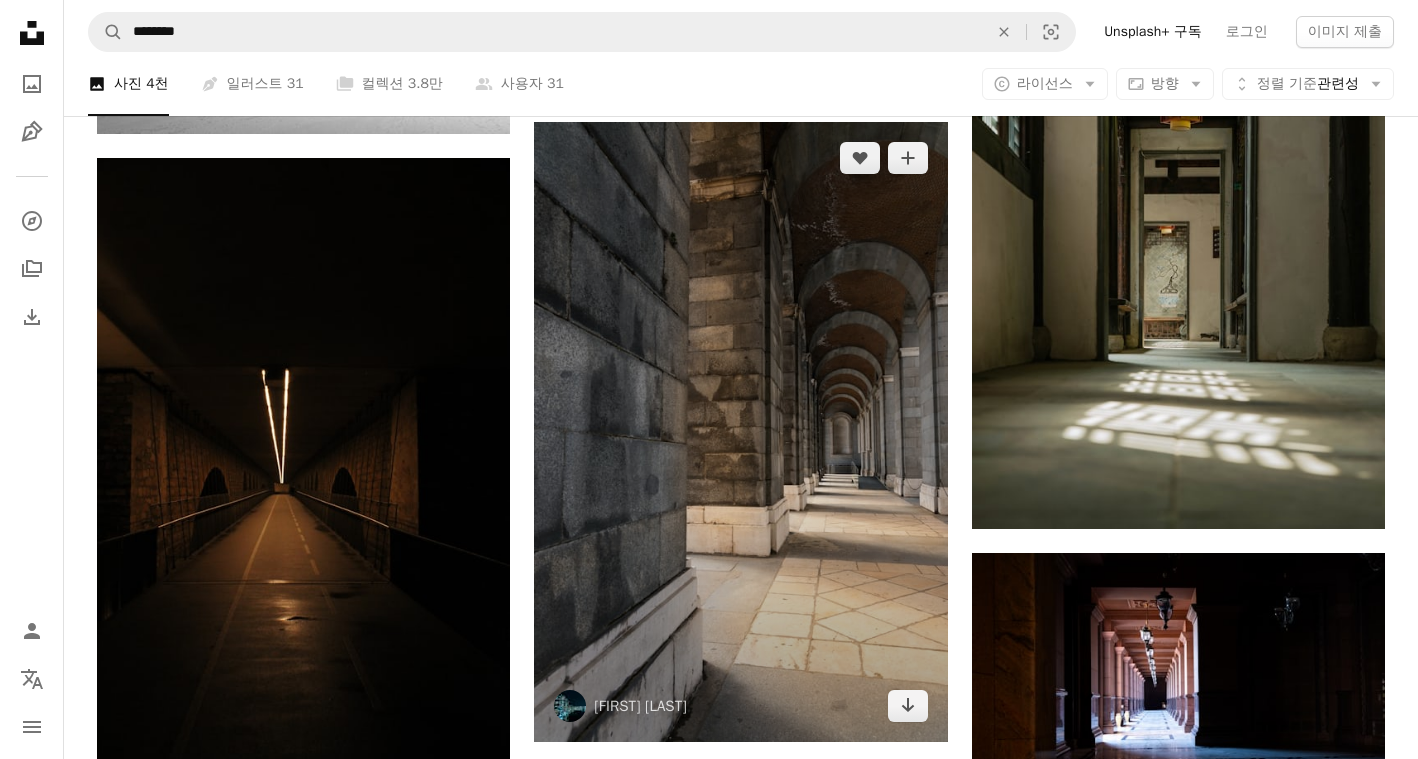 click at bounding box center [740, 432] 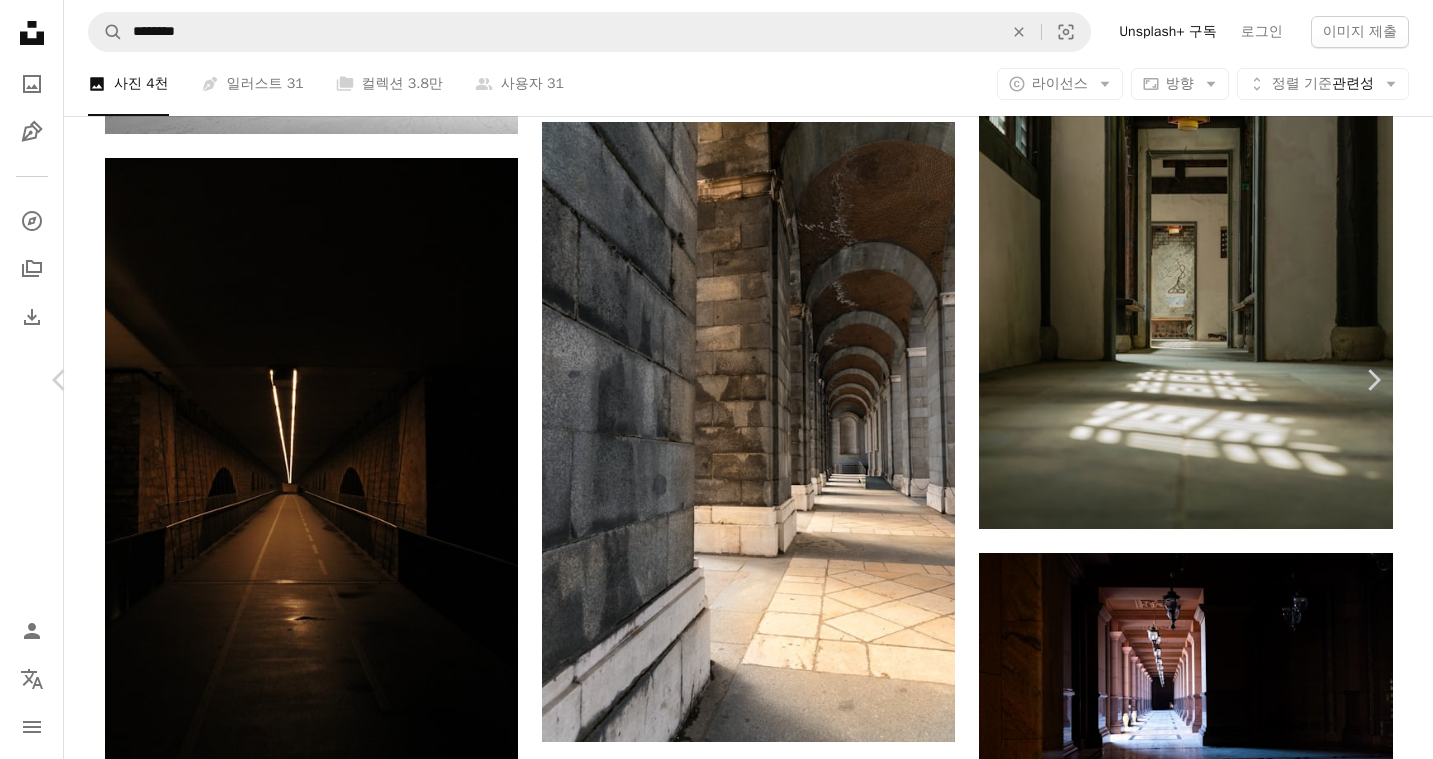 click on "무료 다운로드" at bounding box center (1183, 6438) 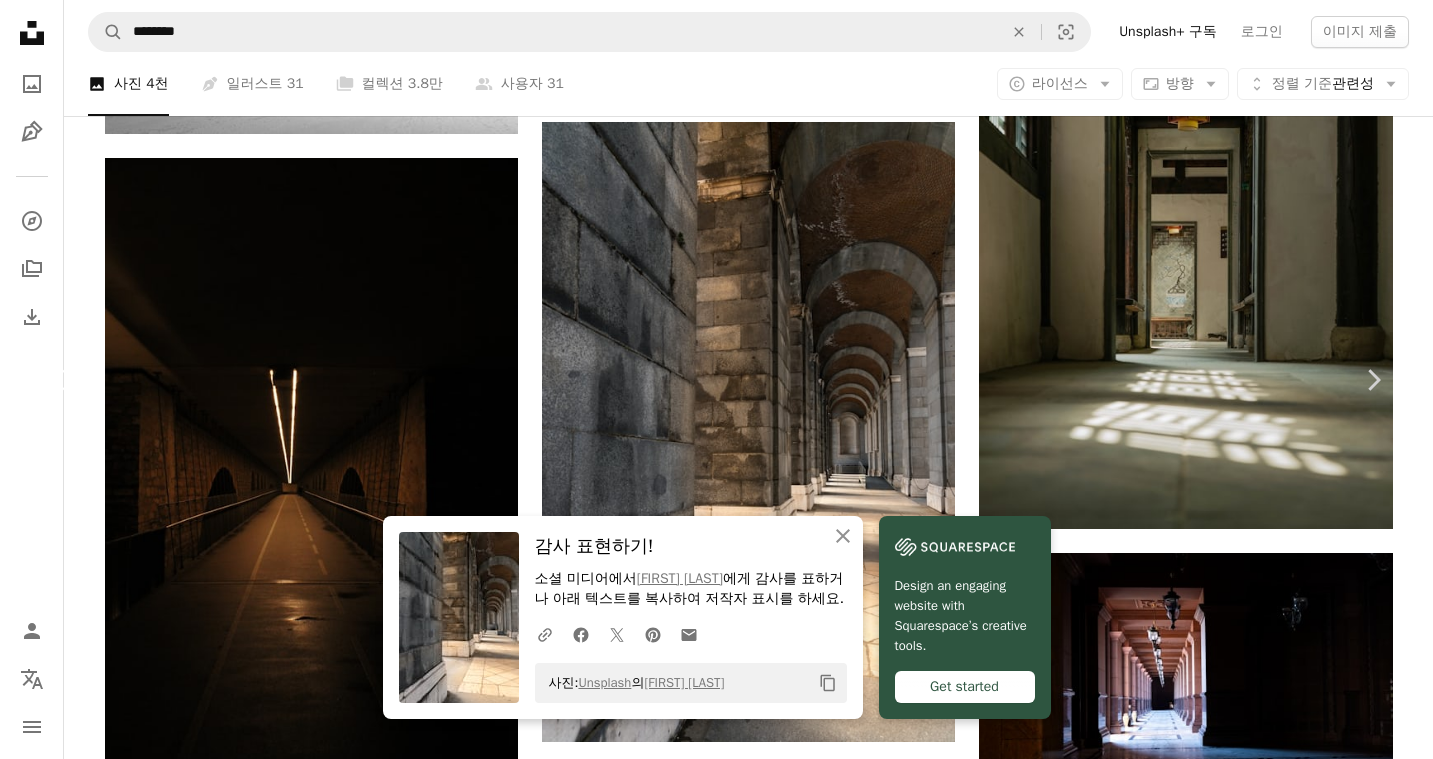 click on "Chevron left" at bounding box center (60, 380) 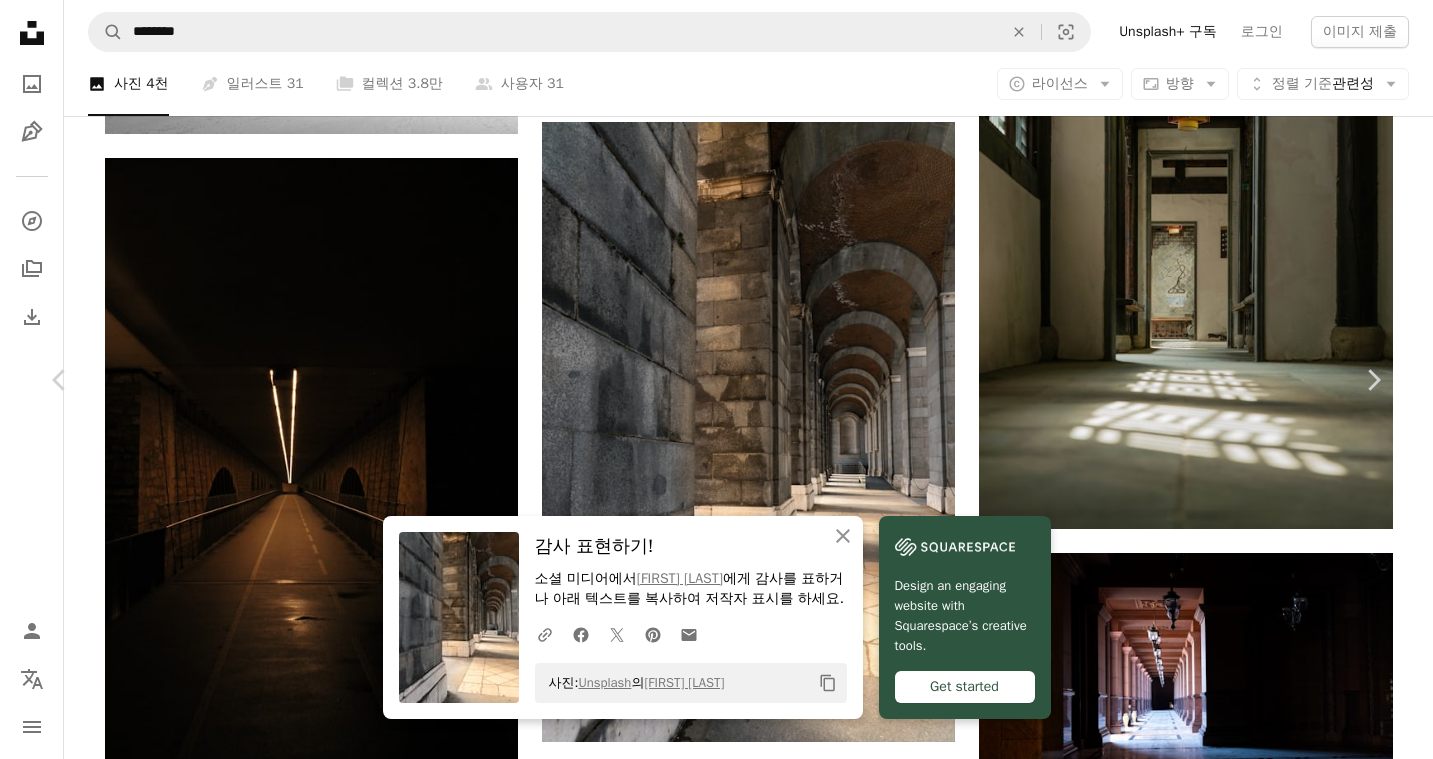 drag, startPoint x: 1332, startPoint y: 183, endPoint x: 1187, endPoint y: 52, distance: 195.41238 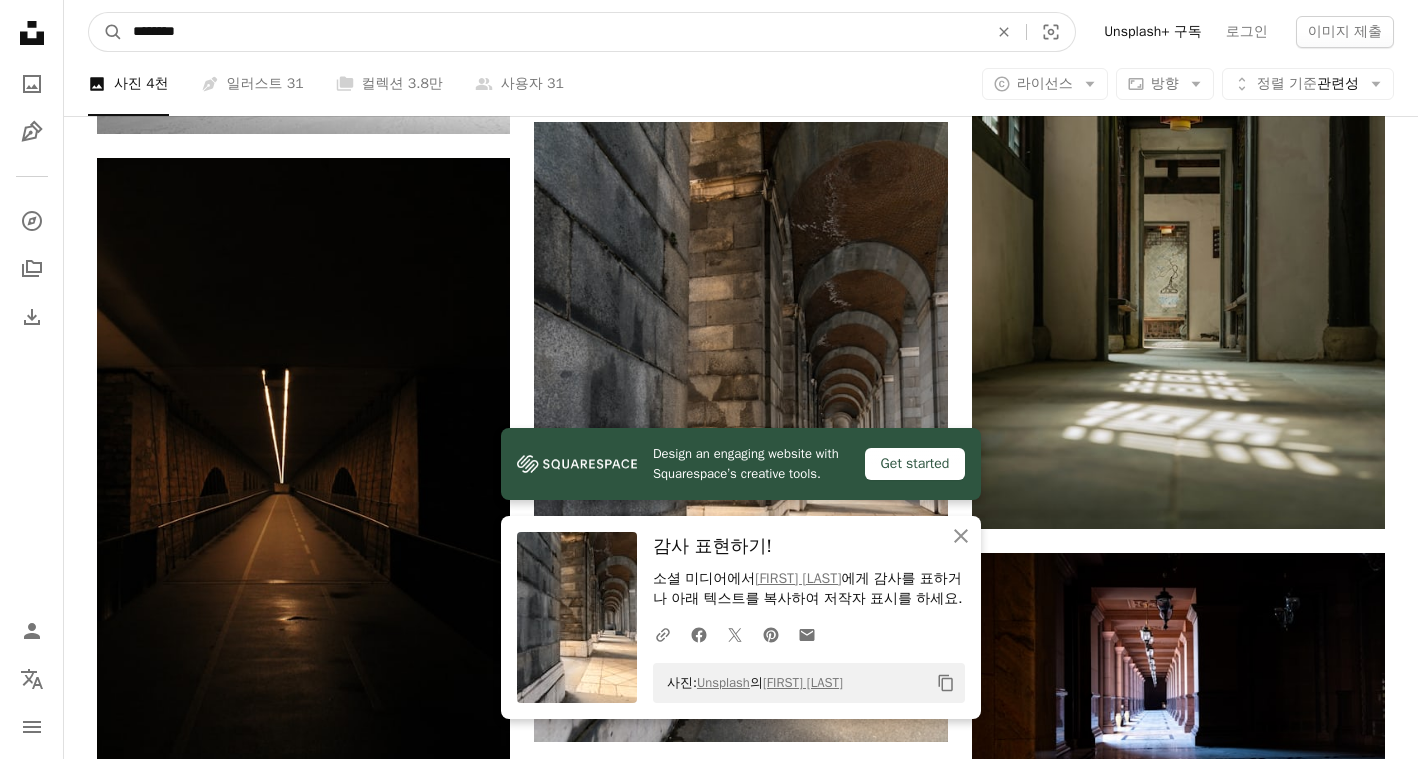 drag, startPoint x: 375, startPoint y: 27, endPoint x: 172, endPoint y: 37, distance: 203.24615 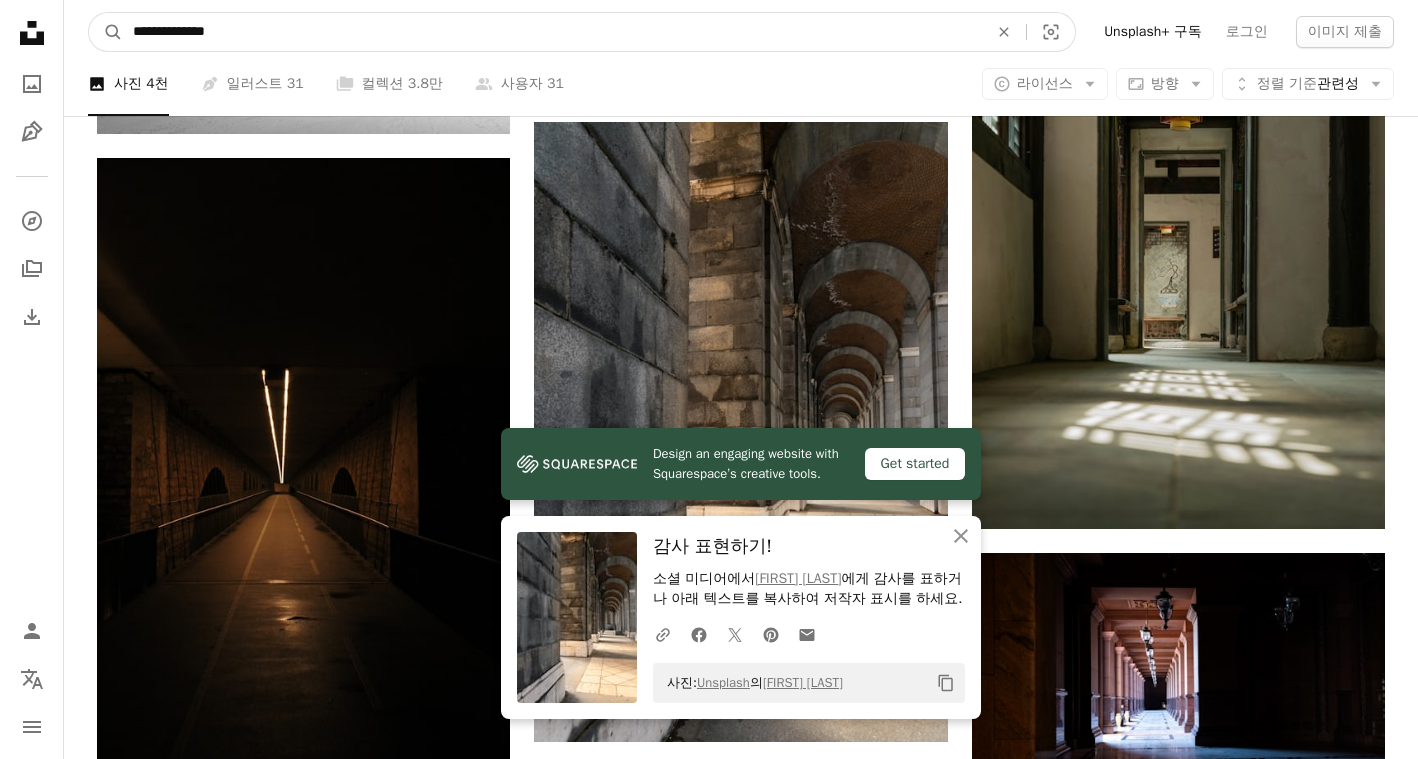 paste 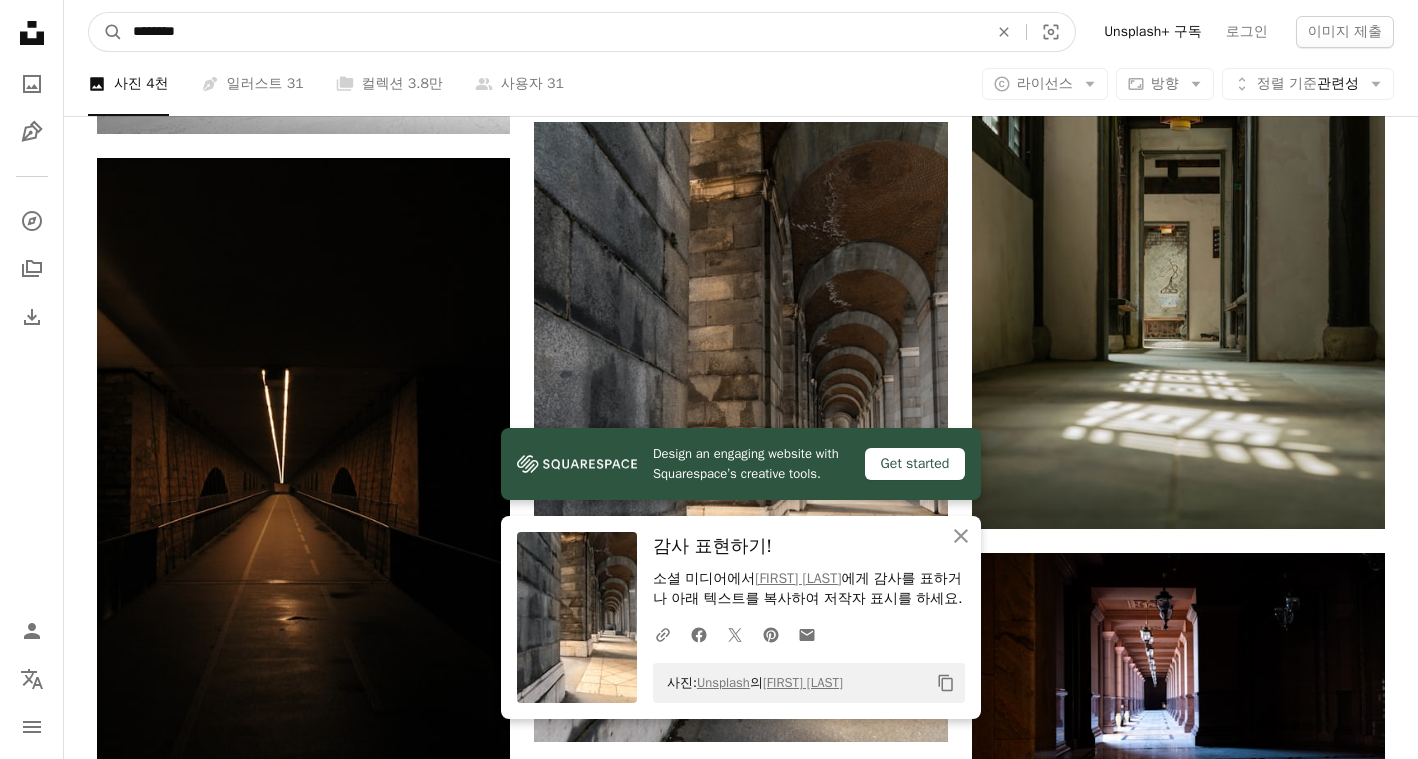 click on "A magnifying glass" at bounding box center (106, 32) 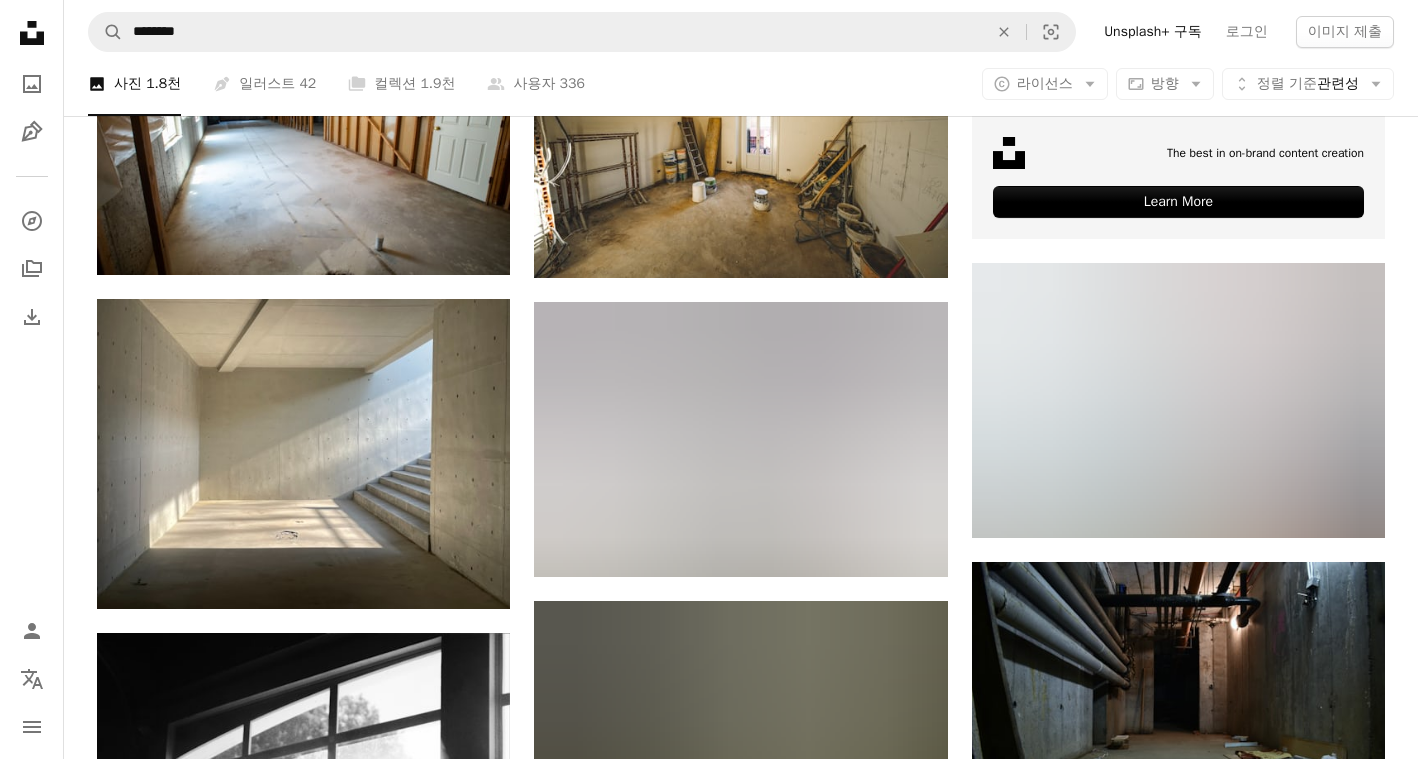 scroll, scrollTop: 600, scrollLeft: 0, axis: vertical 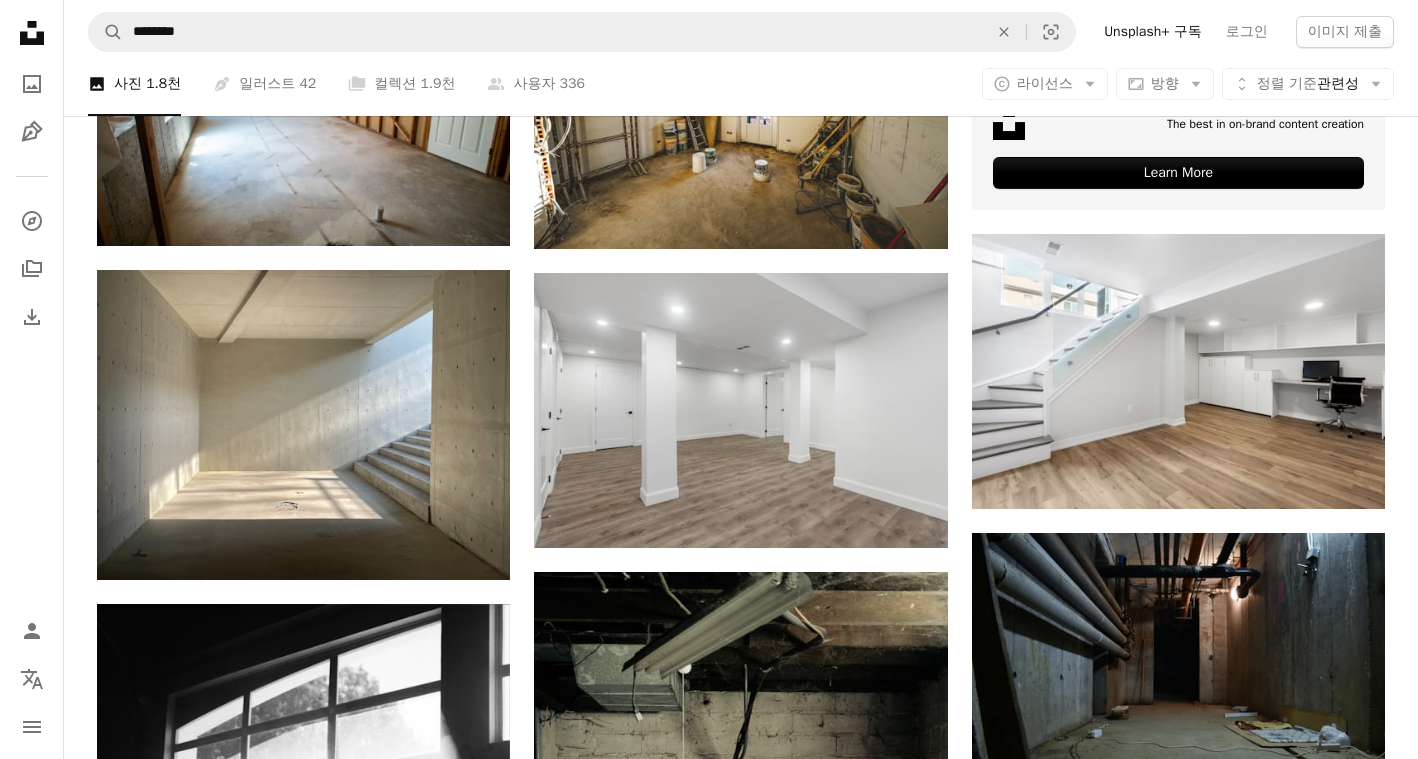 click at bounding box center (1178, 970) 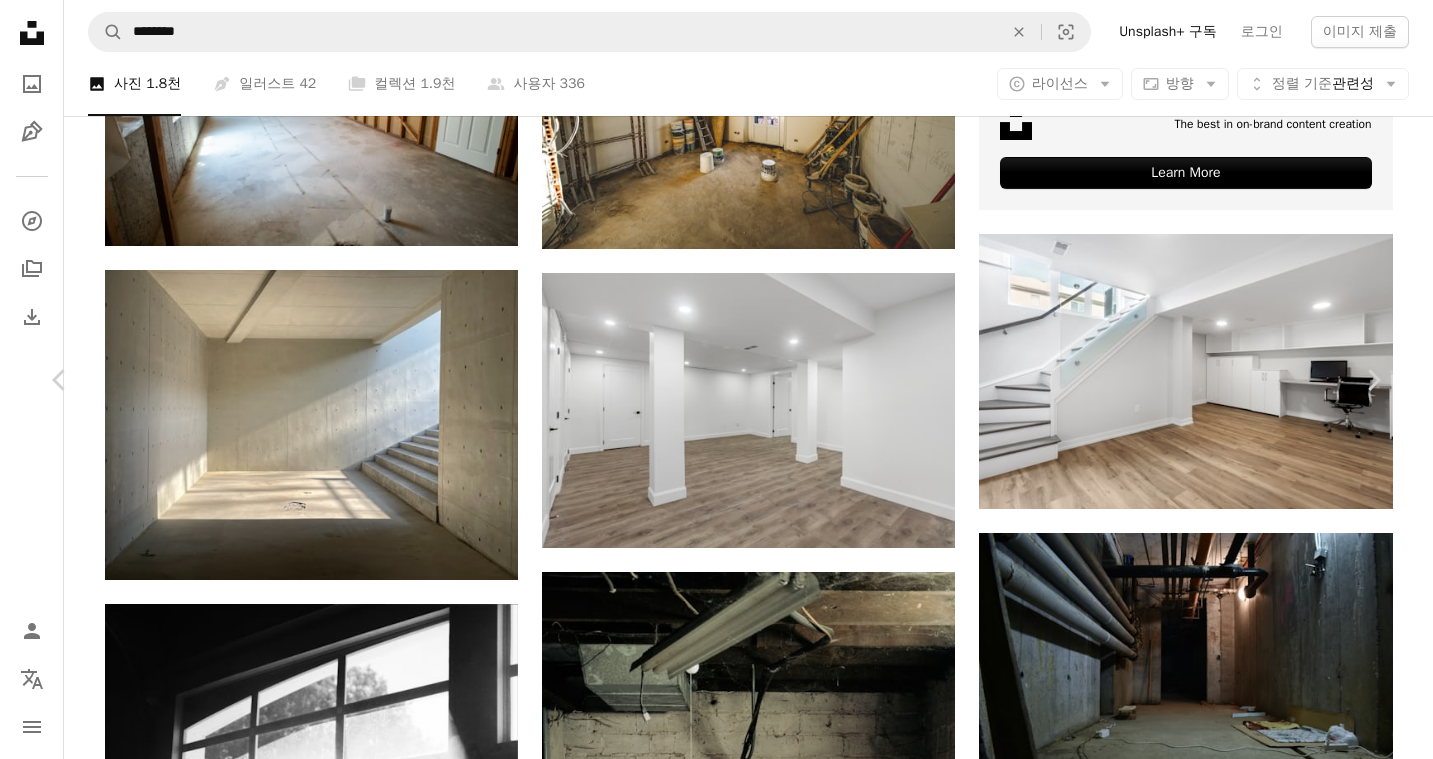 click on "An X shape Chevron left Chevron right [FIRST] [LAST] Unsplash+ 용 A heart A plus sign 이미지 편집   Plus sign for Unsplash+ A lock   다운로드 Zoom in A forward-right arrow 공유 More Actions Calendar outlined 2023년 3월 19일 에 게시됨 Safety Unsplash+ 라이선스 에 따른 라이선스 부여 건물 내부 교회 페인트 크리스천 신앙 영성 아이콘 종교 지하실 정통 성도 예배 장소 HD 배경화면 이 시리즈의 다른 콘텐츠 Chevron right Plus sign for Unsplash+ Plus sign for Unsplash+ Plus sign for Unsplash+ Plus sign for Unsplash+ Plus sign for Unsplash+ 관련 이미지 Plus sign for Unsplash+ A heart A plus sign [FIRST] [LAST] Unsplash+ 용 A lock   다운로드 Plus sign for Unsplash+ A heart A plus sign [FIRST] [LAST] Unsplash+ 용 A lock   다운로드 Plus sign for Unsplash+ A heart A plus sign [FIRST] [LAST] Unsplash+ 용 A lock   다운로드 Plus sign for Unsplash+ A heart A plus sign [FIRST] [LAST] Unsplash+ 용 A lock   다운로드 Plus sign for Unsplash+" at bounding box center (716, 3842) 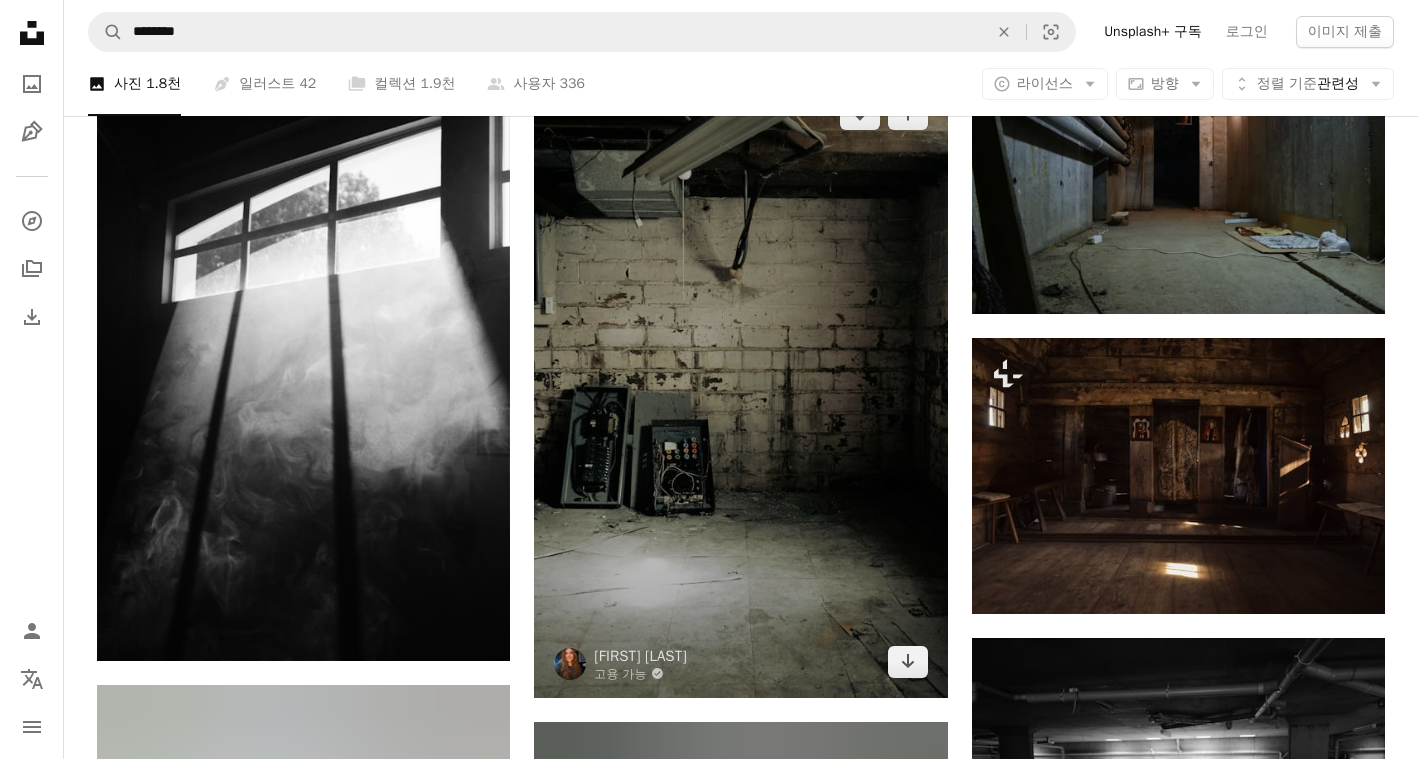 scroll, scrollTop: 1100, scrollLeft: 0, axis: vertical 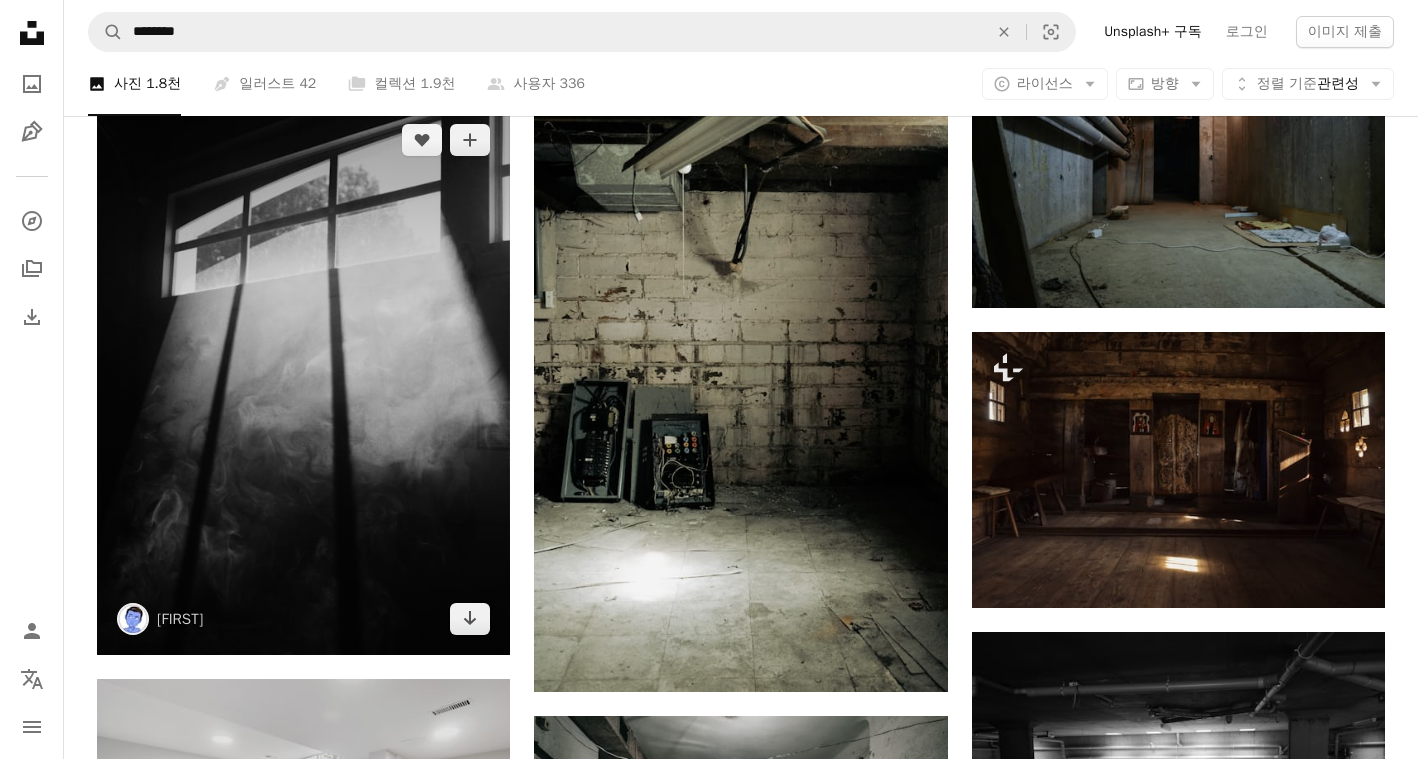 click at bounding box center (303, 379) 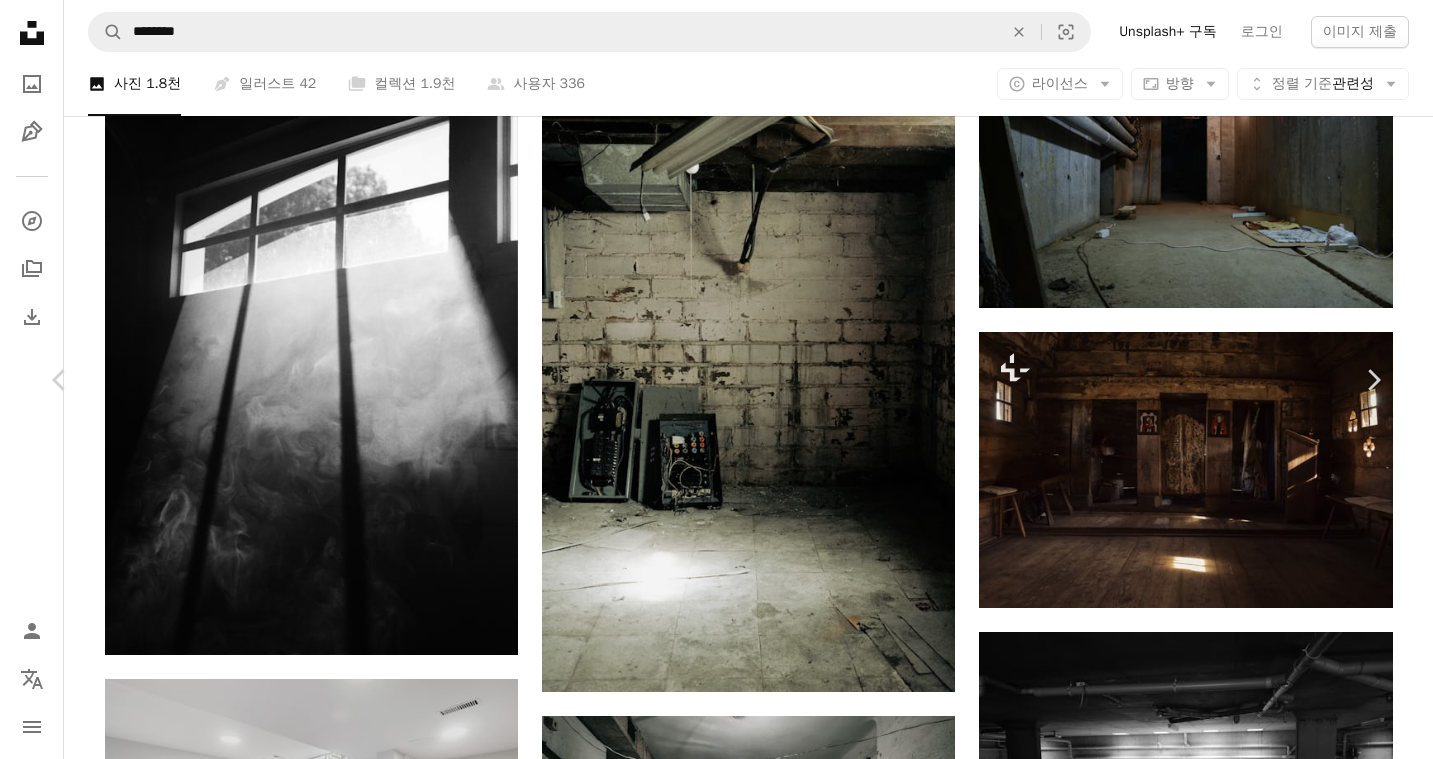 click on "무료 다운로드" at bounding box center [1183, 3010] 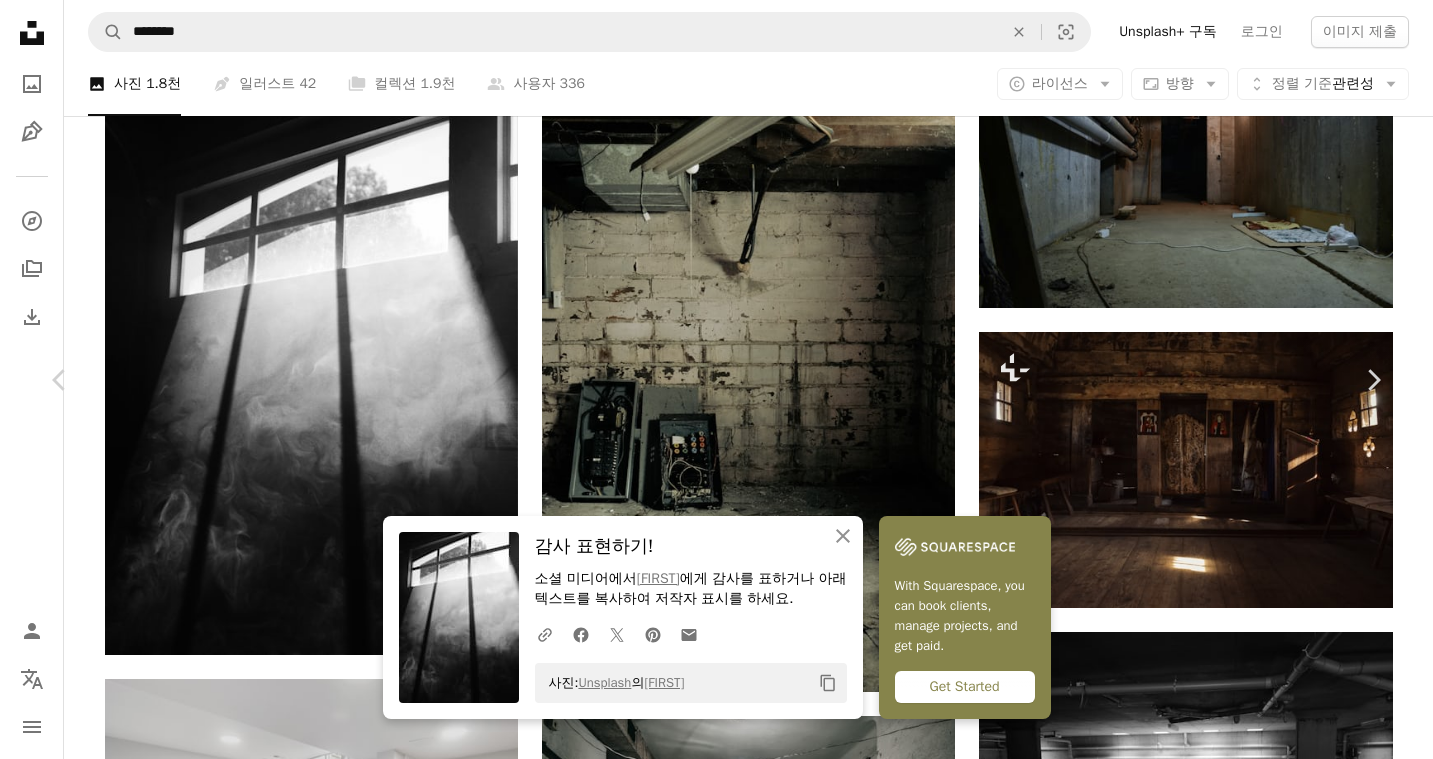click on "An X shape Chevron left Chevron right An X shape 닫기 감사 표현하기! 소셜 미디어에서 [PERSON] 에게 감사를 표하거나 아래 텍스트를 복사하여 저작자 표시를 하세요. A URL sharing icon (chains) Facebook icon X (formerly Twitter) icon Pinterest icon An envelope 사진: Unsplash 의 [PERSON]
Copy content With Squarespace, you can book clients, manage projects, and get paid. Get Started [PERSON] [PERSON] A heart A plus sign 이미지 편집   Plus sign for Unsplash+ 무료 다운로드 Chevron down Zoom in 조회수 6,712,320 다운로드 33,798 소개 매체 사진 A forward-right arrow 공유 Info icon 정보 More Actions Calendar outlined 2017년 1월 2일 에 게시됨 Camera Canon, EOS REBEL T4i Safety Unsplash 라이선스 하에서 무료로 사용 가능 벽지 검정 창 연기 그림자 햇빛 아이폰 월페이퍼 증기 블랙 & 화이트 지하실 광선 잠금 화면 배경 빛의 광선 조명 광선 아이폰 배경 선레이 김 회색 하얀  |   ↗" at bounding box center (716, 3342) 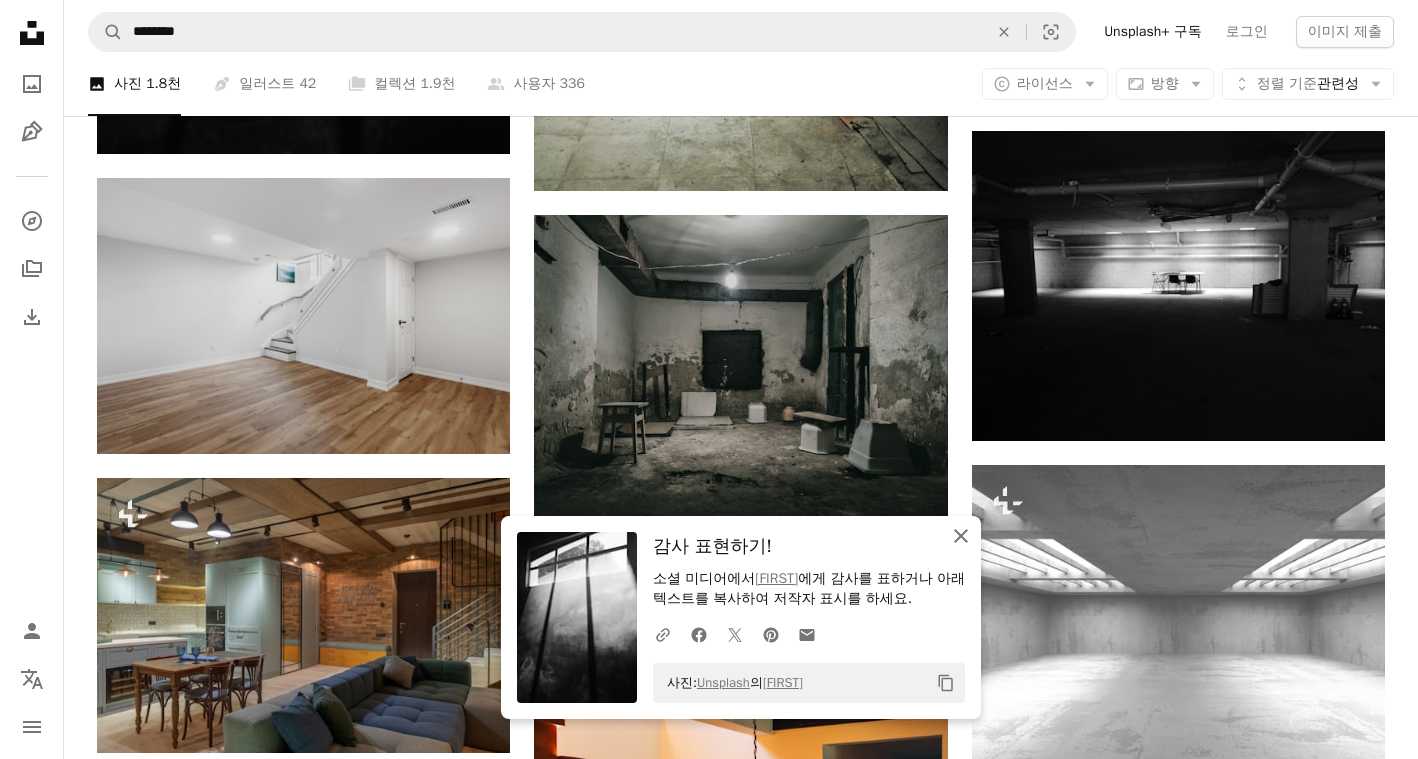 scroll, scrollTop: 1600, scrollLeft: 0, axis: vertical 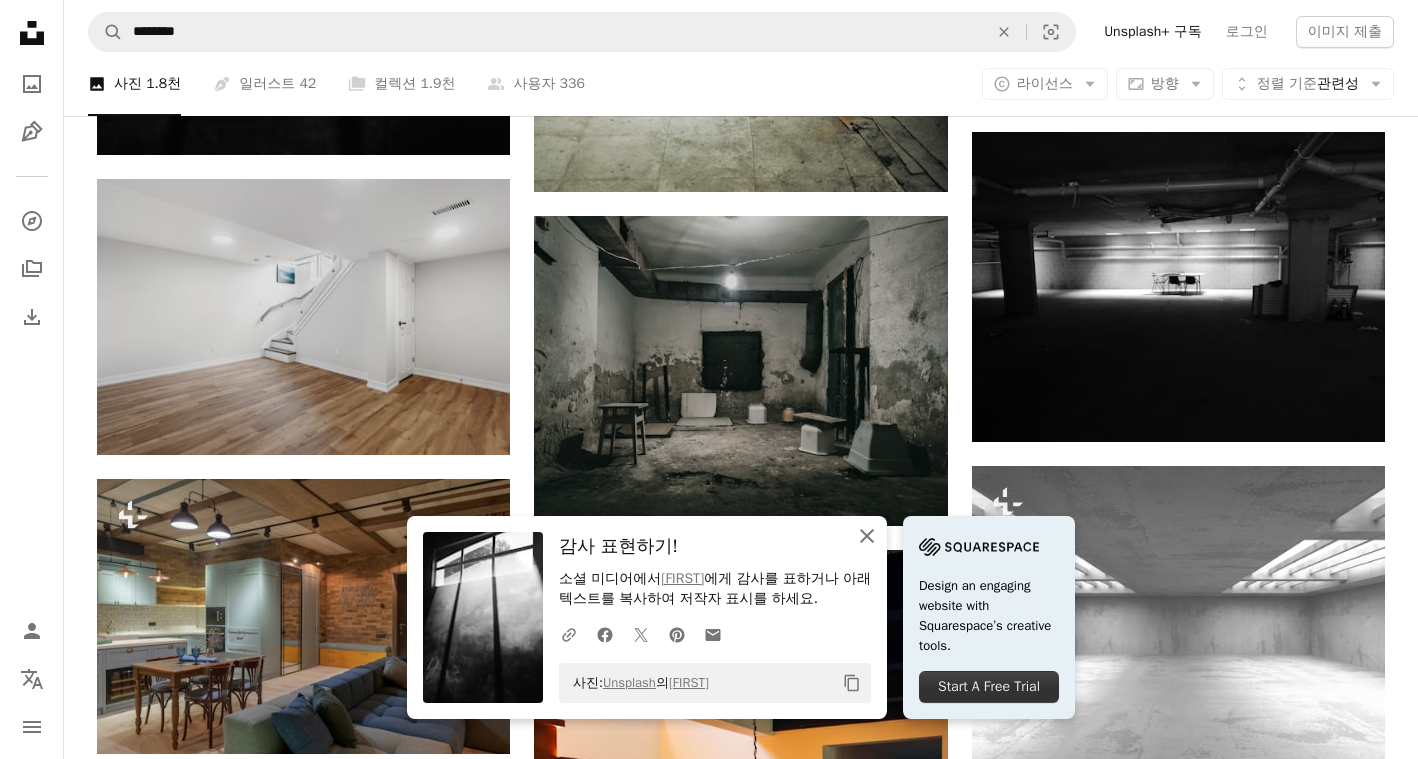 click on "An X shape" 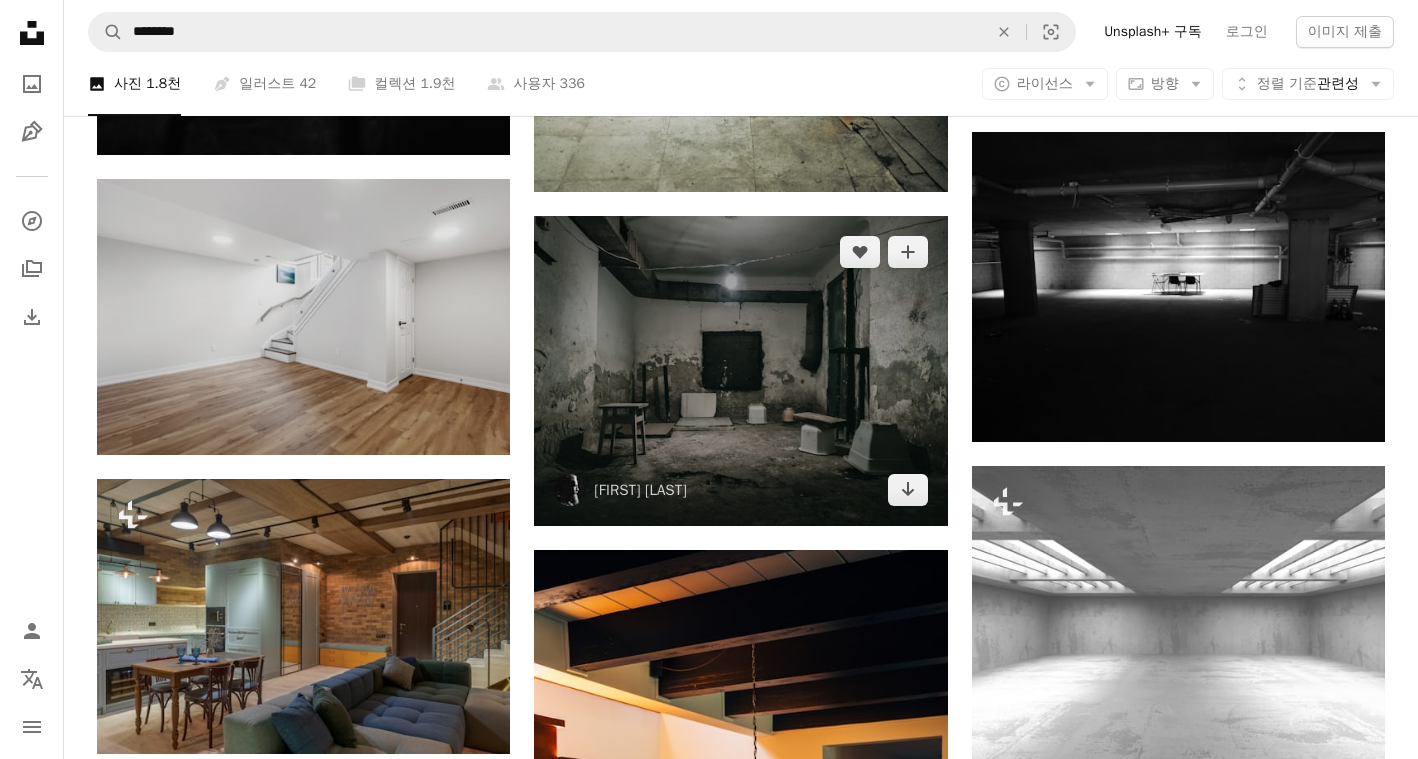 click at bounding box center [740, 371] 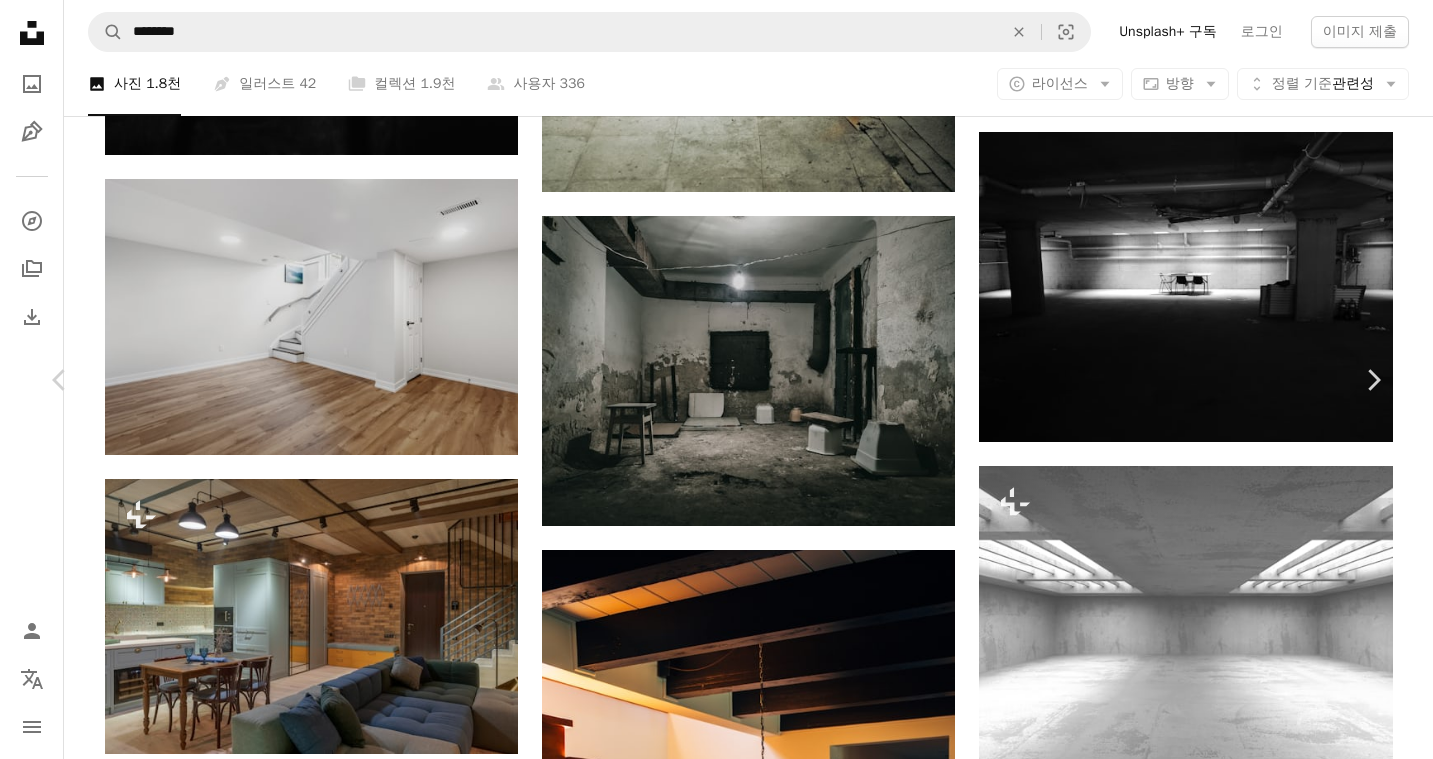 type 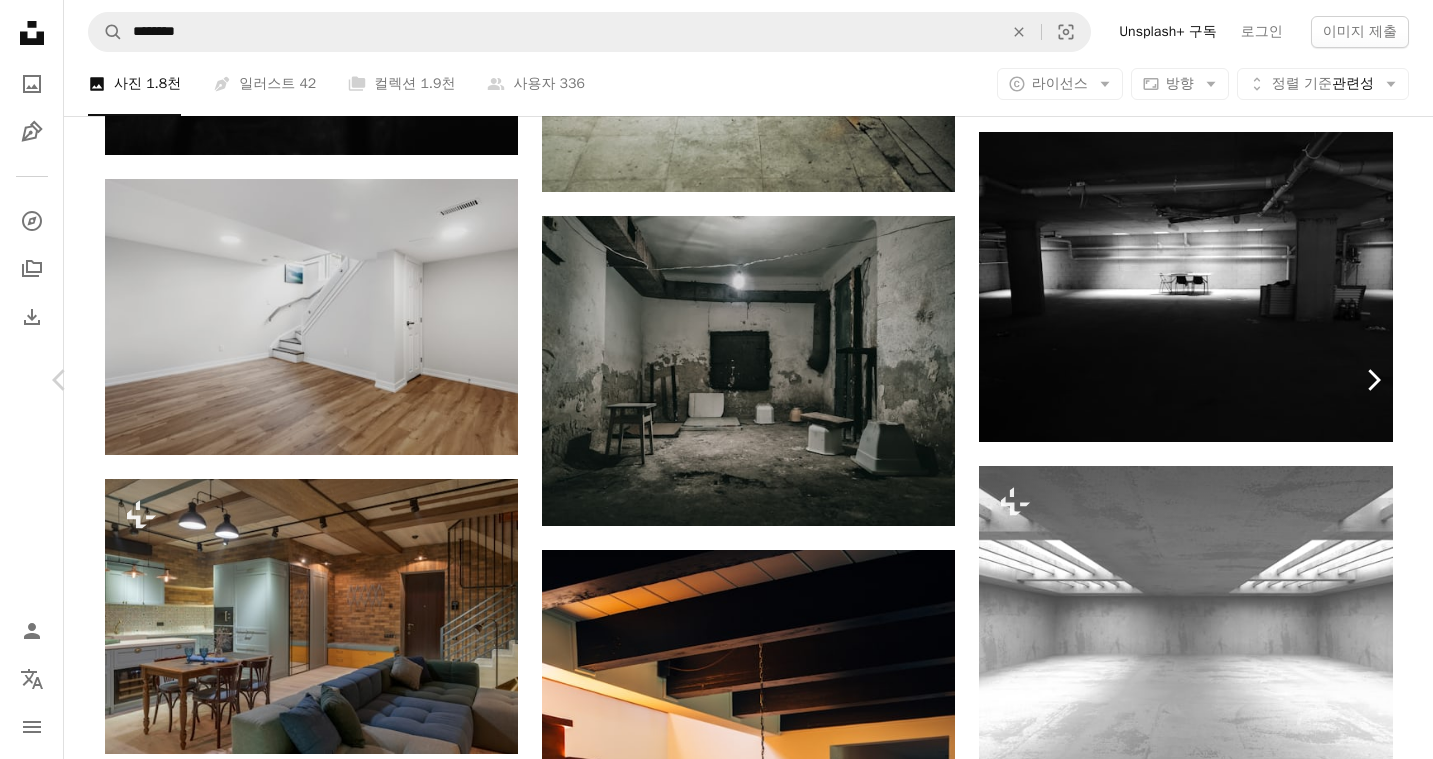 click on "Chevron right" at bounding box center [1373, 380] 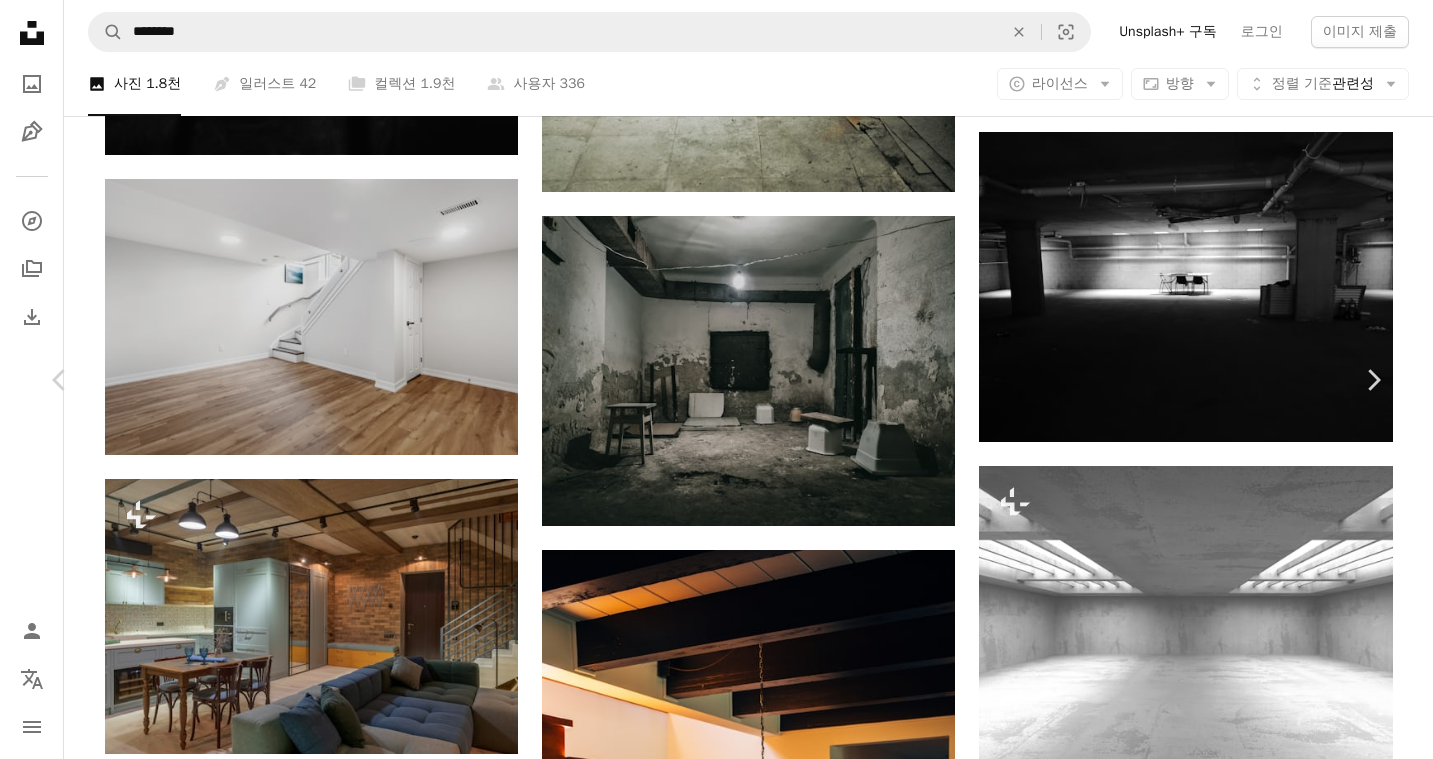 click on "사진: Unsplash 의 [FIRST] [LAST]
Copy content Design an engaging website with Squarespace’s creative tools. Get started Getty Images Unsplash+ 용 A heart A plus sign 이미지 편집   Plus sign for Unsplash+ 무료 다운로드 Chevron down Zoom in 조회수 511,778 다운로드 6,153 A forward-right arrow 공유 Info icon 정보 More Actions Calendar outlined [DATE] 에 게시됨 Camera SONY, ILCE-7M2 Safety Unsplash 라이선스 하에서 무료로 사용 가능 건물 인테리어 디자인 방 콘크리트 주택 층 계단 마루 실내 로비 지하실 난간 난간 퍼블릭 도메인 이미지 iStock에서 프리미엄 관련 이미지 찾아보기  |  코드 UNSPLASH20로 20% 할인 혜택 받기 iStock에서 더 많은 자료 보기  ↗ 관련 이미지 A heart A plus sign [FIRST] [LAST] Arrow pointing down A heart A plus sign [FIRST] [LAST] 고용 가능 A checkmark inside of a circle Arrow pointing down A heart A plus sign [FIRST] [LAST] 고용 가능 A checkmark inside of a circle Arrow pointing down Plus sign for Unsplash+ A heart A plus sign [FIRST] [LAST] 용" at bounding box center [716, 6007] 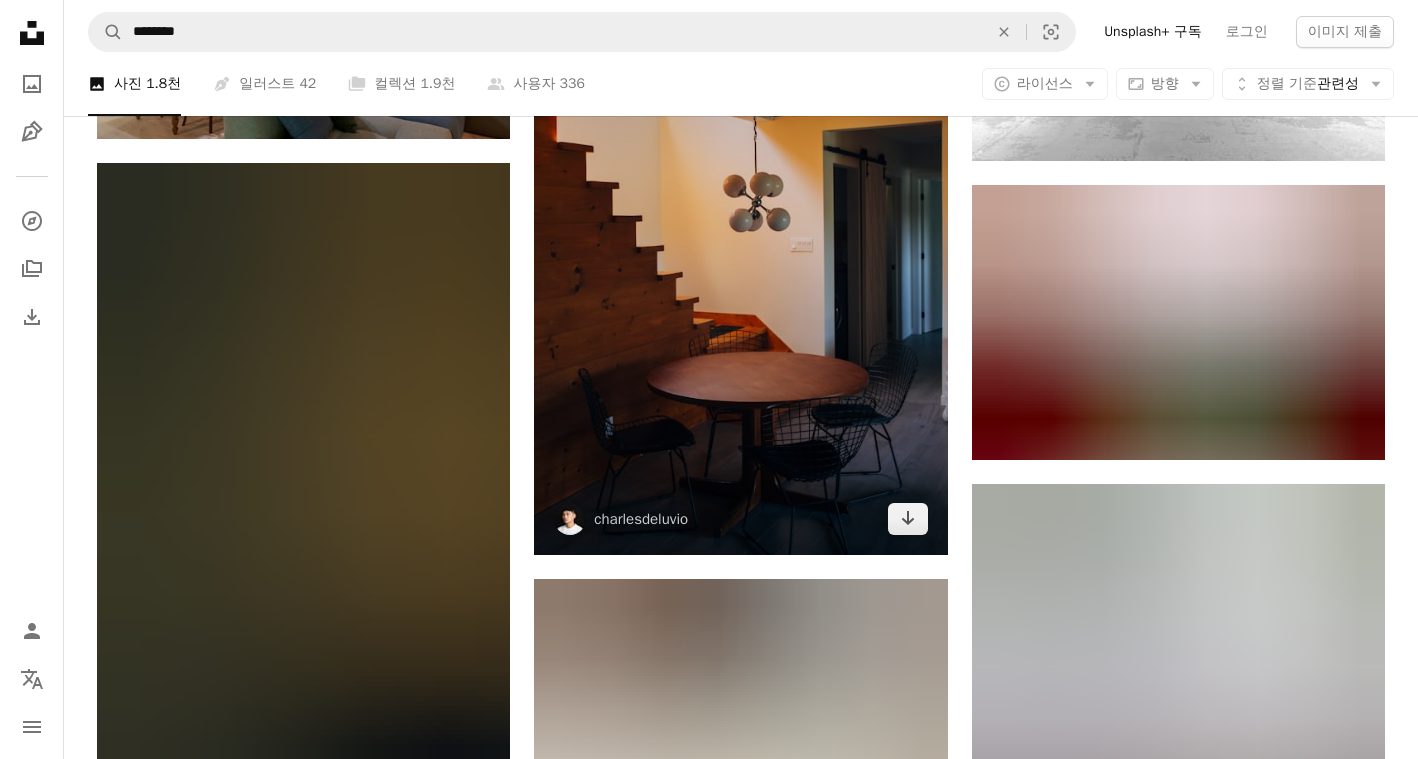 scroll, scrollTop: 2300, scrollLeft: 0, axis: vertical 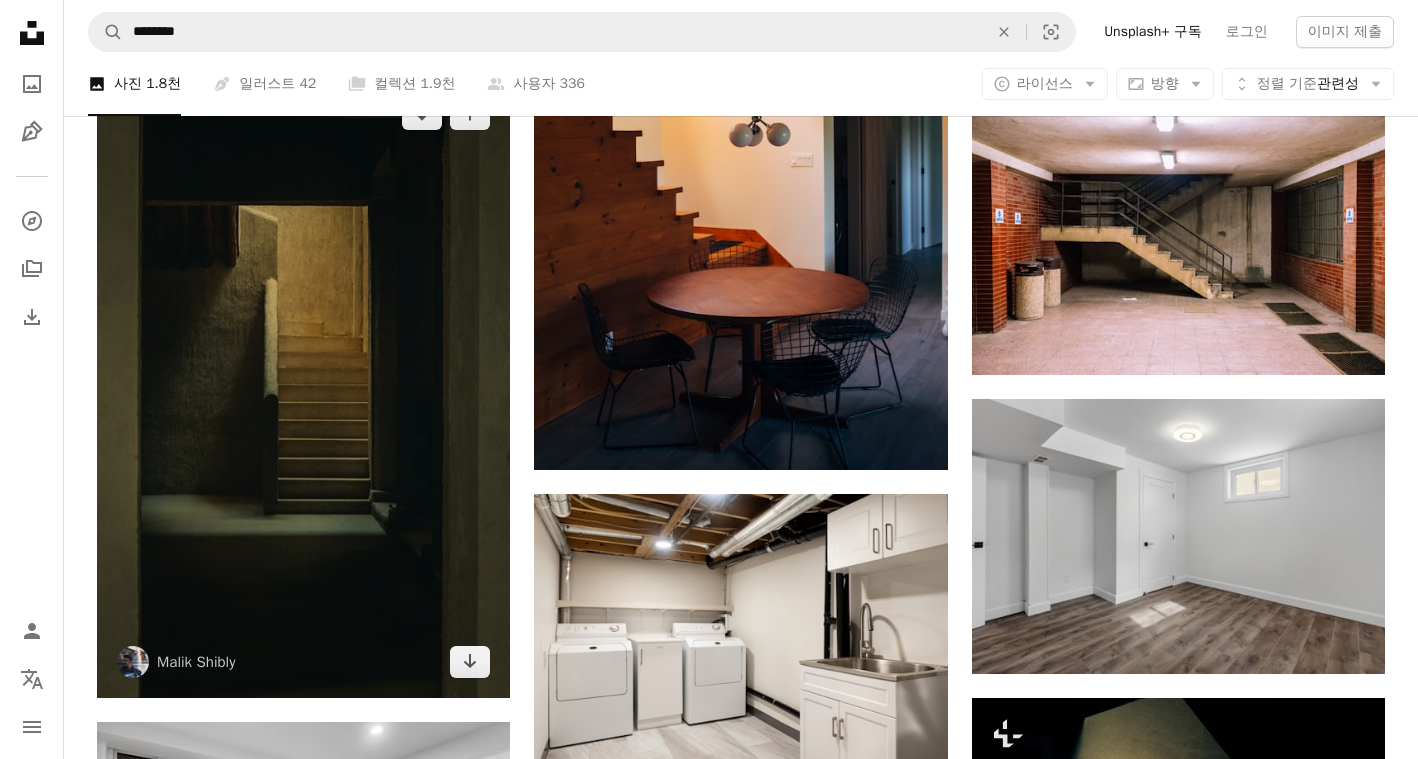 click at bounding box center [303, 388] 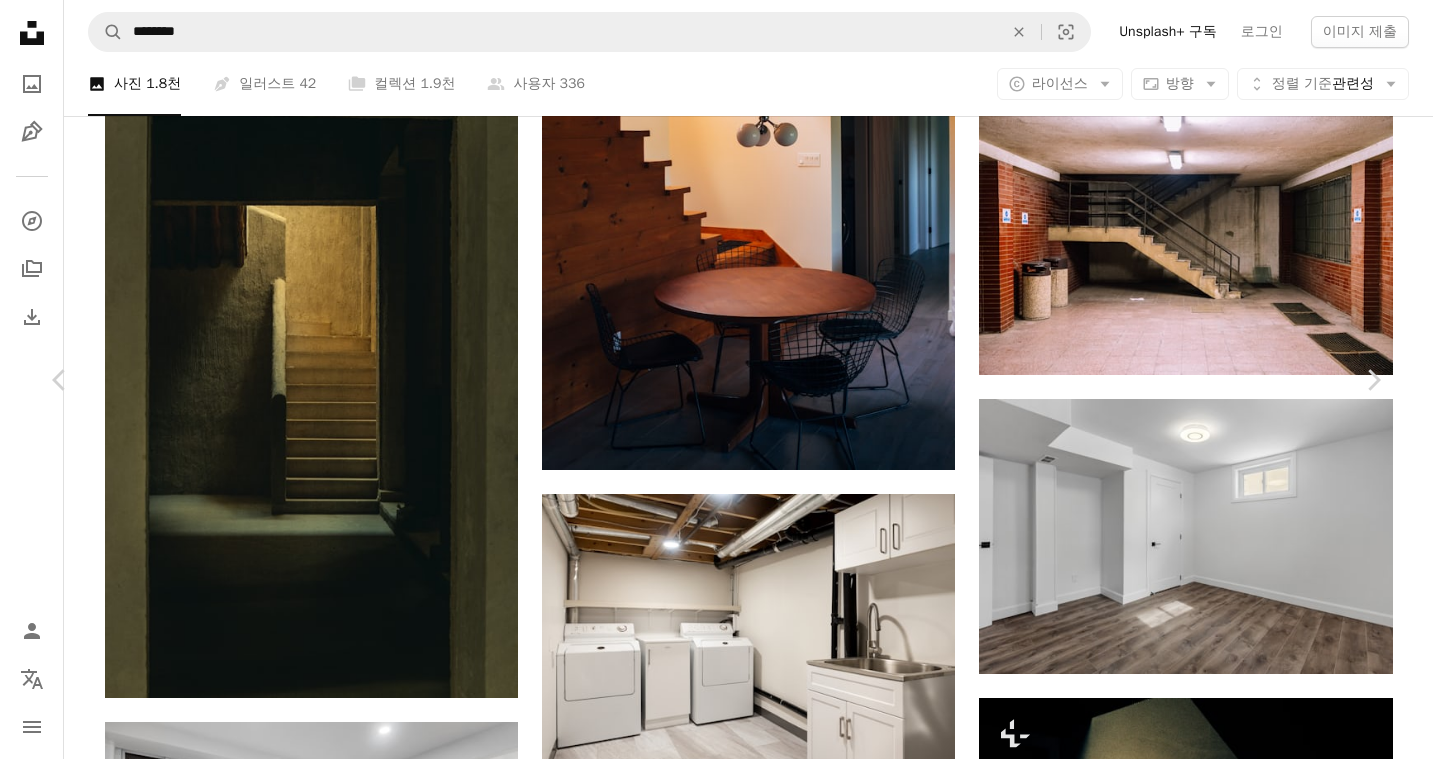 click on "무료 다운로드" at bounding box center [1183, 4975] 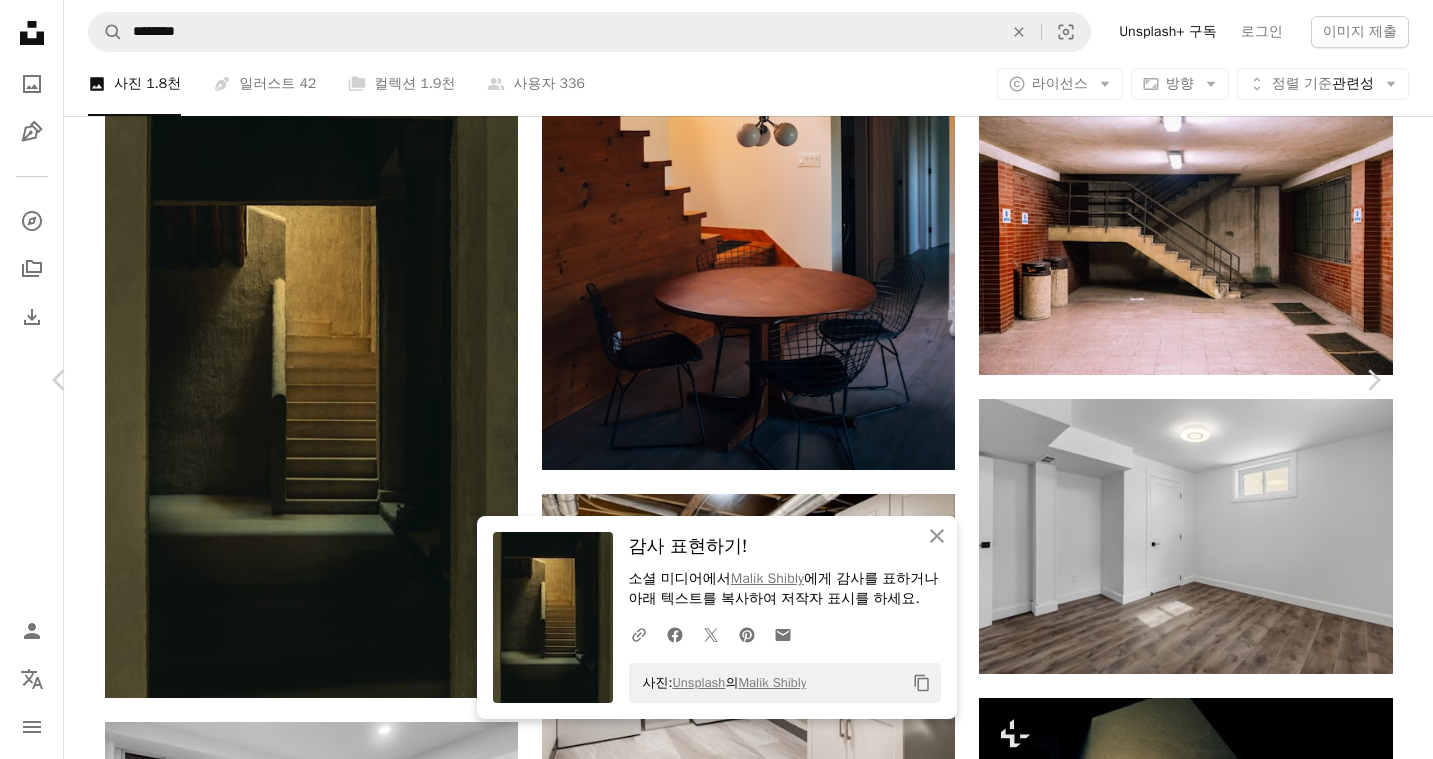 click on "소셜 미디어에서  [FIRST] [LAST] 에게 감사를 표하거나 아래 텍스트를 복사하여 저작자 표시를 하세요. 사진:  Unsplash 의 [FIRST] [LAST]
Copy content [FIRST] [LAST] [FIRST] [LAST]" at bounding box center [716, 5307] 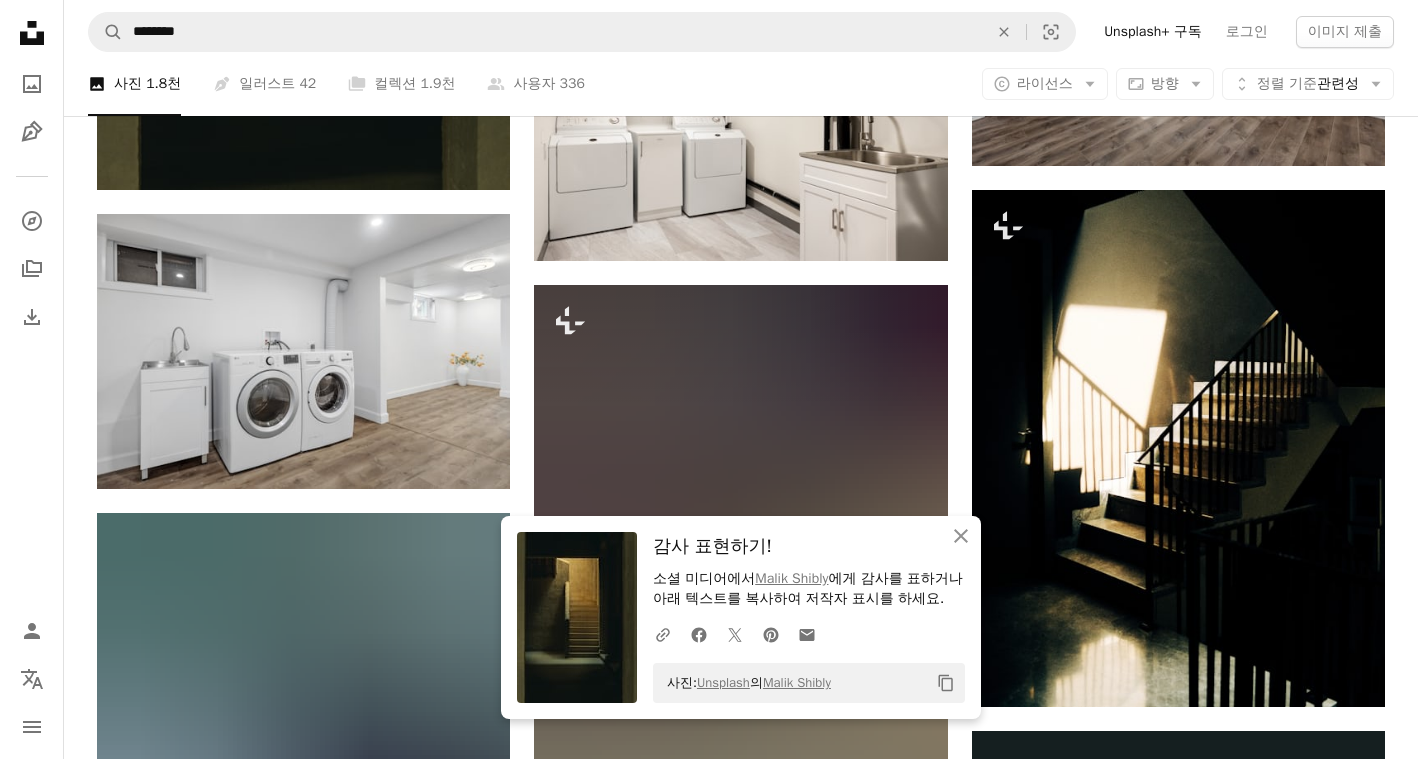 scroll, scrollTop: 2800, scrollLeft: 0, axis: vertical 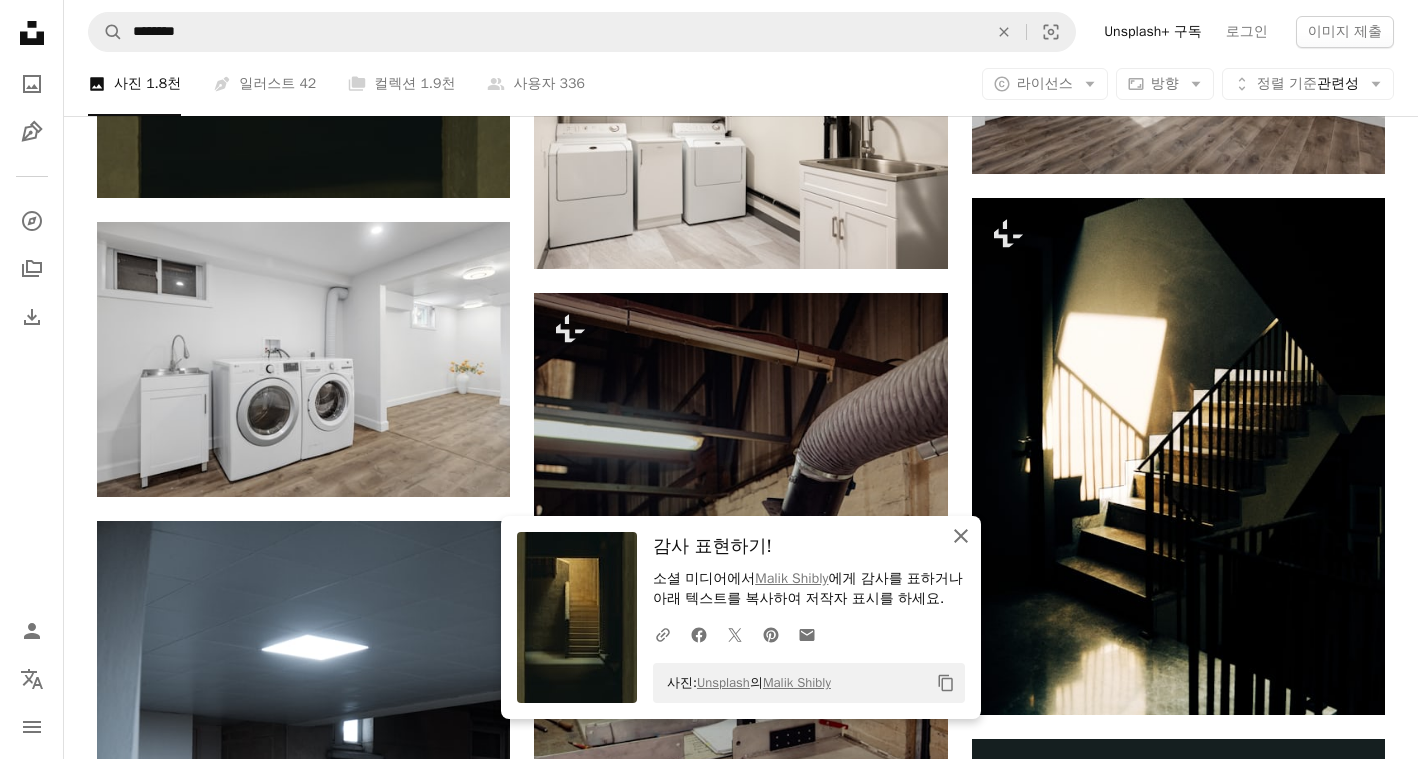 click on "An X shape" 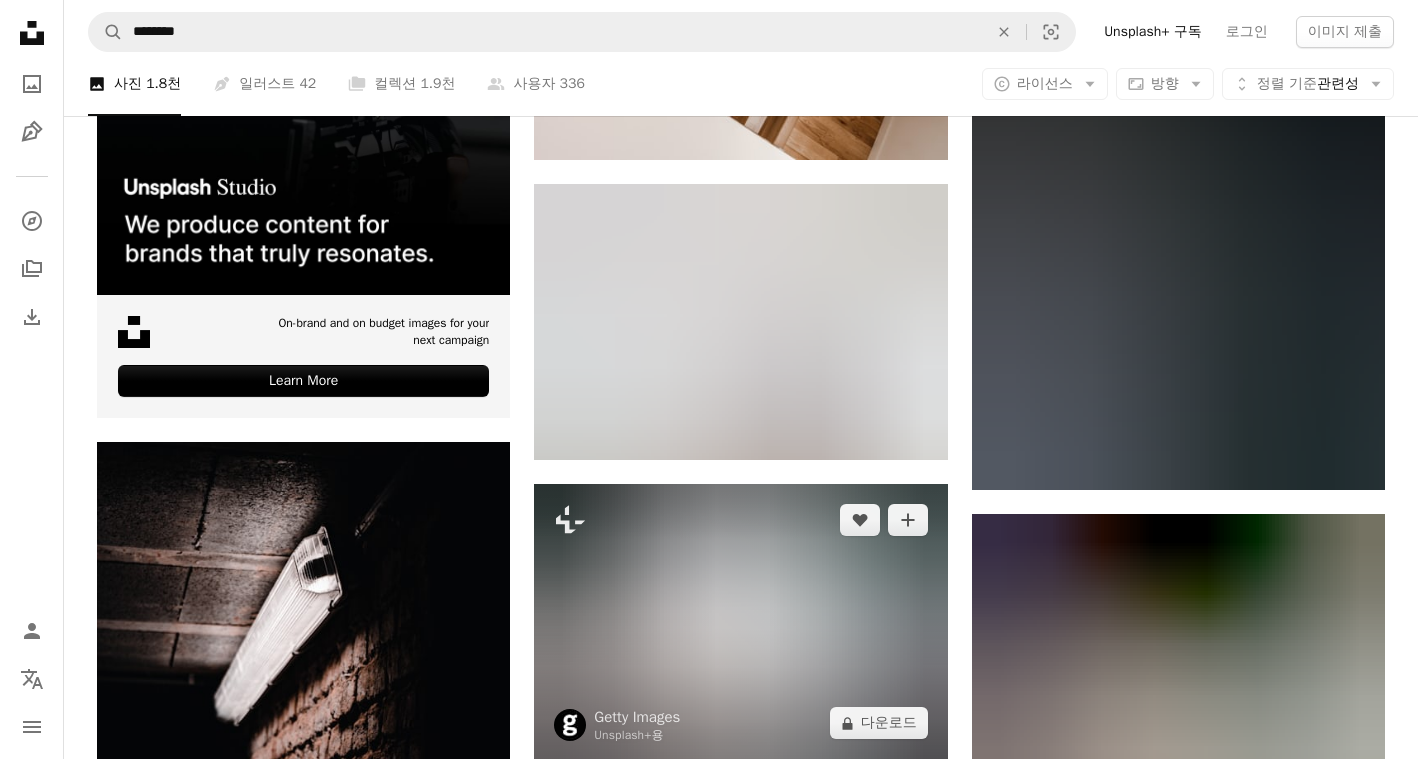 scroll, scrollTop: 4700, scrollLeft: 0, axis: vertical 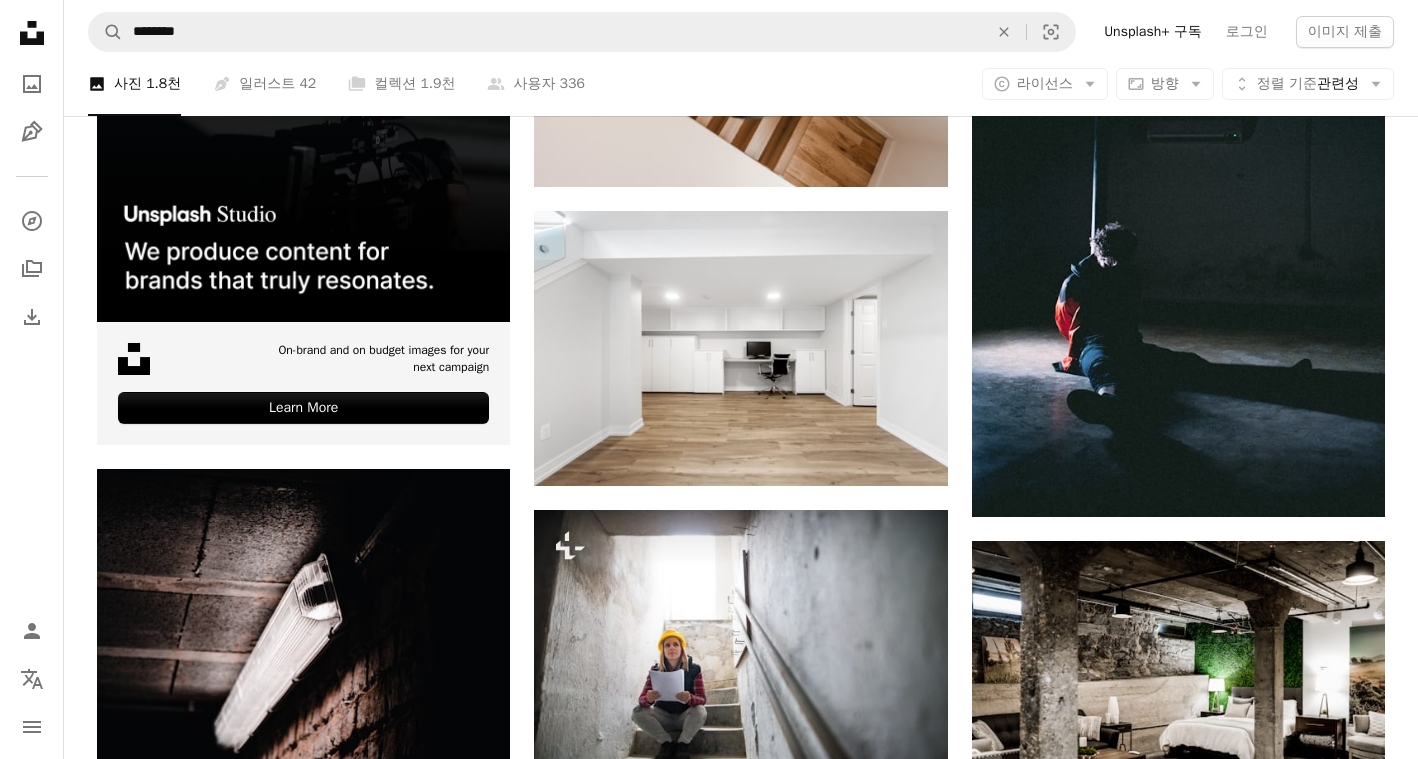 click at bounding box center (1178, 987) 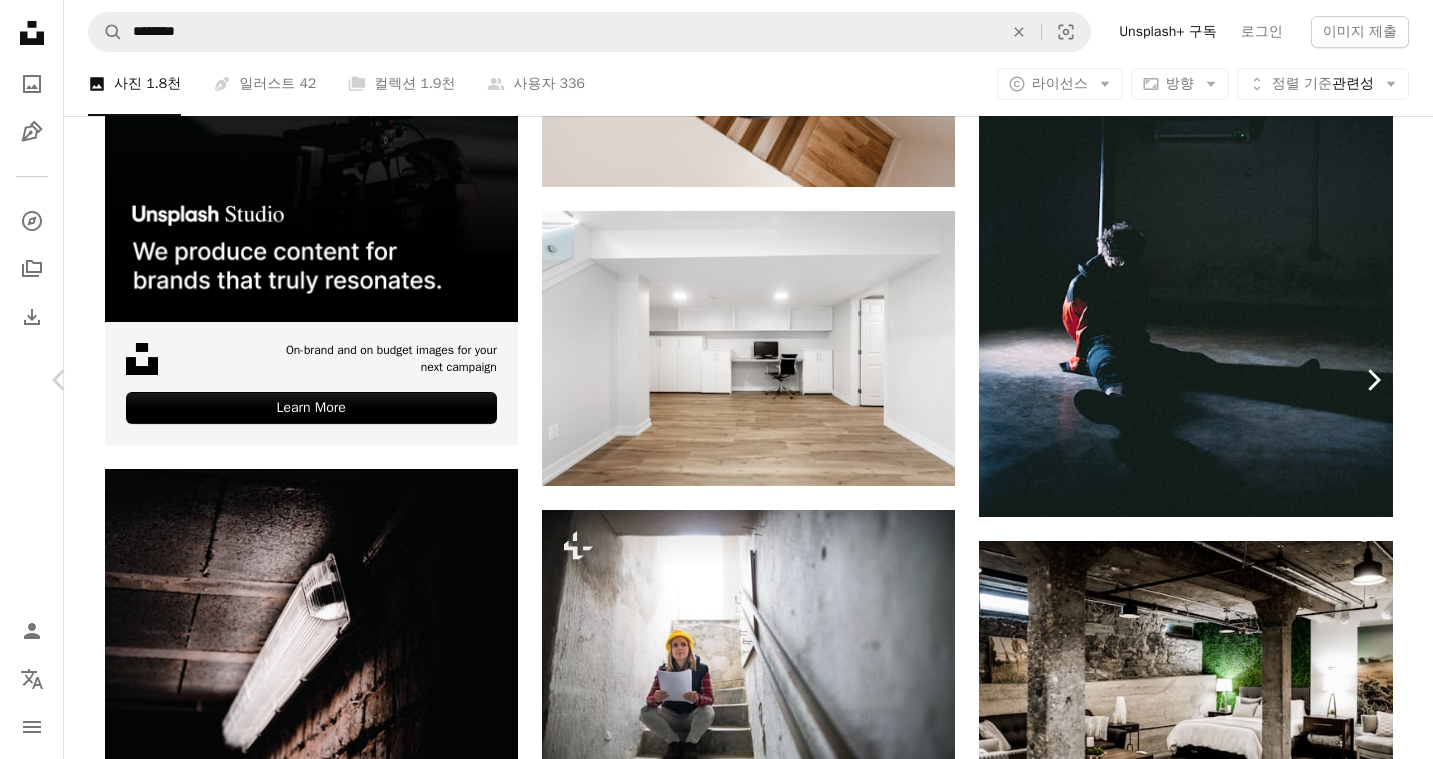 click on "Chevron right" at bounding box center [1373, 380] 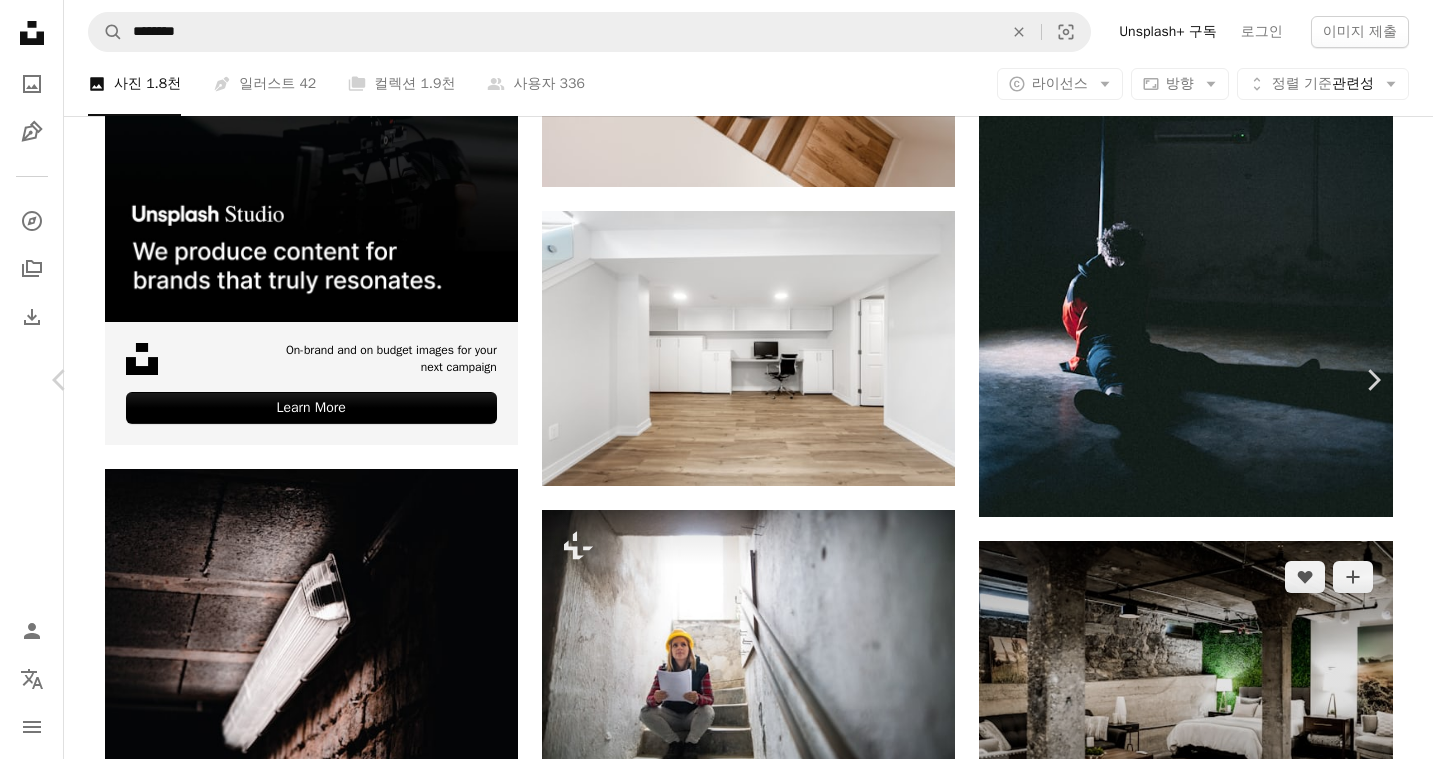 click on "An X shape Chevron left Chevron right Getty Images Unsplash+ 용 A heart A plus sign 이미지 편집   Plus sign for Unsplash+ A lock   다운로드 Zoom in A forward-right arrow 공유 More Actions Calendar outlined 2022년 9월 14일 에 게시됨 Safety Unsplash+ 라이선스 에 따른 라이선스 부여 성인 사진술 의류 안전 데님 가로 청녀 실내 앉아 설비 지하실 슬로바키아 한 명의 여성만 한 사람 안경 인간의 손 일하는 장소 보호 작업복 작업 헬멧 HD 배경화면 관련 이미지 Plus sign for Unsplash+ A heart A plus sign Getty Images Unsplash+ 용 A lock   다운로드 Plus sign for Unsplash+ A heart A plus sign Getty Images Unsplash+ 용 A lock   다운로드 Plus sign for Unsplash+ A heart A plus sign Andrej Lišakov Unsplash+ 용 A lock   다운로드 Plus sign for Unsplash+ A heart A plus sign Curated Lifestyle Unsplash+ 용 A lock   다운로드 Plus sign for Unsplash+ A heart A plus sign Getty Images Unsplash+ 용 A lock   다운로드 용" at bounding box center (716, 6203) 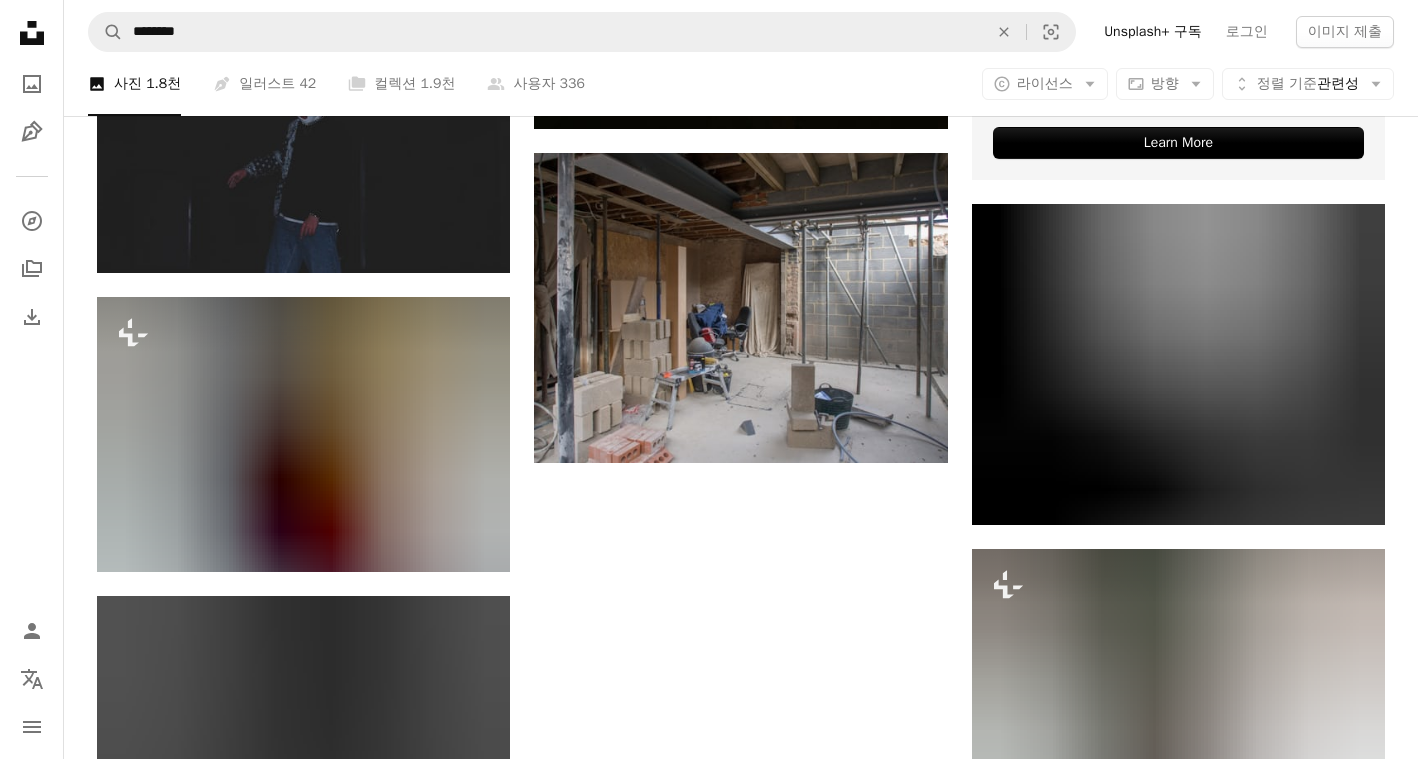 scroll, scrollTop: 8100, scrollLeft: 0, axis: vertical 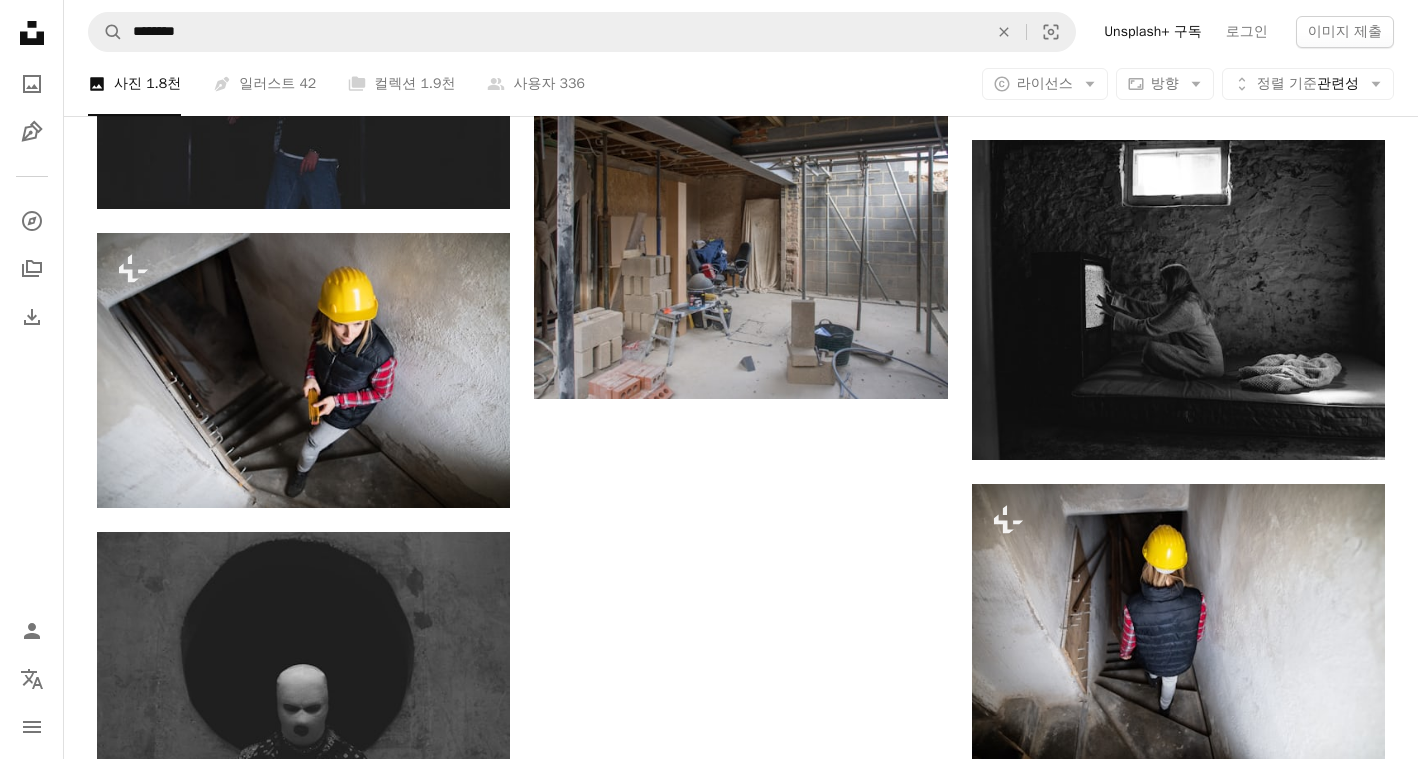click on "더 로드" at bounding box center [741, 2161] 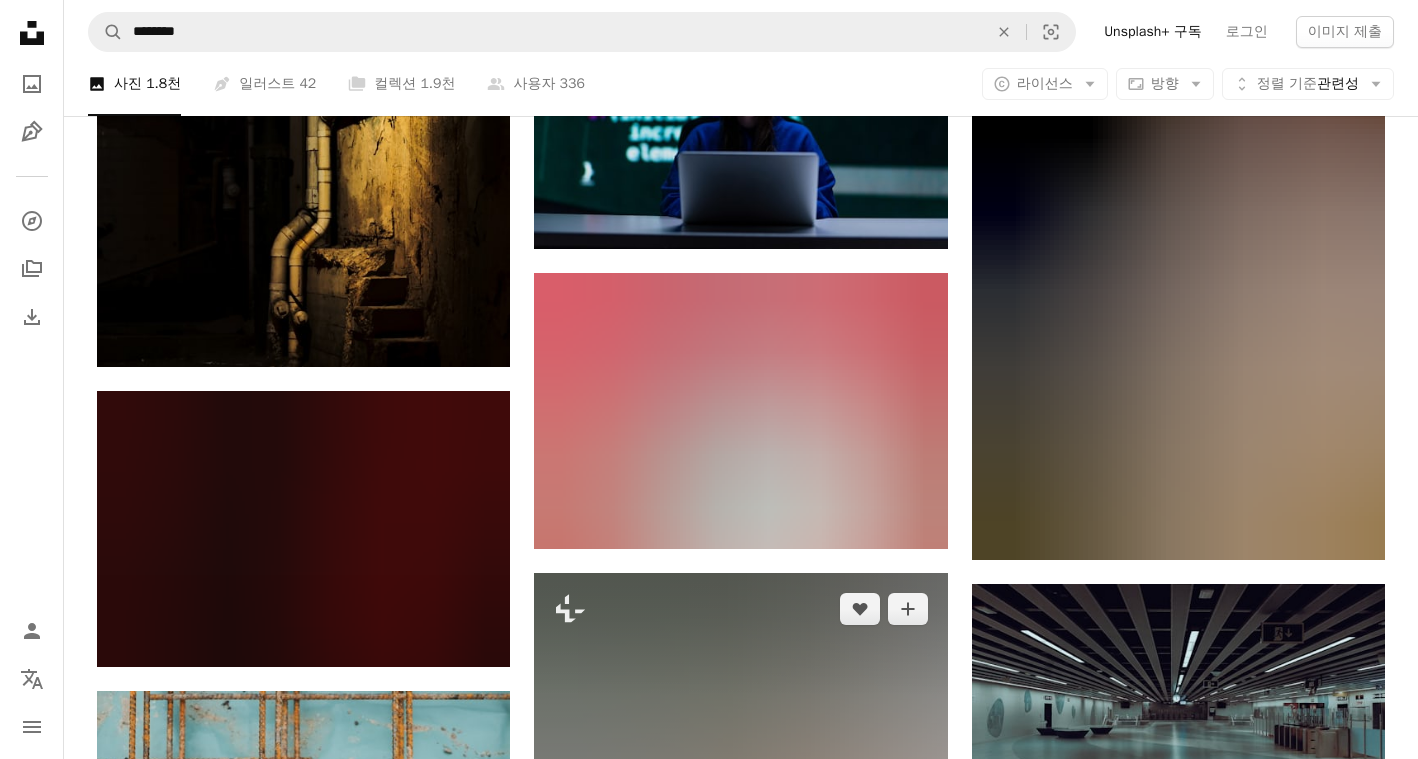 scroll, scrollTop: 9500, scrollLeft: 0, axis: vertical 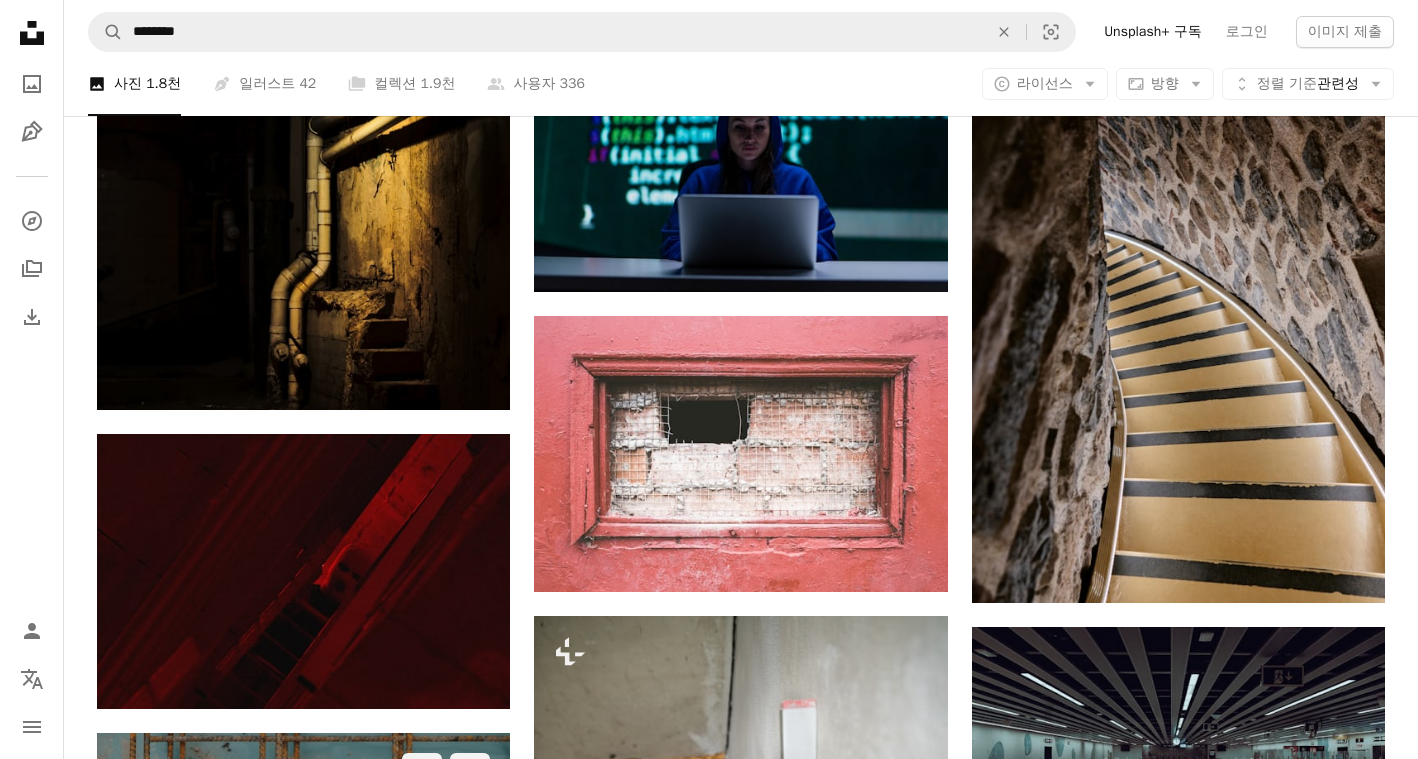 click at bounding box center (303, 1043) 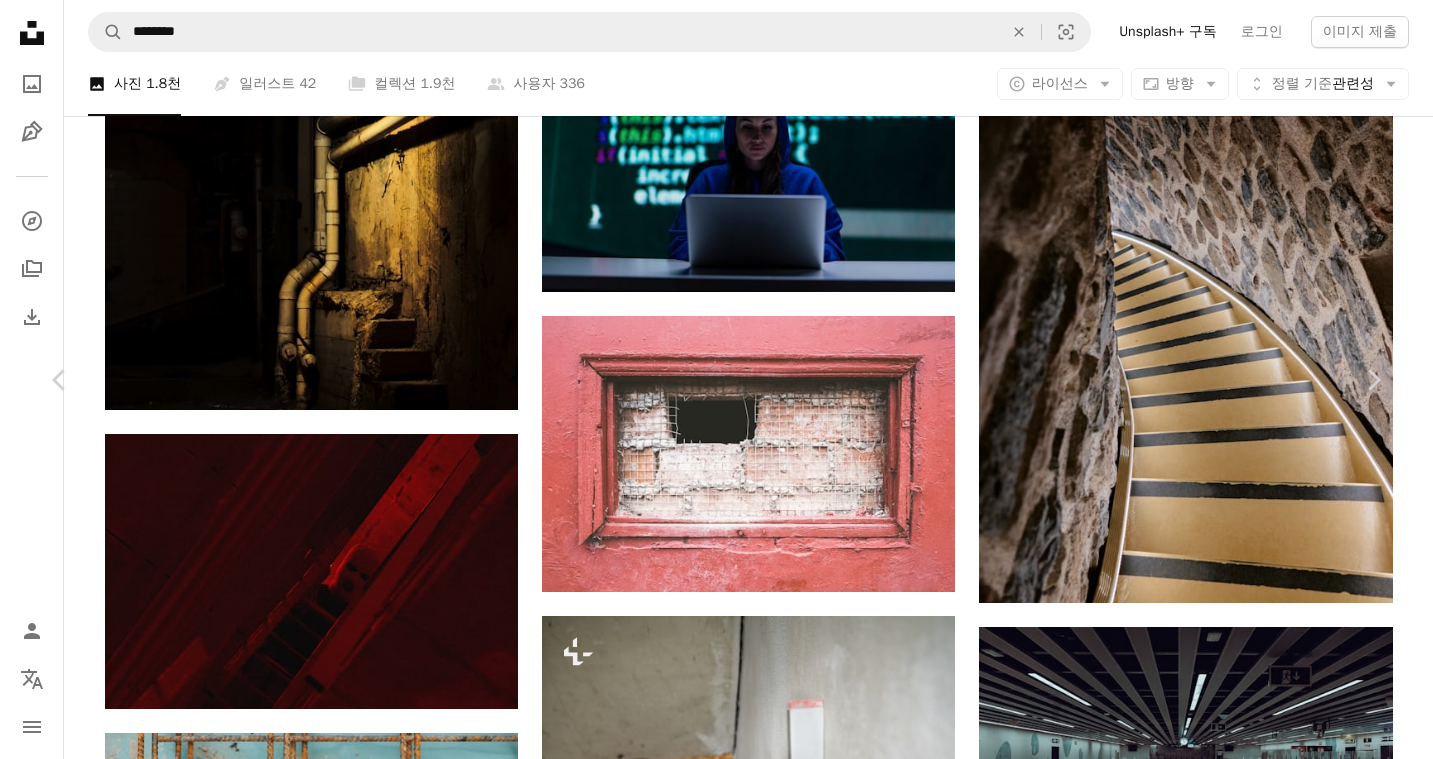 click on "무료 다운로드" at bounding box center (1183, 5314) 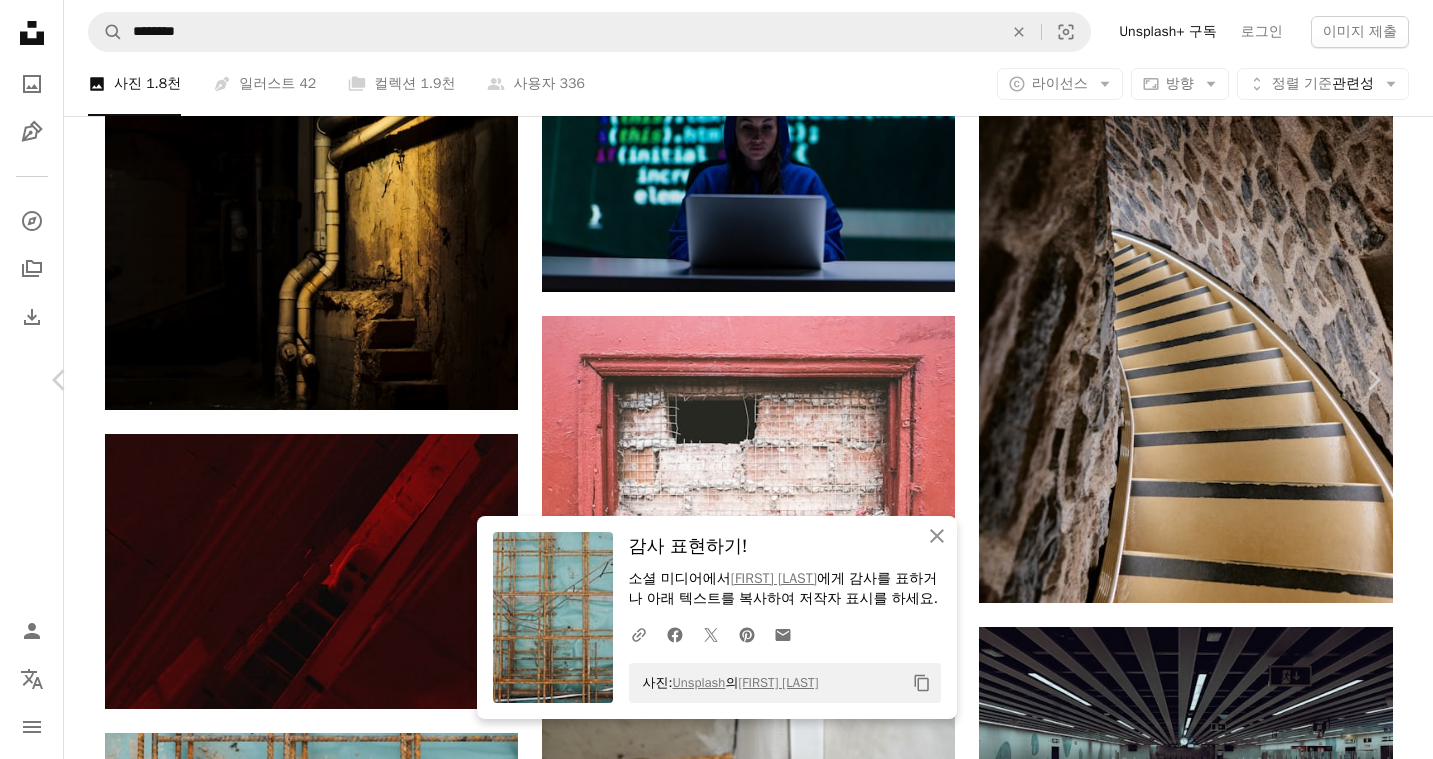click on "소셜 미디어에서  [FIRST] [LAST] 에게 감사를 표하거나 아래 텍스트를 복사하여 저작자 표시를 하세요. 사진:  Unsplash 의 [FIRST] [LAST]
Copy content [FIRST] [LAST] [FIRST] [LAST]" at bounding box center [716, 5646] 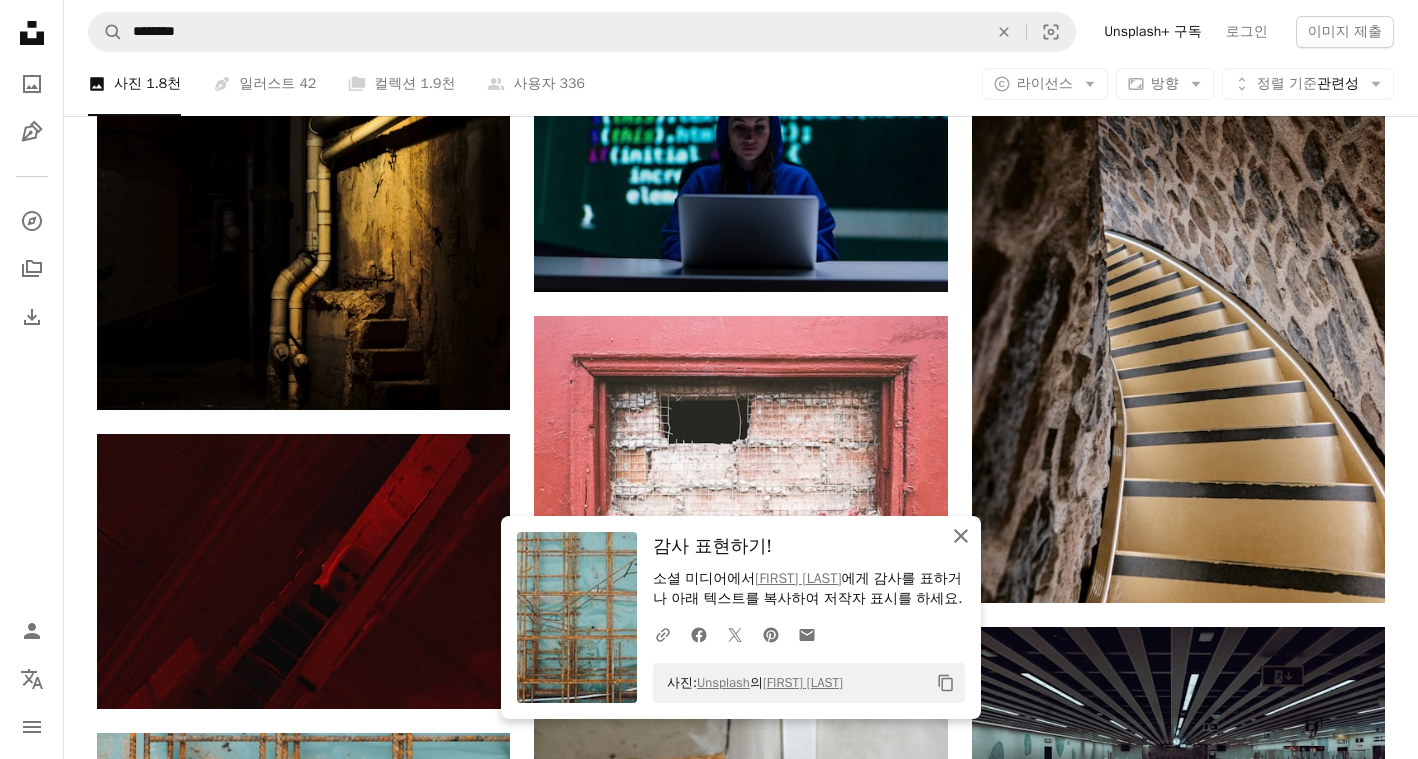 click on "An X shape" 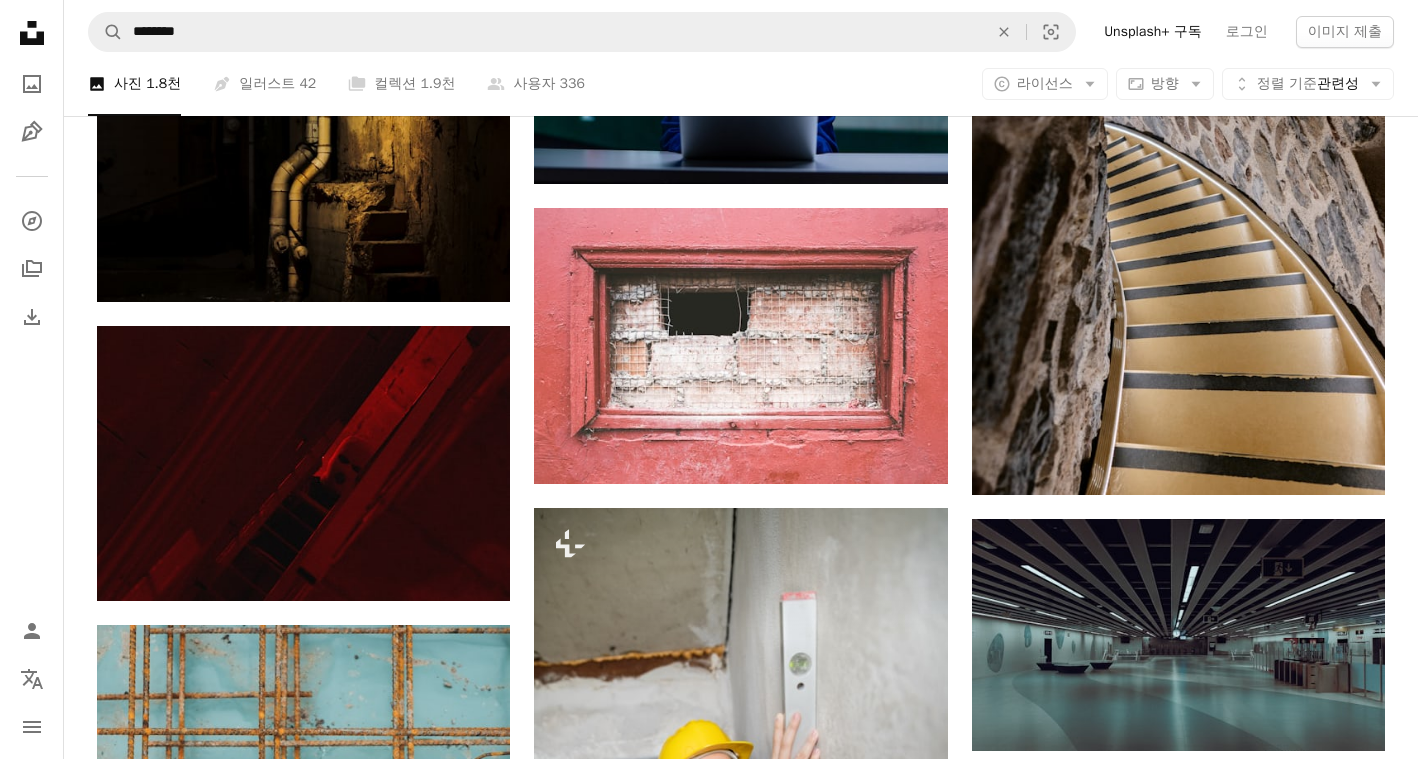 scroll, scrollTop: 9600, scrollLeft: 0, axis: vertical 